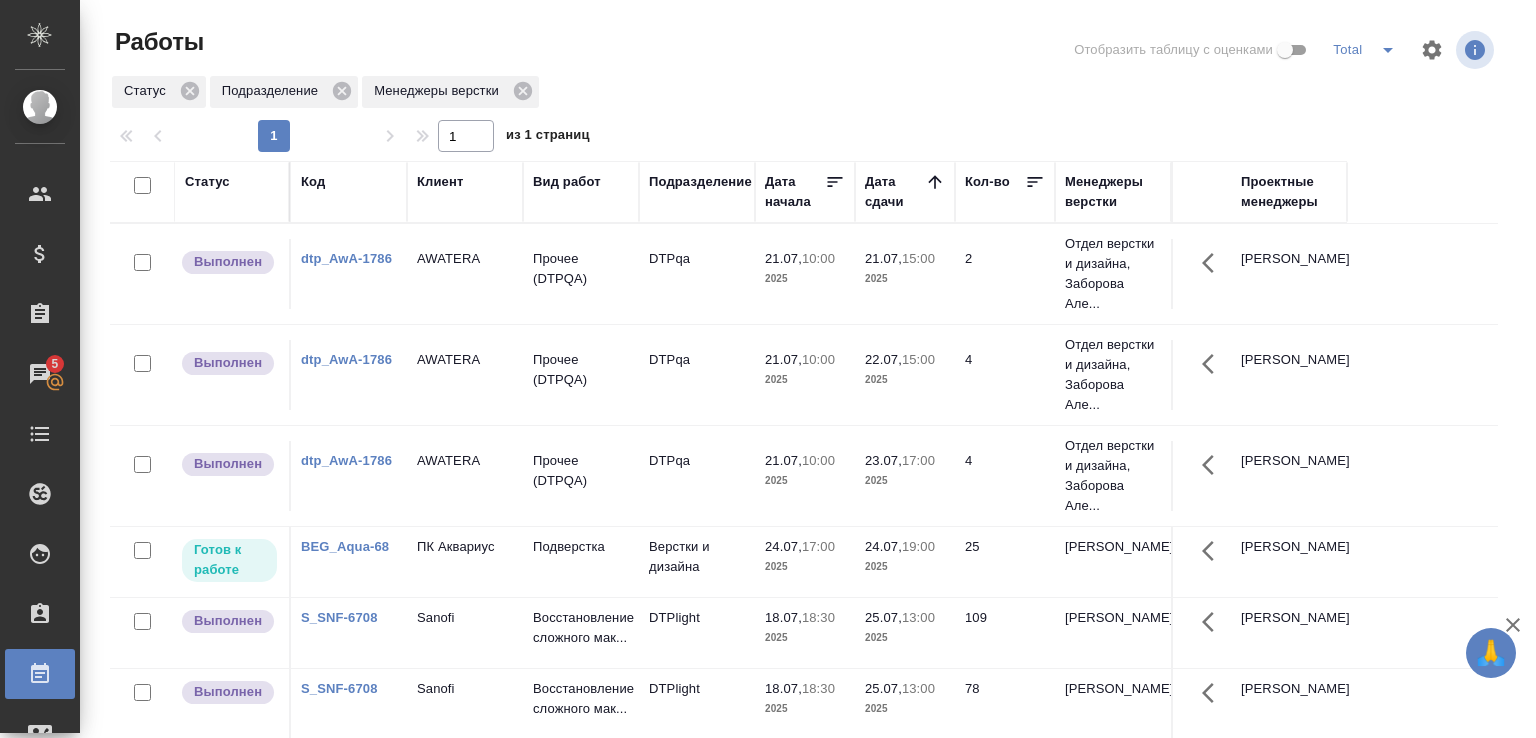 scroll, scrollTop: 0, scrollLeft: 0, axis: both 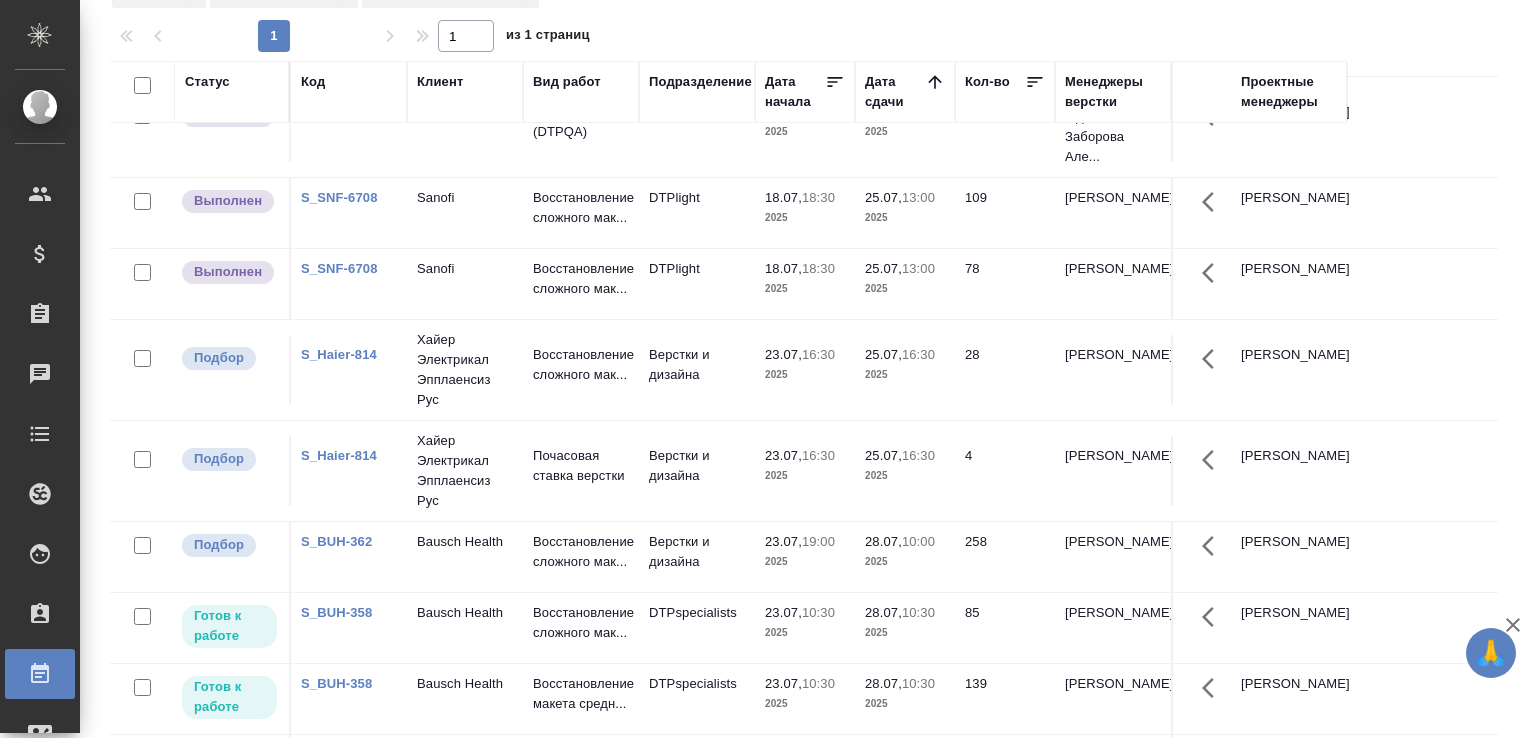 click on "1 1 из 1 страниц" at bounding box center [812, 36] 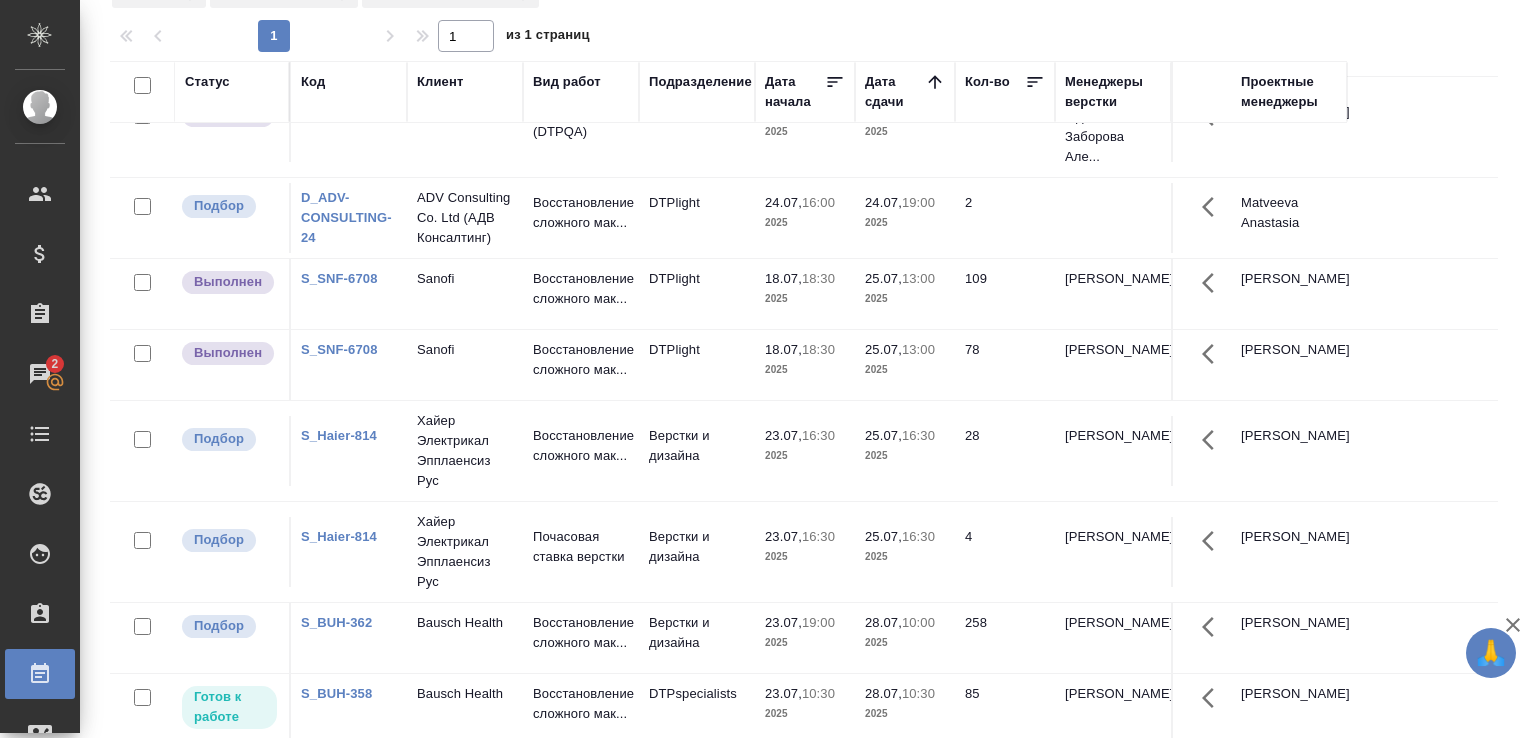 click on "1 1 из 1 страниц" at bounding box center [812, 36] 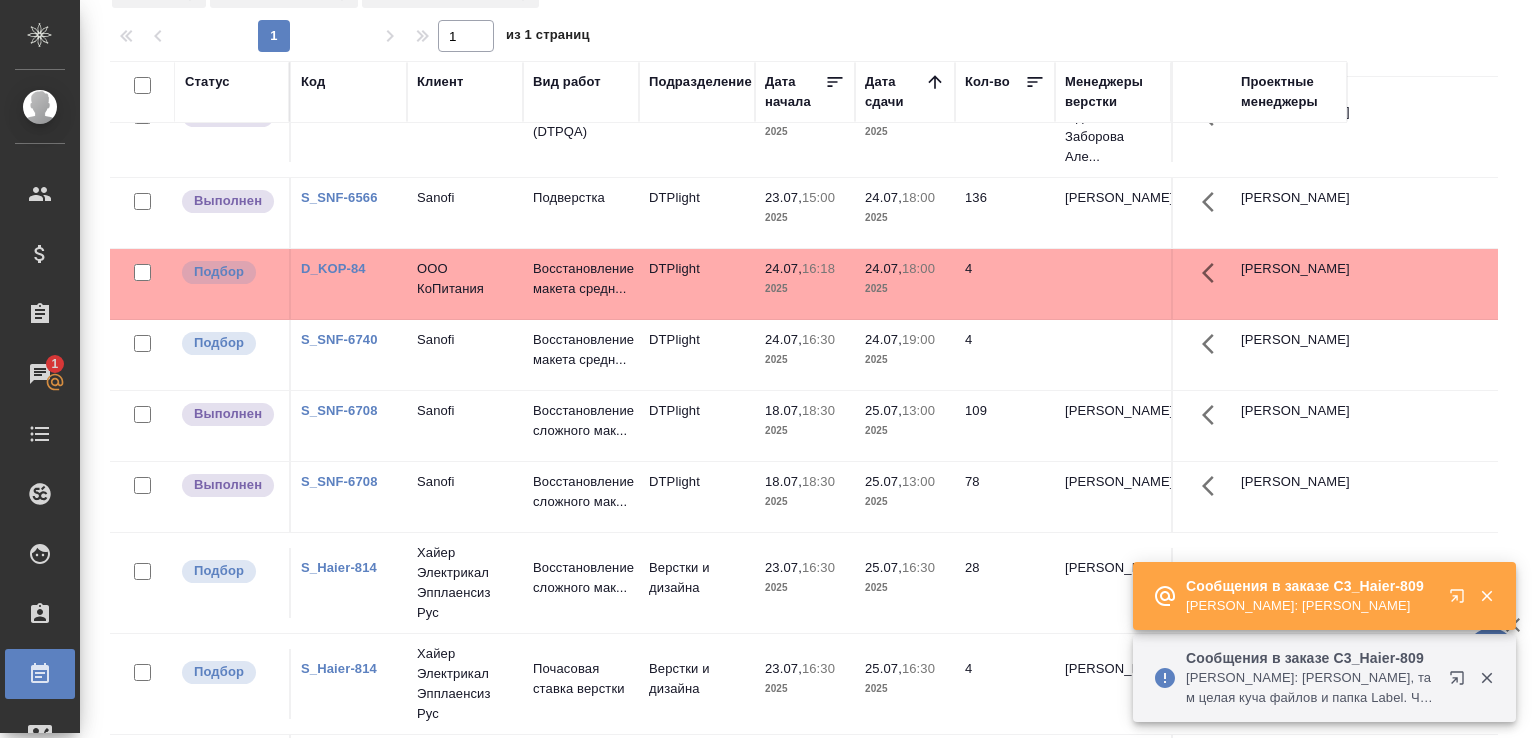 click on "Сообщения в заказе C3_Haier-809" at bounding box center [1311, 586] 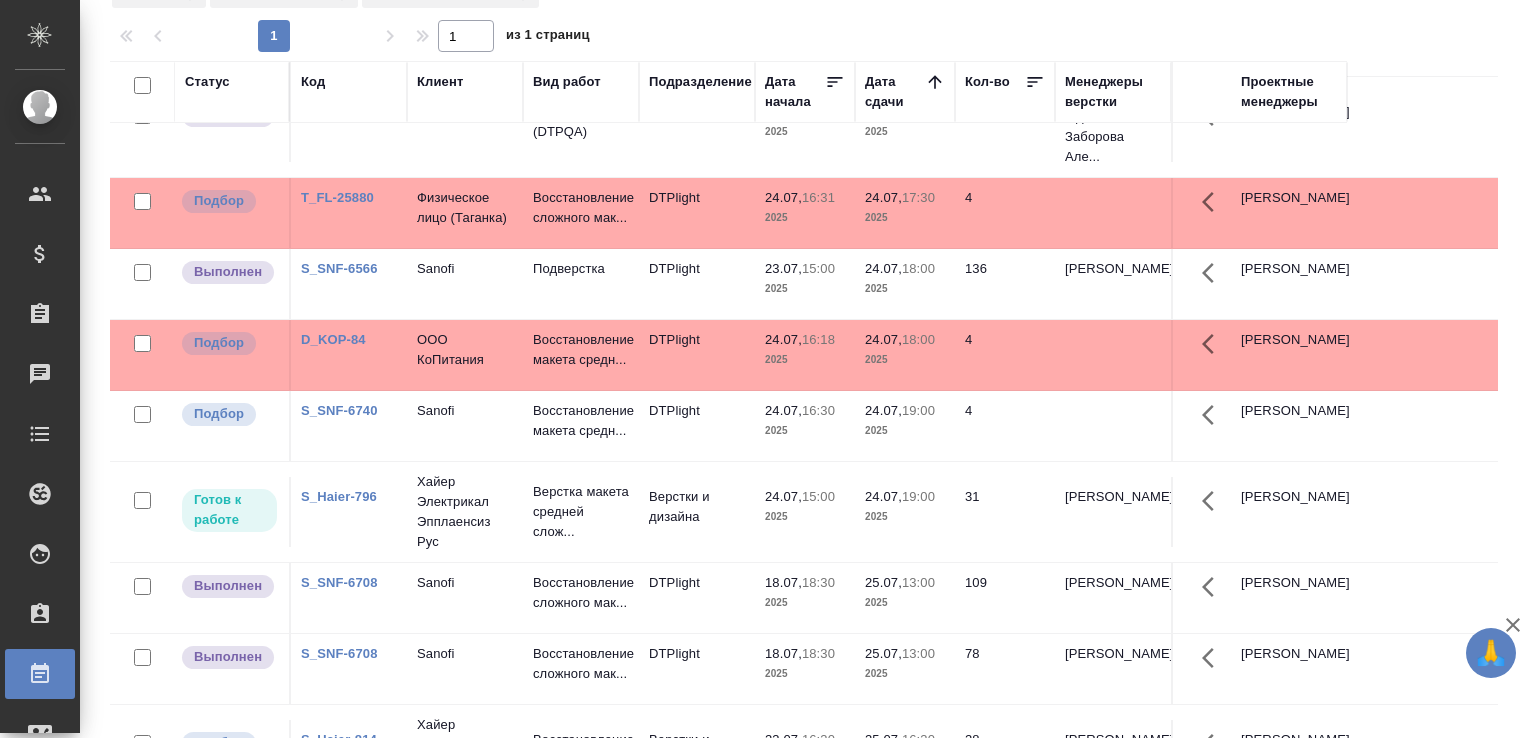 click on "DTPlight" at bounding box center (697, -75) 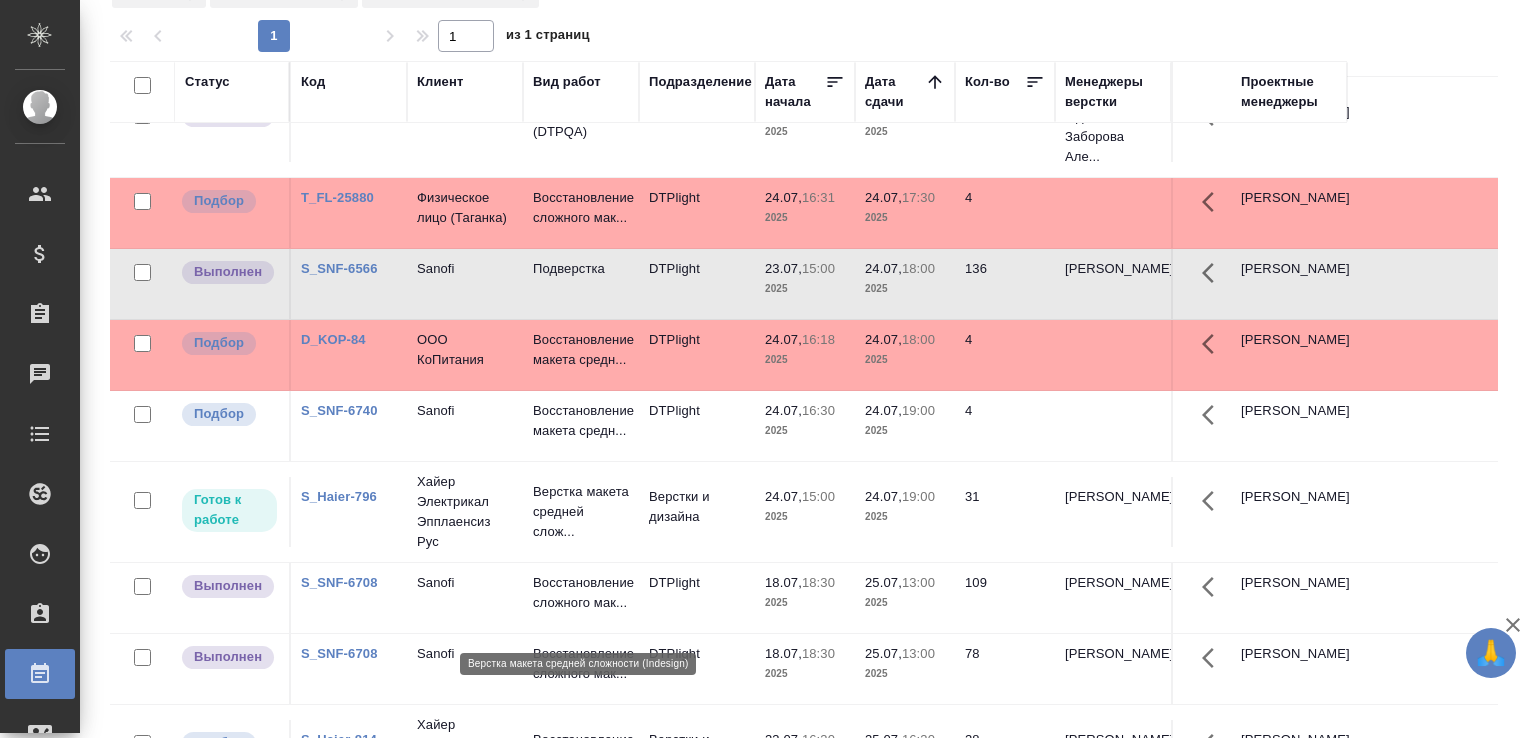 click on "Верстка макета средней слож..." at bounding box center [581, 512] 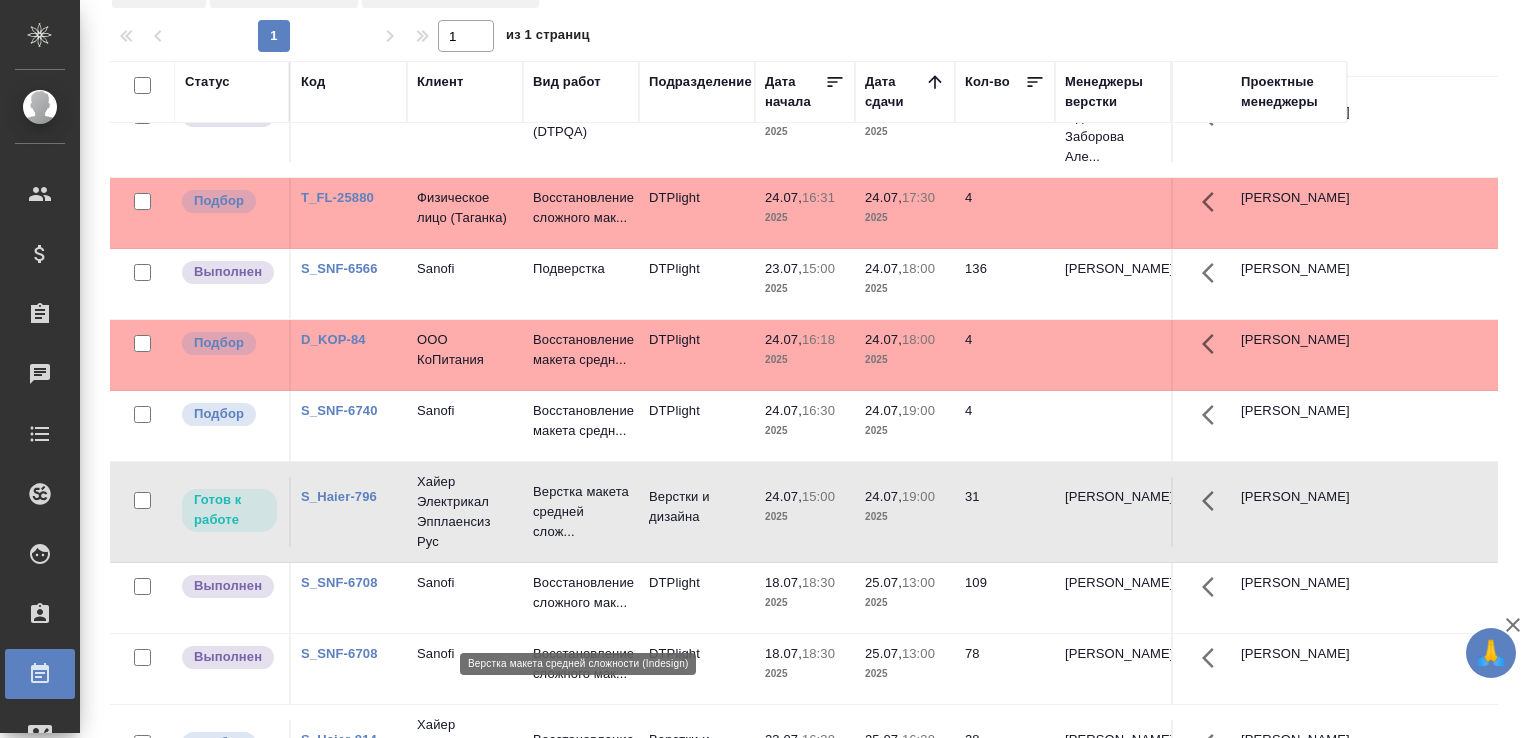 click on "Верстка макета средней слож..." at bounding box center (581, 512) 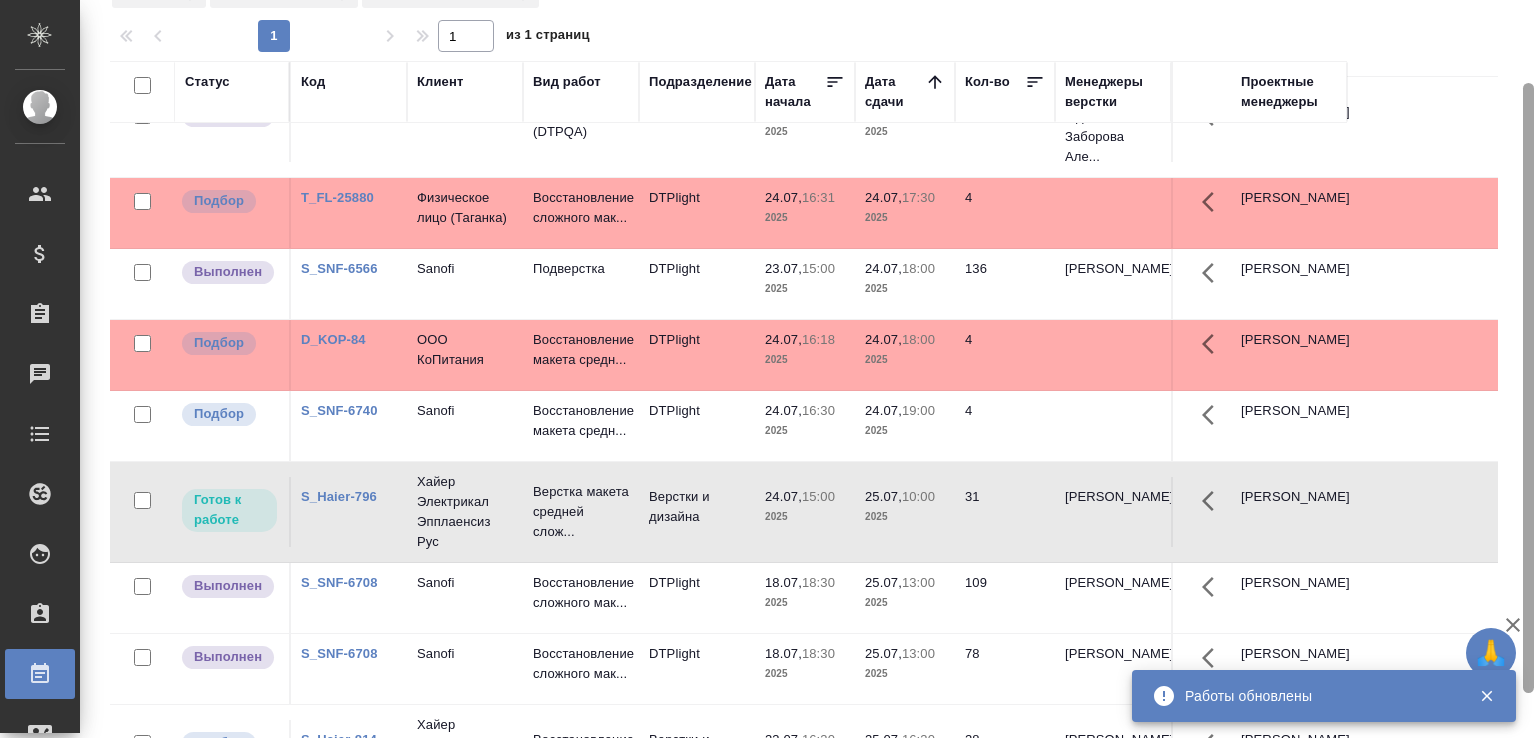 scroll, scrollTop: 154, scrollLeft: 0, axis: vertical 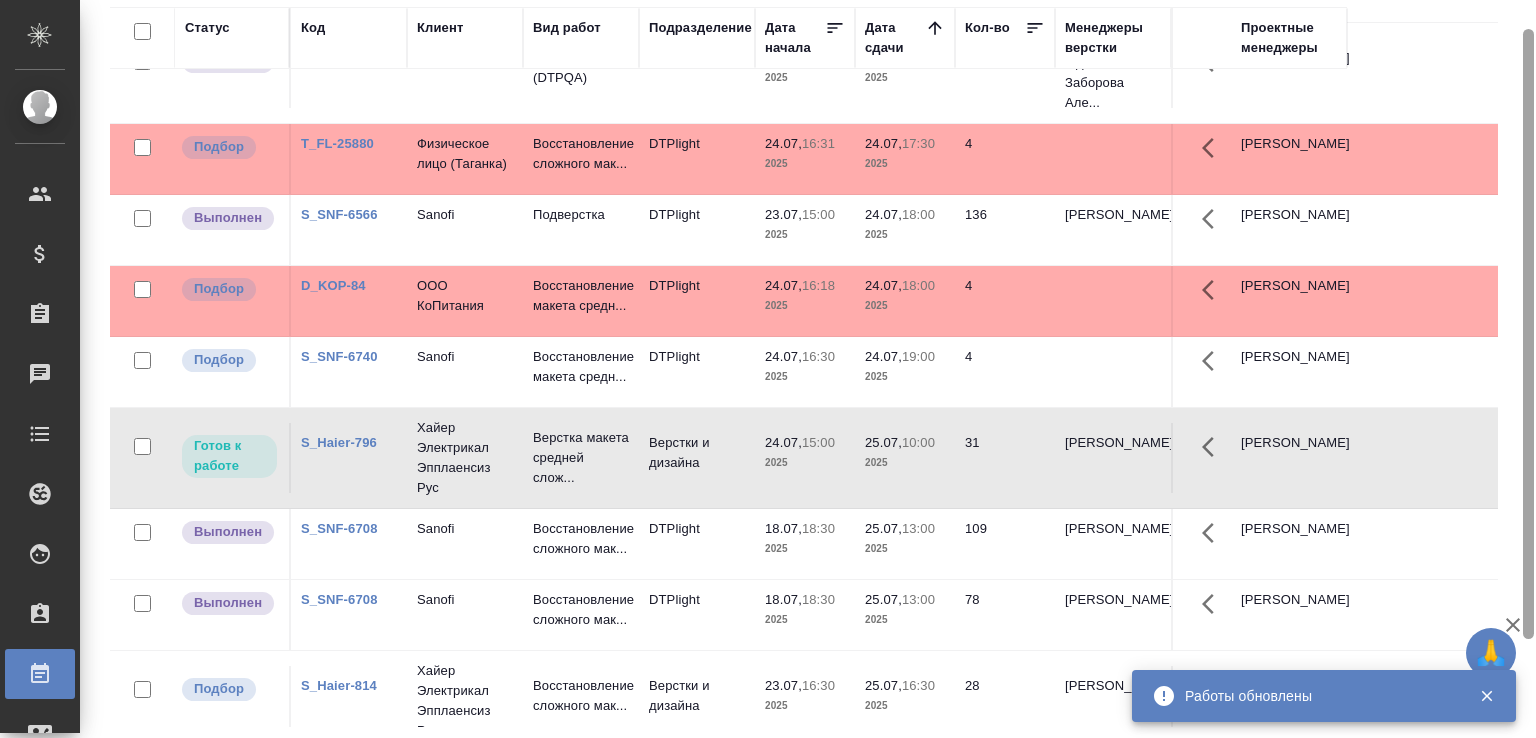click at bounding box center (1528, 315) 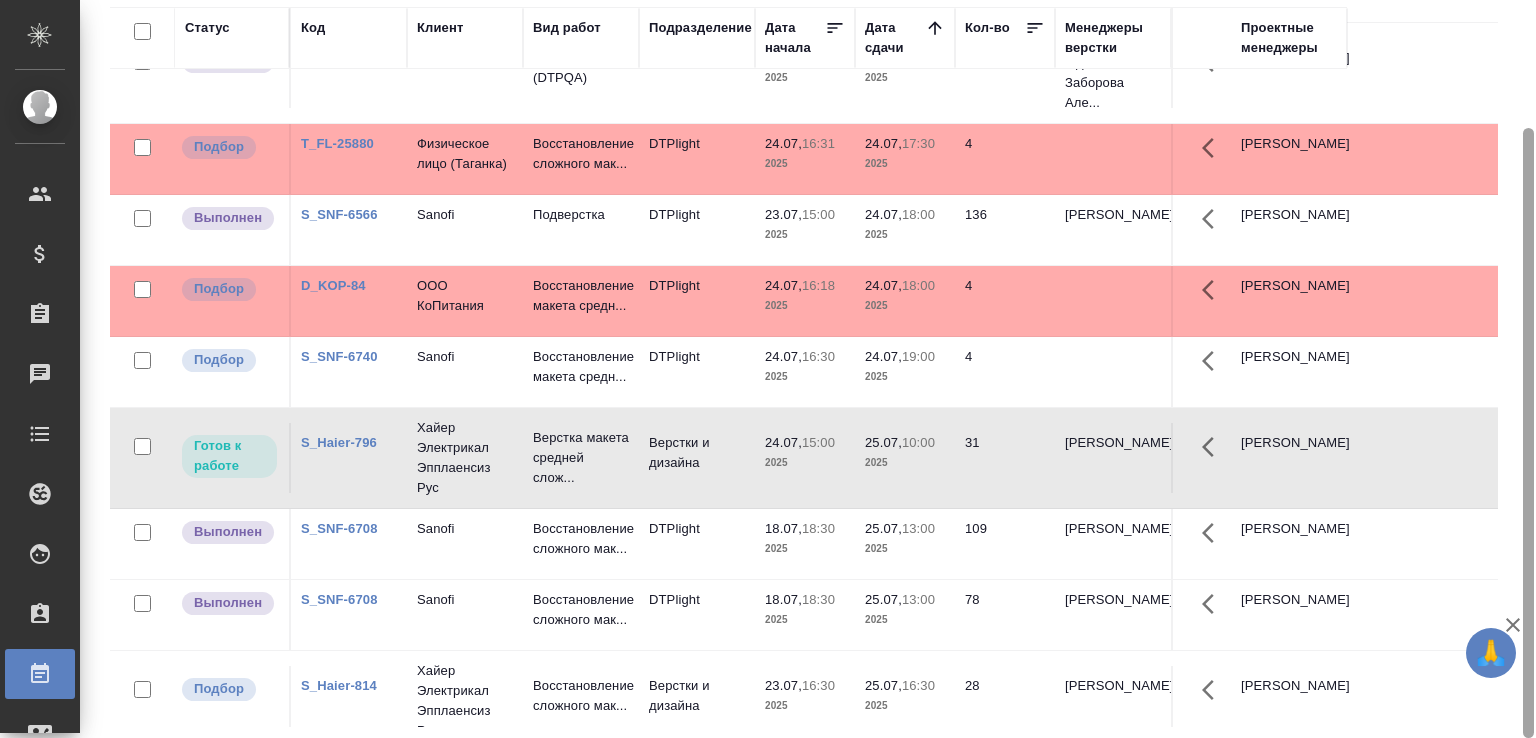click at bounding box center [1528, 369] 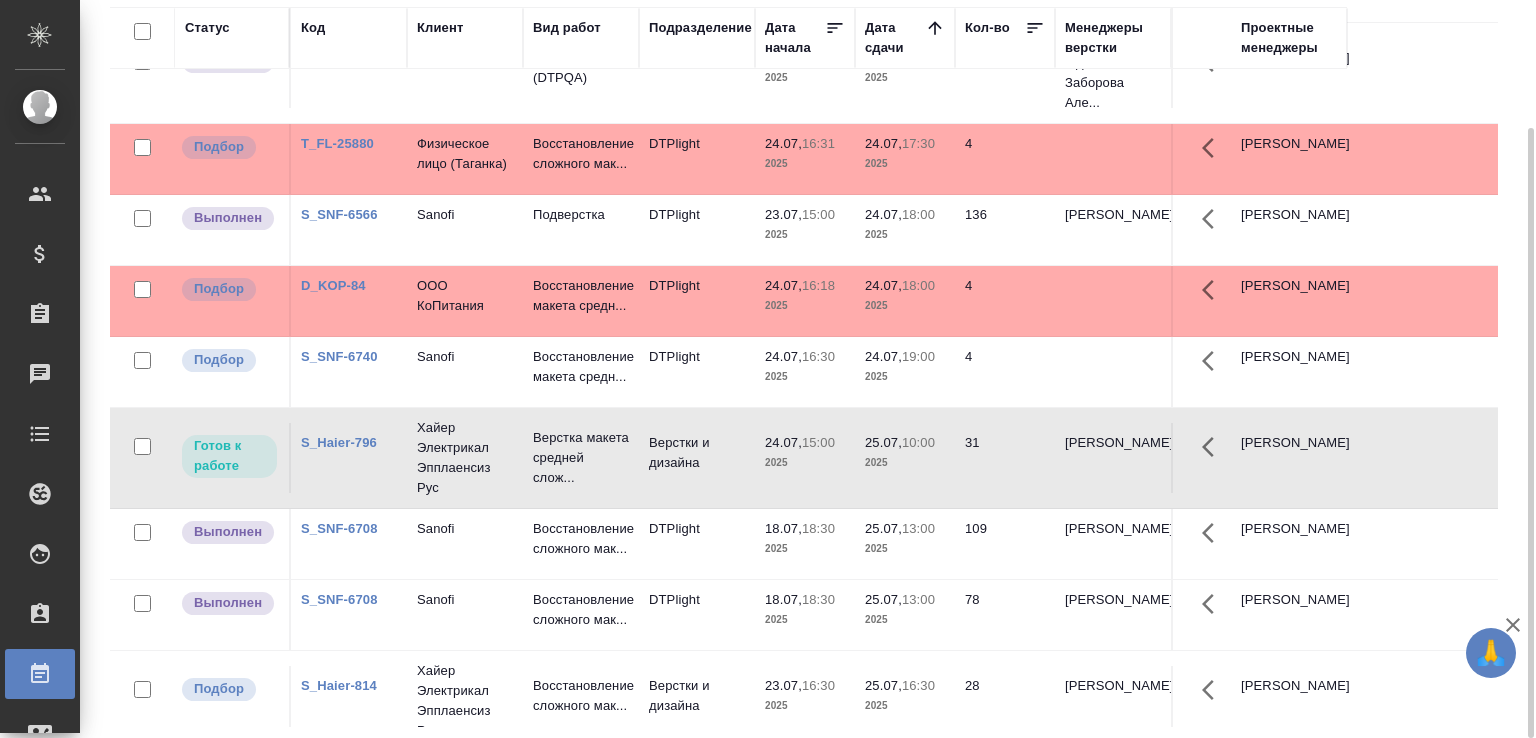 click on "Работы Отобразить таблицу с оценками Total Статус Подразделение Менеджеры верстки 1 1 из 1 страниц Статус Код Клиент Вид работ Подразделение Дата начала Дата сдачи Кол-во Менеджеры верстки   Проектные менеджеры Выполнен dtp_AwA-1786 AWATERA Прочее (DTPQA) DTPqa 21.07,  10:00 2025 21.07,  15:00 2025 2 Отдел верстки и дизайна, Заборова Але... Гостев Юрий Выполнен dtp_AwA-1786 AWATERA Прочее (DTPQA) DTPqa 21.07,  10:00 2025 22.07,  15:00 2025 4 Отдел верстки и дизайна, Заборова Але... Гостев Юрий Выполнен dtp_AwA-1786 AWATERA Прочее (DTPQA) DTPqa 21.07,  10:00 2025 23.07,  17:00 2025 4 Отдел верстки и дизайна, Заборова Але... Гостев Юрий Подбор T_FL-25880 DTPlight 24.07,  2025" at bounding box center [812, 292] 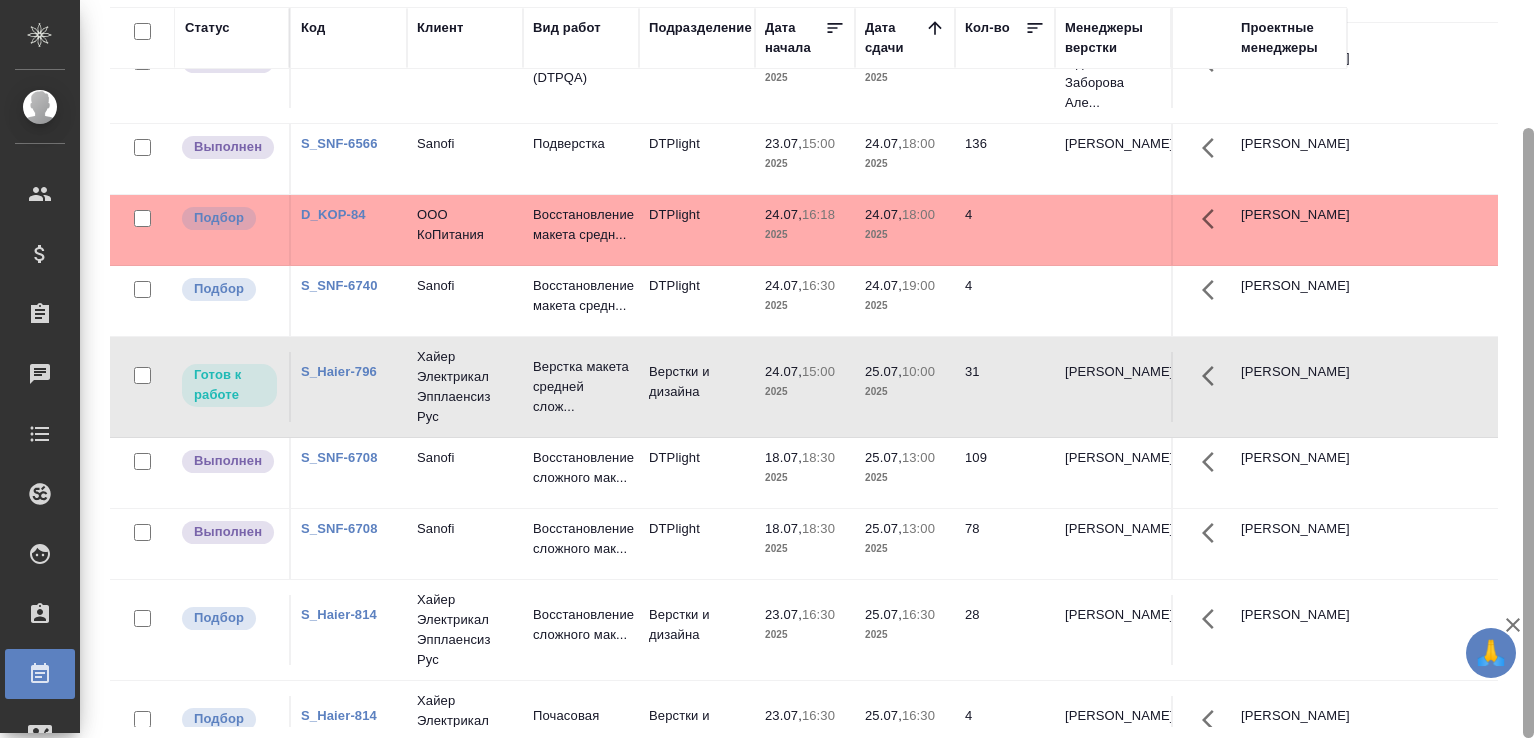 click at bounding box center (1528, 369) 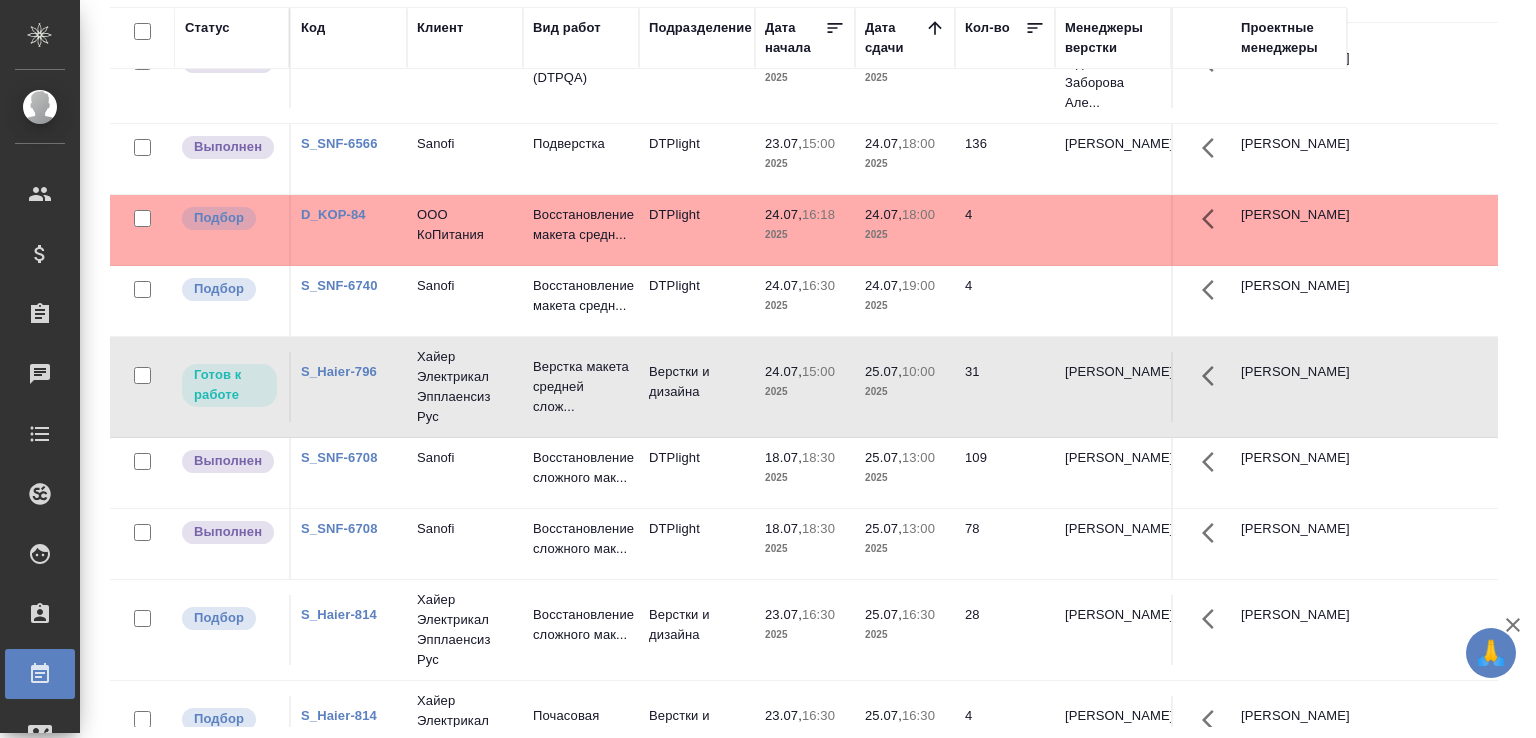 click on "Статус Код Клиент Вид работ Подразделение Дата начала Дата сдачи Кол-во Менеджеры верстки   Проектные менеджеры Выполнен dtp_AwA-1786 AWATERA Прочее (DTPQA) DTPqa 21.07,  10:00 2025 21.07,  15:00 2025 2 Отдел верстки и дизайна, Заборова Але... Гостев Юрий Выполнен dtp_AwA-1786 AWATERA Прочее (DTPQA) DTPqa 21.07,  10:00 2025 22.07,  15:00 2025 4 Отдел верстки и дизайна, Заборова Але... Гостев Юрий Выполнен dtp_AwA-1786 AWATERA Прочее (DTPQA) DTPqa 21.07,  10:00 2025 23.07,  17:00 2025 4 Отдел верстки и дизайна, Заборова Але... Гостев Юрий Выполнен S_SNF-6566 Sanofi Подверстка DTPlight 23.07,  15:00 2025 24.07,  18:00 2025 136 Малофеева Екатерина Горшкова Валентина Подбор D_KOP-84 DTPlight 24.07," at bounding box center [812, 367] 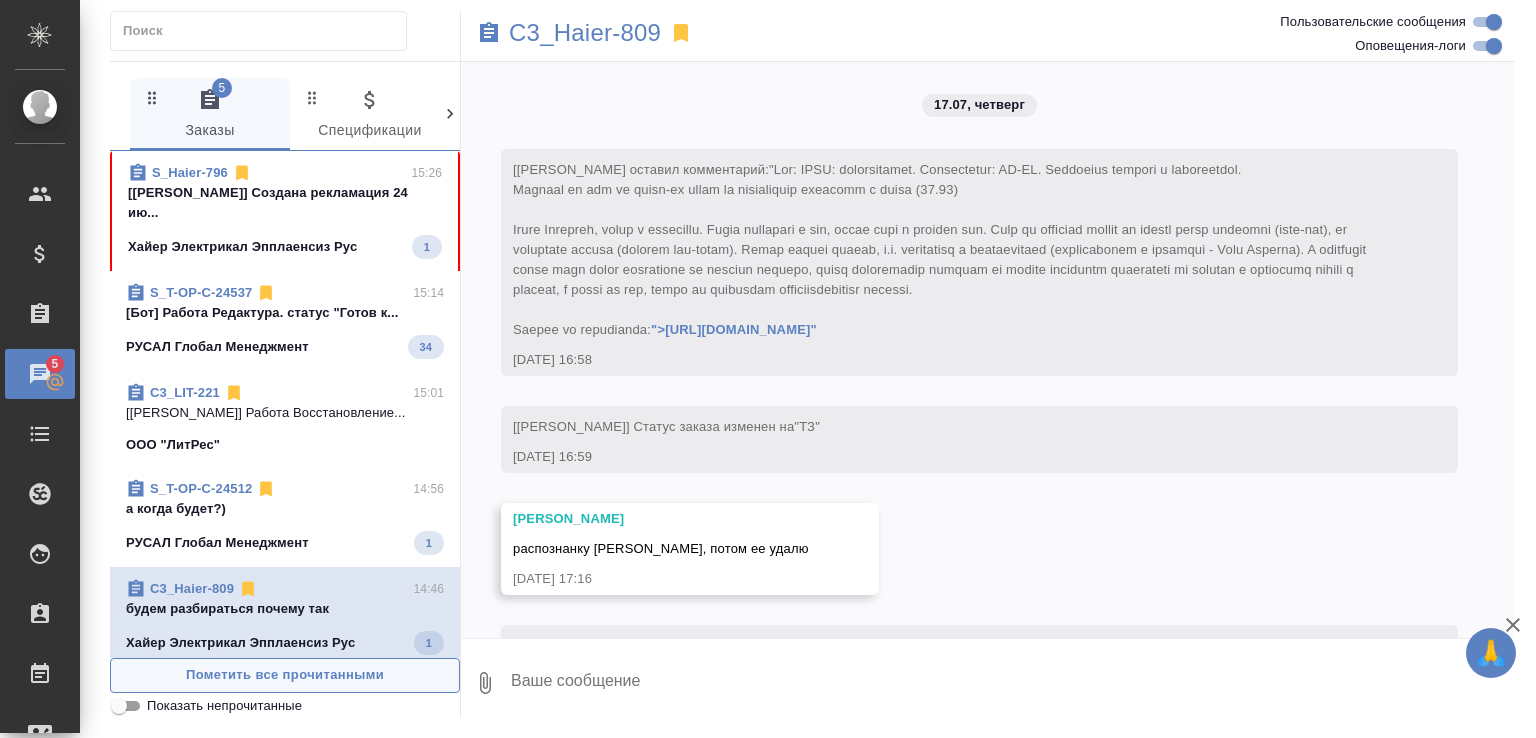 scroll, scrollTop: 0, scrollLeft: 0, axis: both 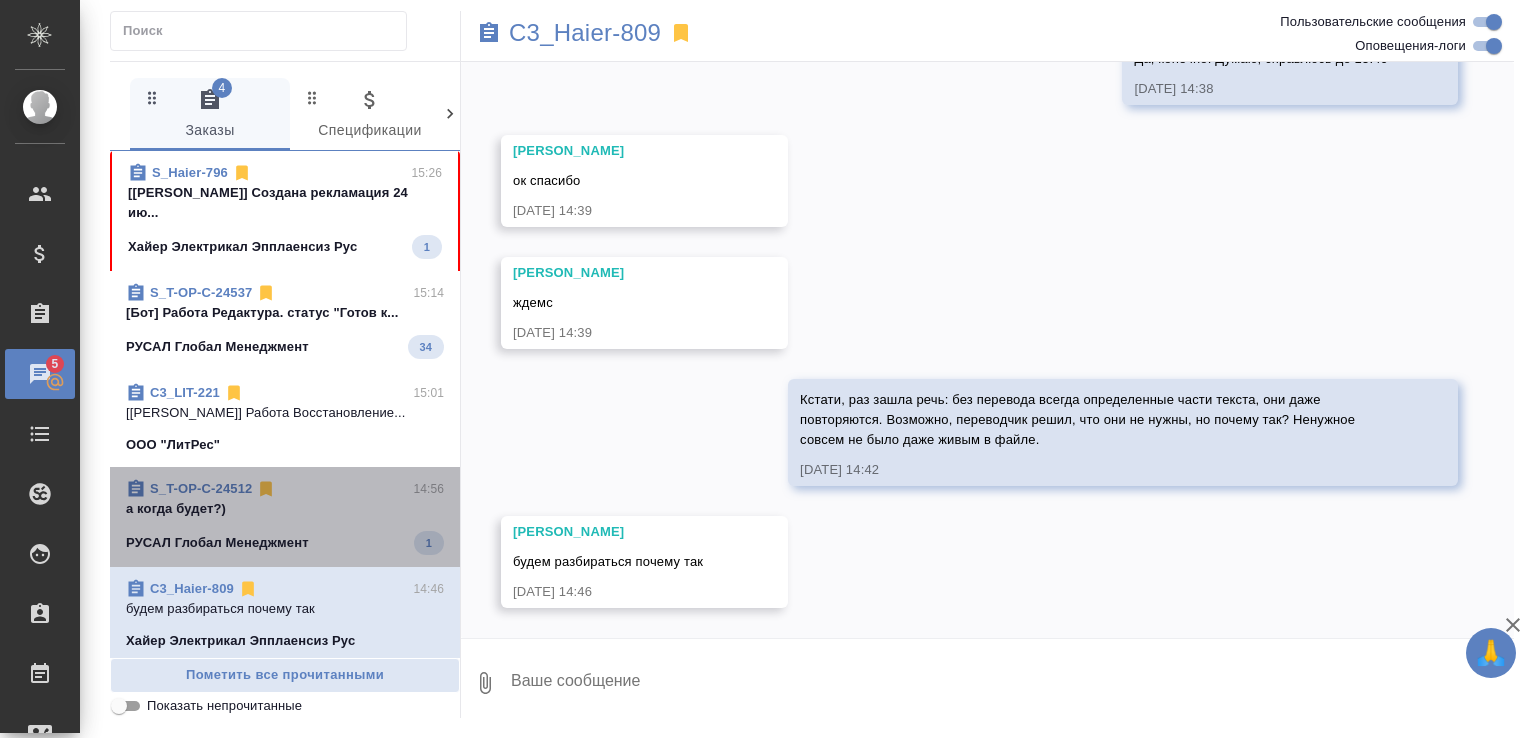 click on "а когда будет?)" at bounding box center [285, 509] 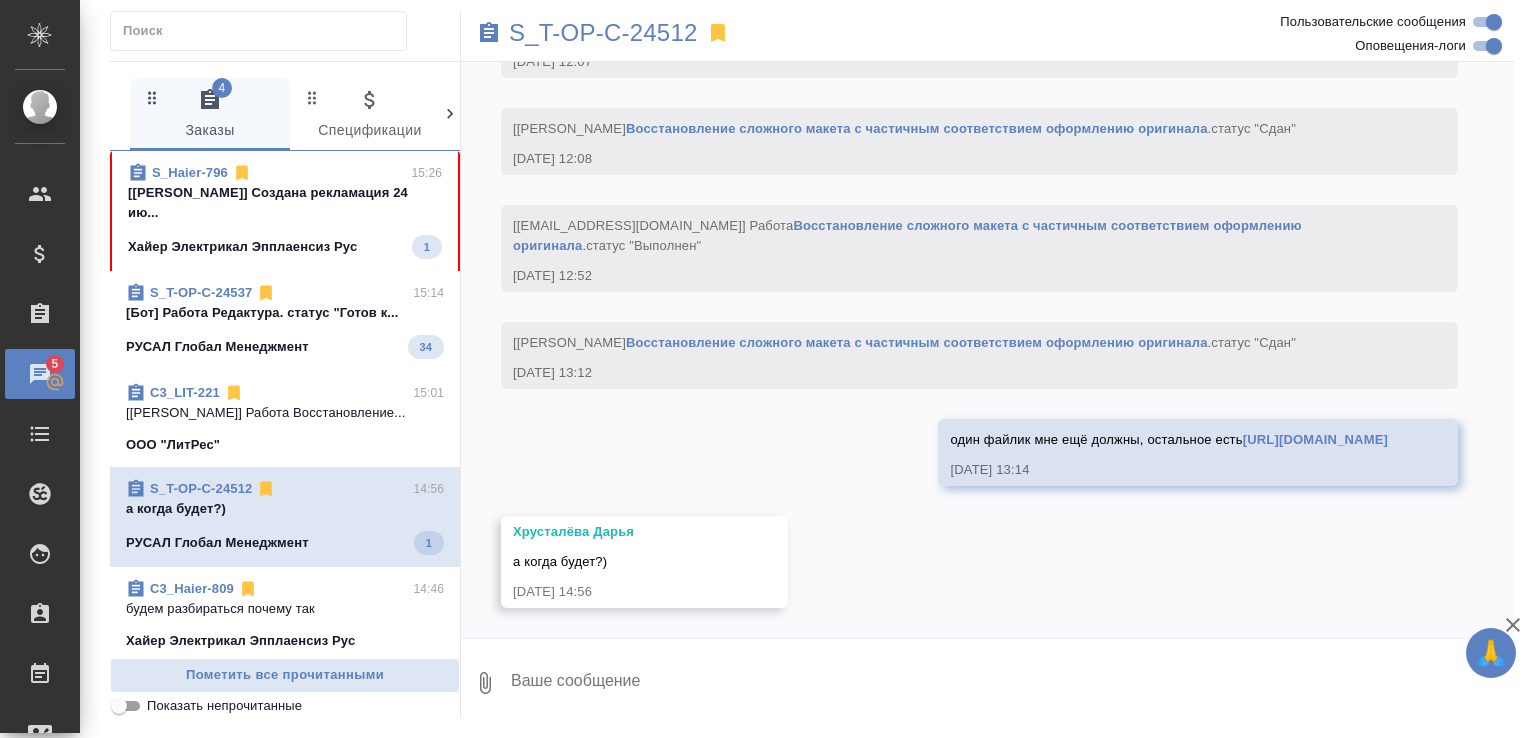 scroll, scrollTop: 7797, scrollLeft: 0, axis: vertical 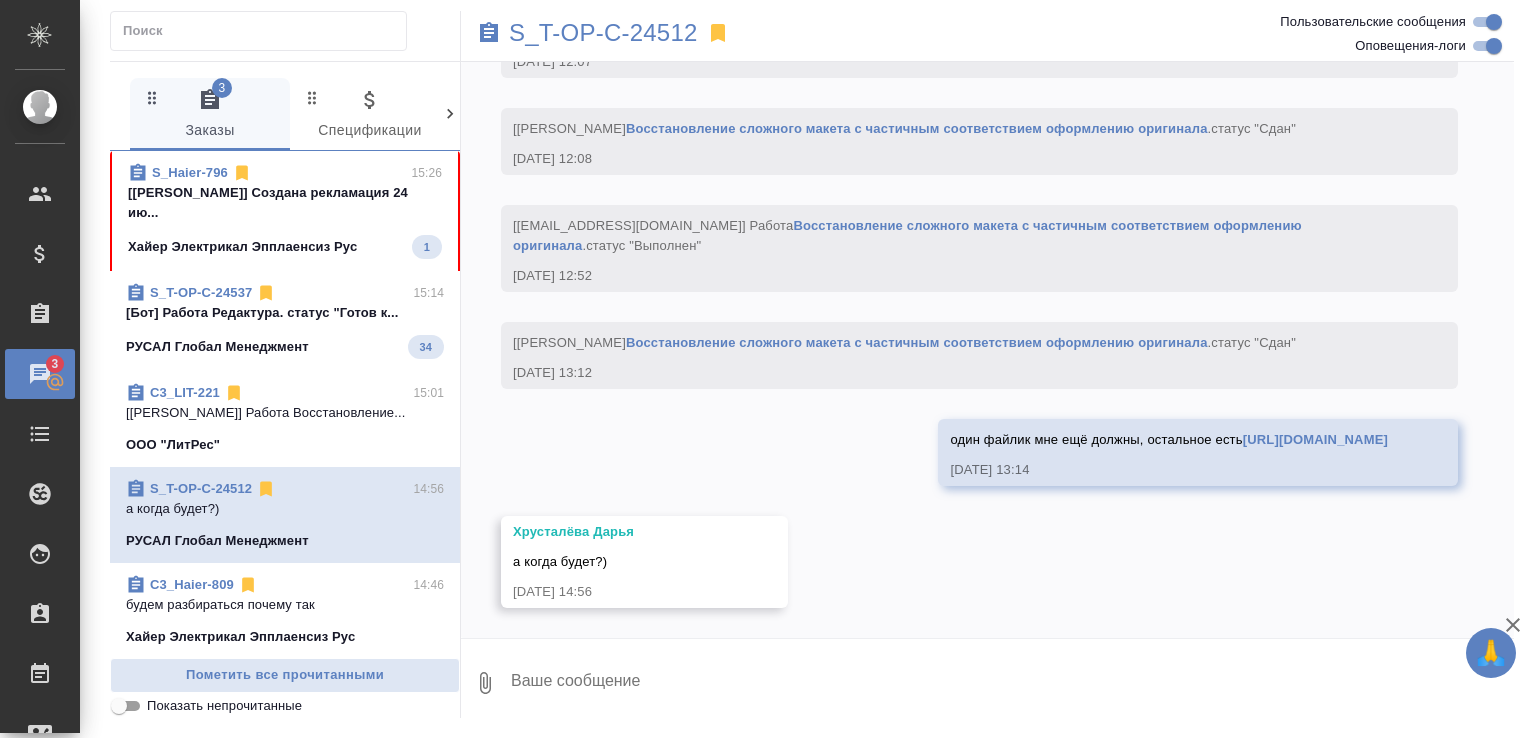 click at bounding box center [1011, 683] 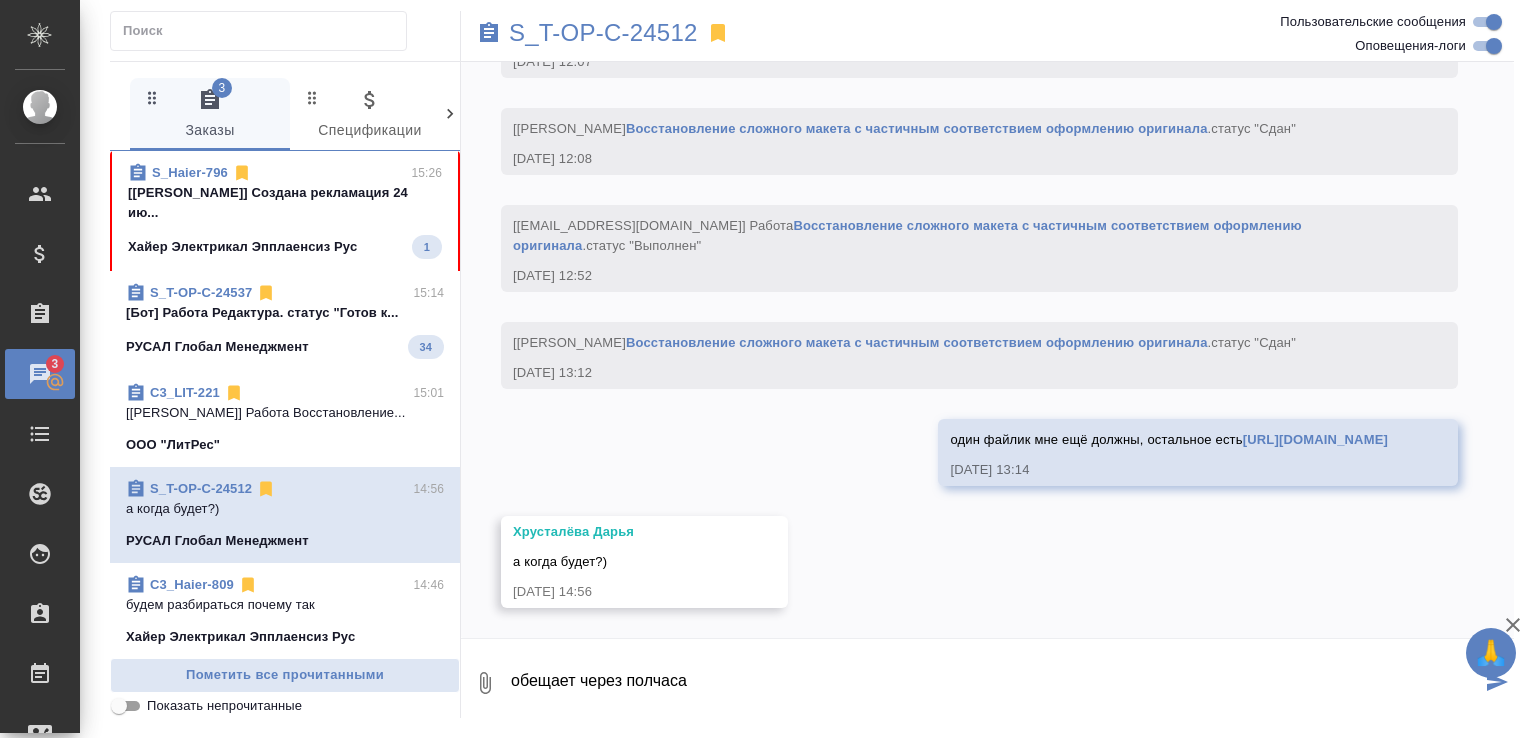 type on "обещает через полчаса" 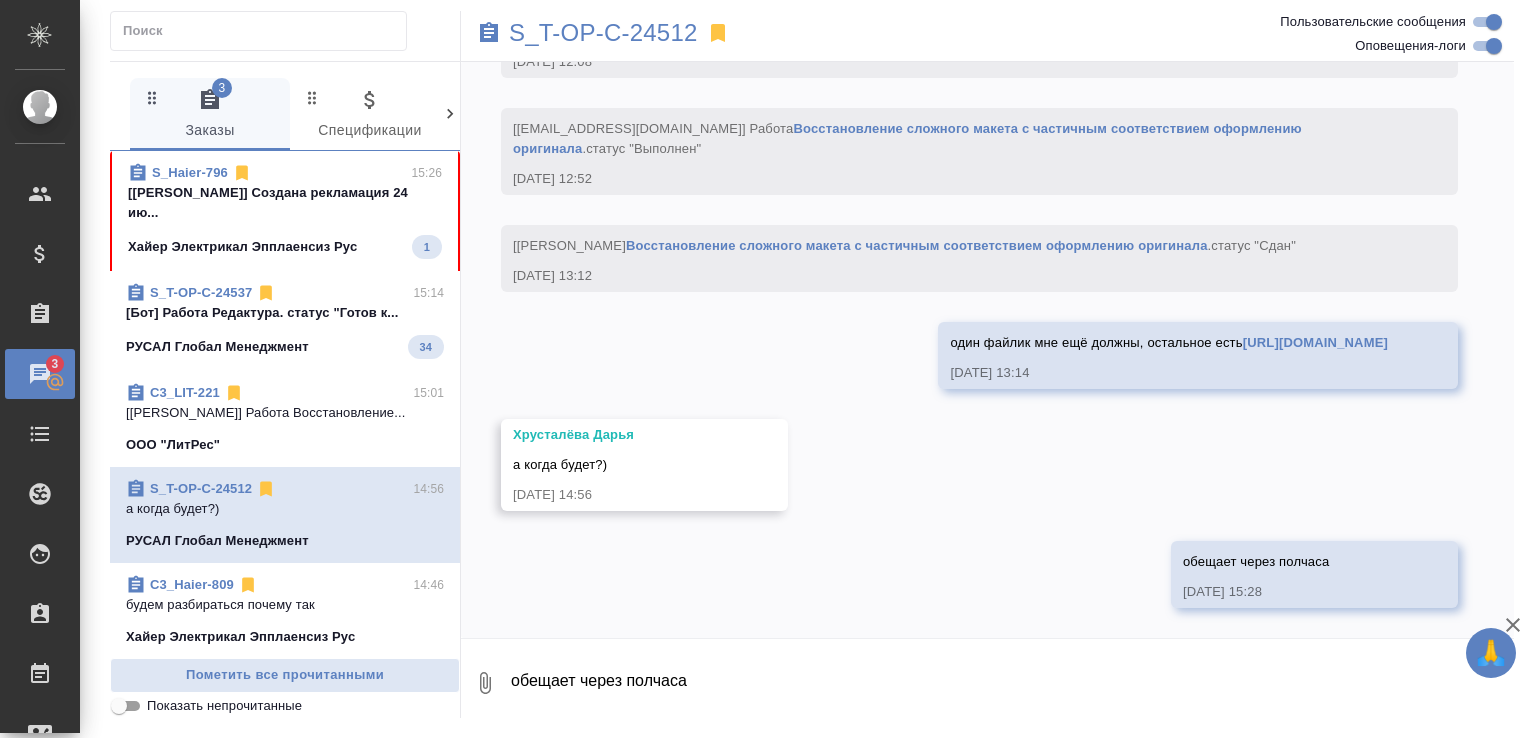scroll, scrollTop: 7894, scrollLeft: 0, axis: vertical 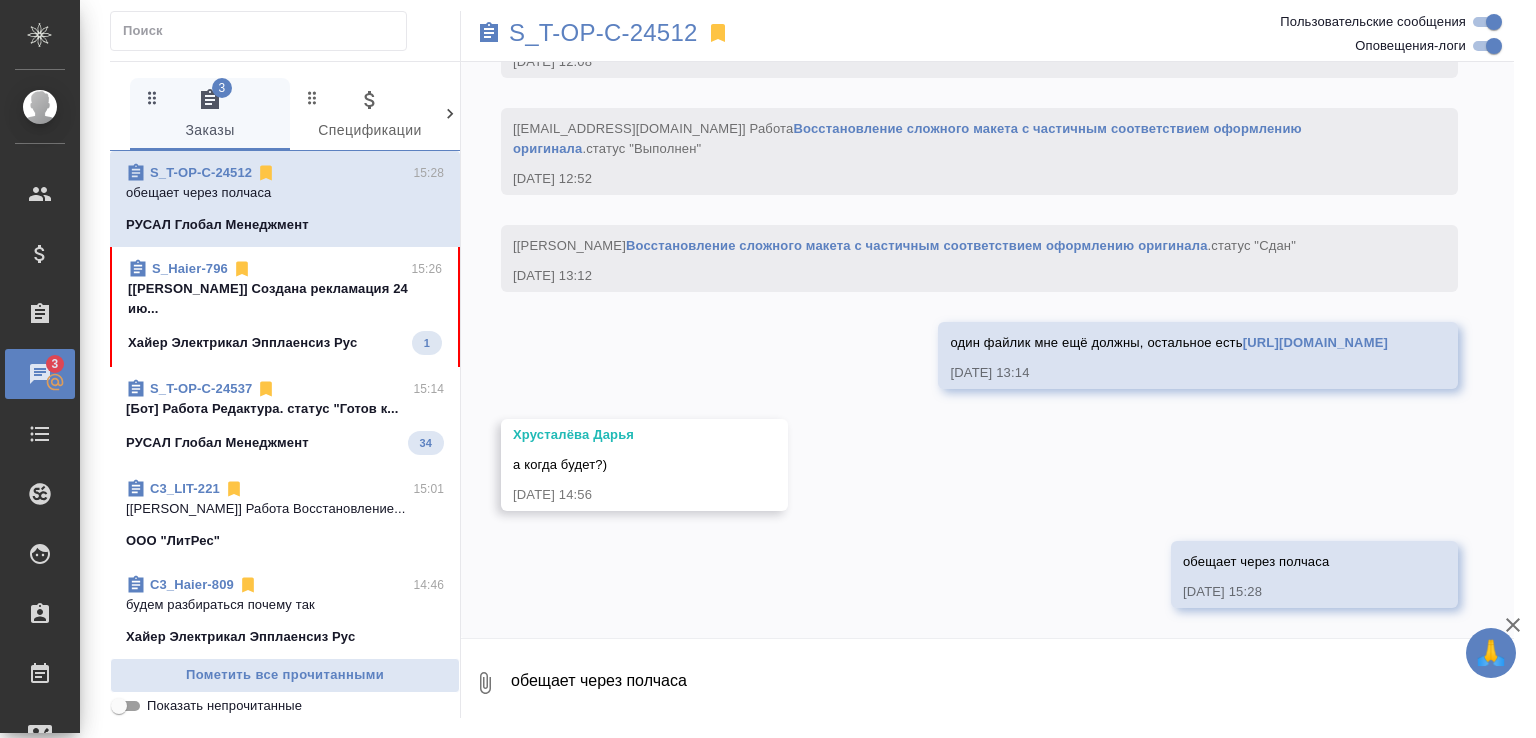 click on "S_Haier-796 15:26 [Белякова Юлия] Создана рекламация 24 ию... Хайер Электрикал Эпплаенсиз Рус 1" at bounding box center [285, 307] 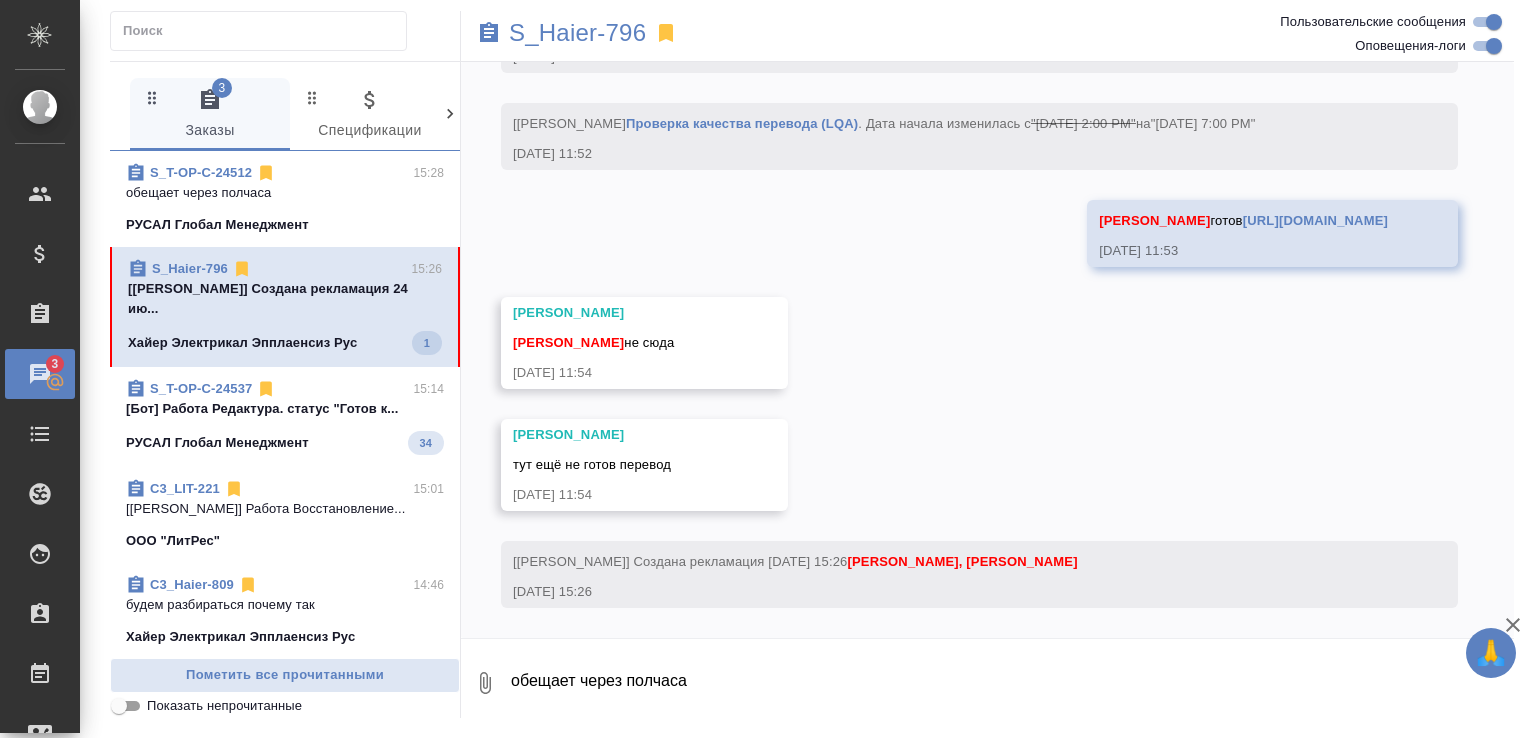 scroll, scrollTop: 21265, scrollLeft: 0, axis: vertical 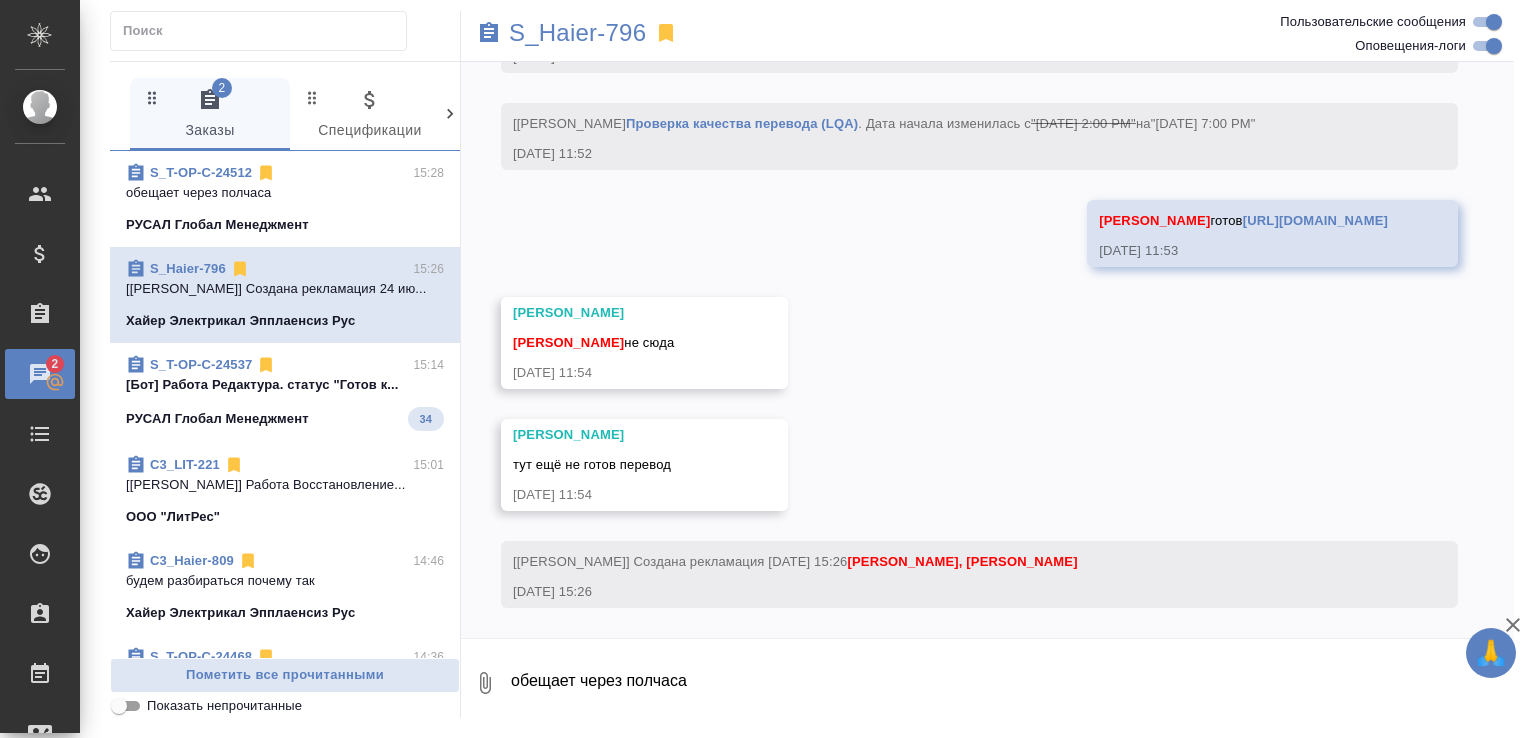 click on "S_Haier-796" at bounding box center (188, 268) 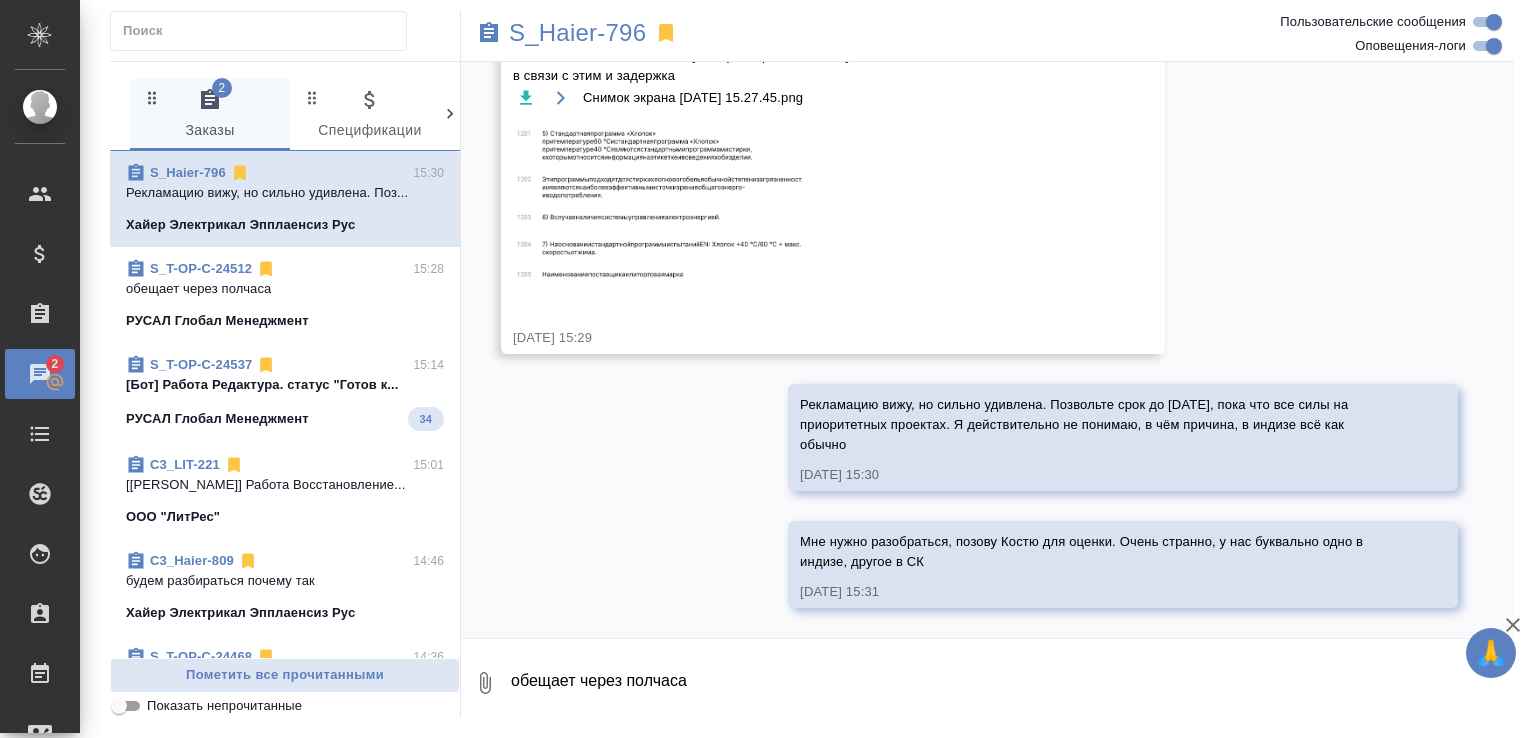 scroll, scrollTop: 21761, scrollLeft: 0, axis: vertical 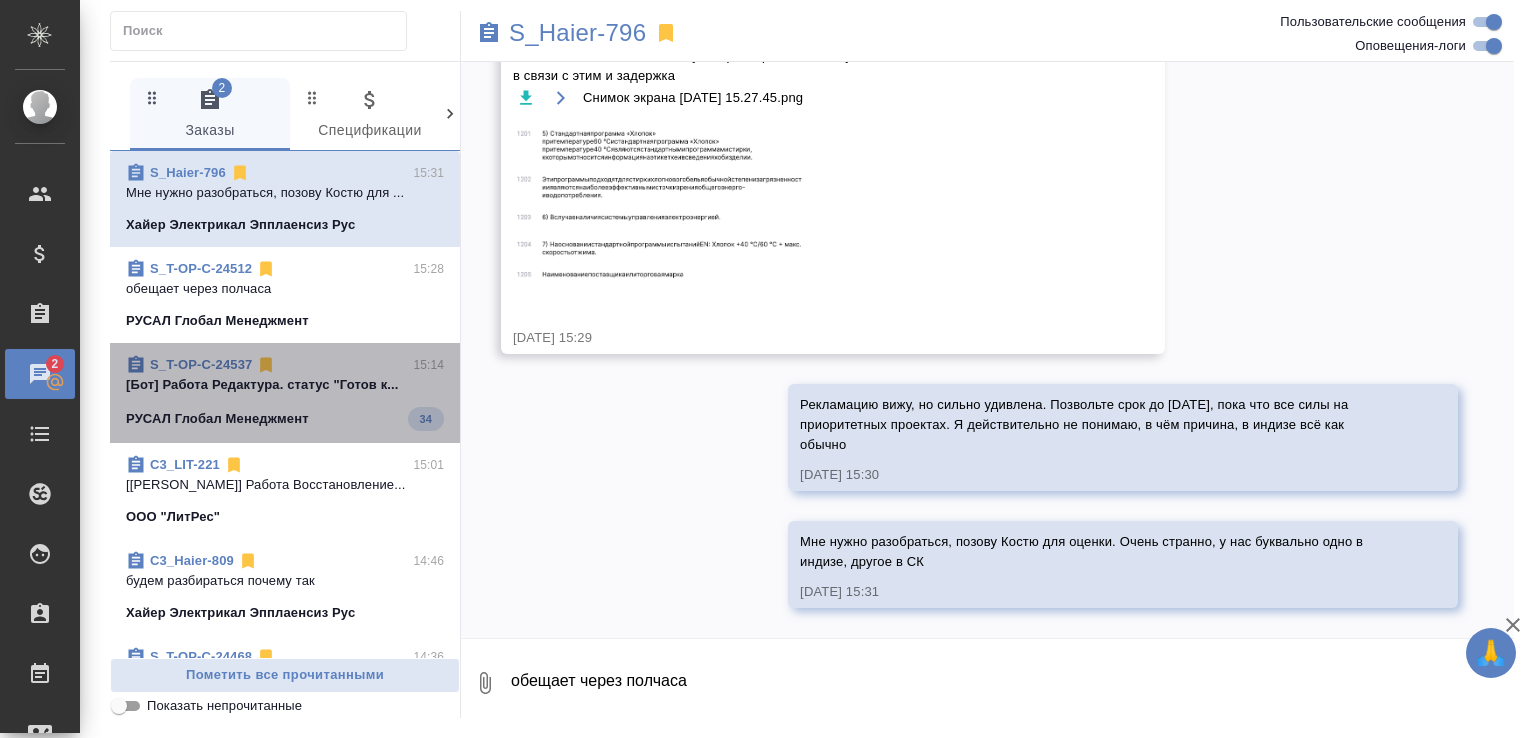 click on "S_T-OP-C-24537 15:14 [Бот] Работа Редактура.  статус "Готов к... РУСАЛ Глобал Менеджмент 34" at bounding box center (285, 393) 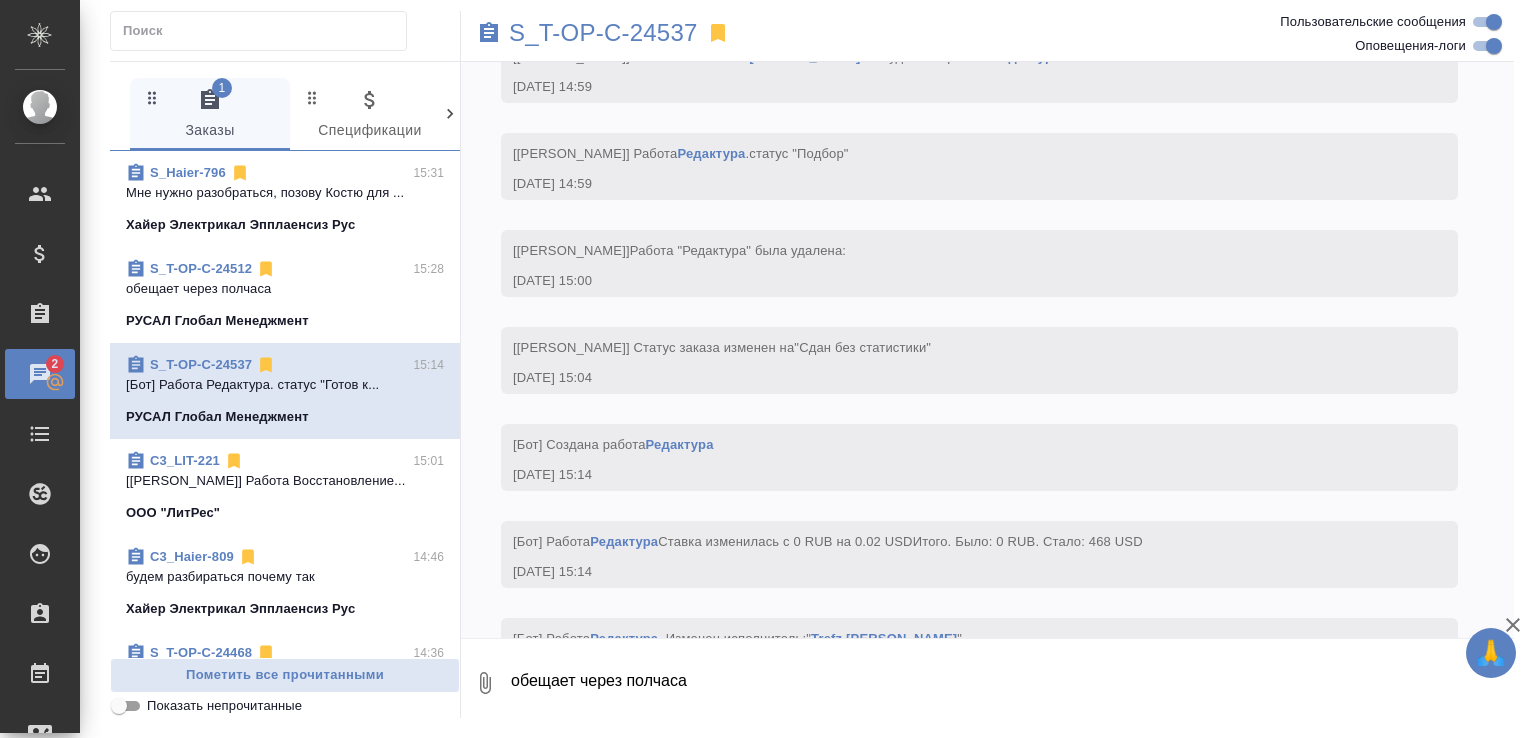scroll, scrollTop: 7936, scrollLeft: 0, axis: vertical 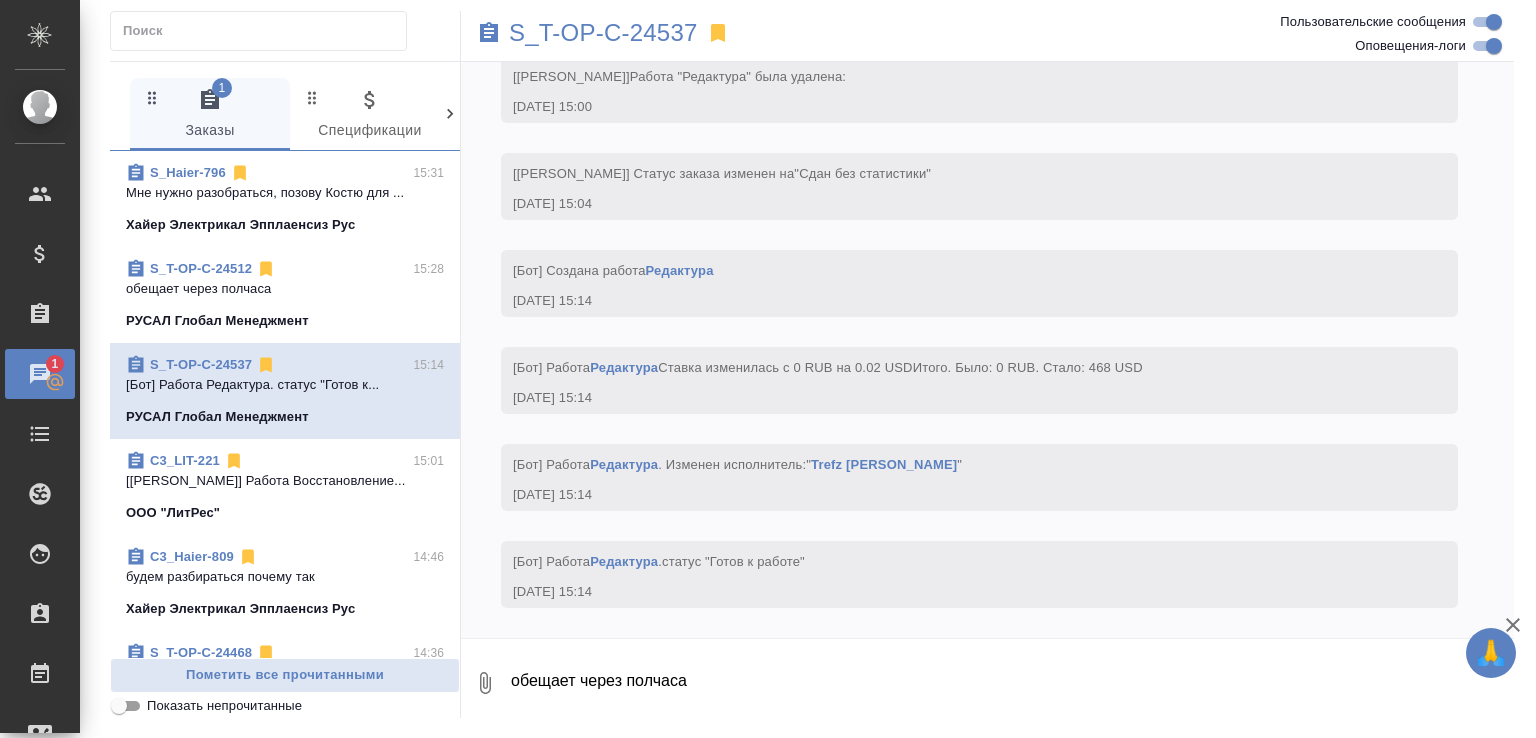 click on "S_T-OP-C-24537" at bounding box center (812, 33) 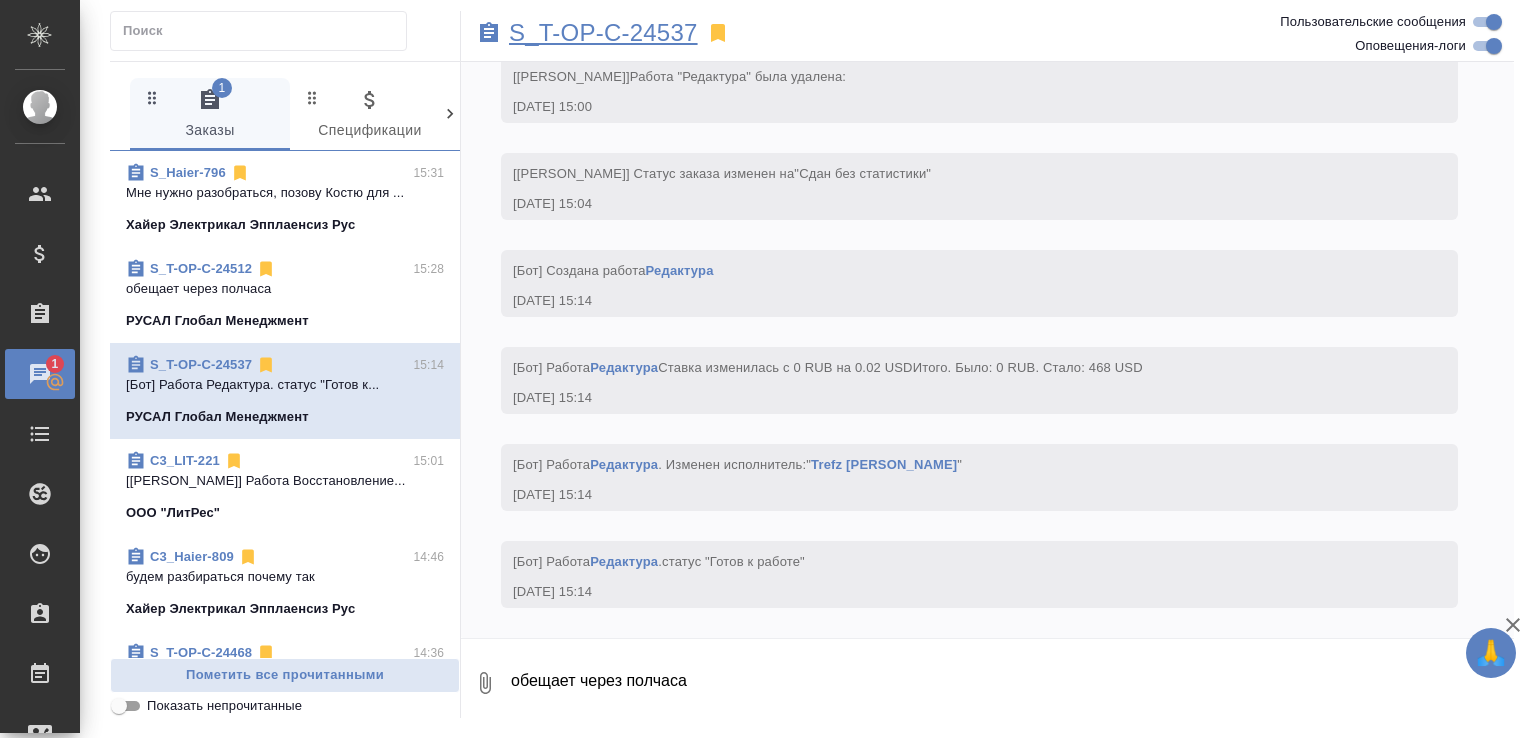 click on "S_T-OP-C-24537" at bounding box center [603, 33] 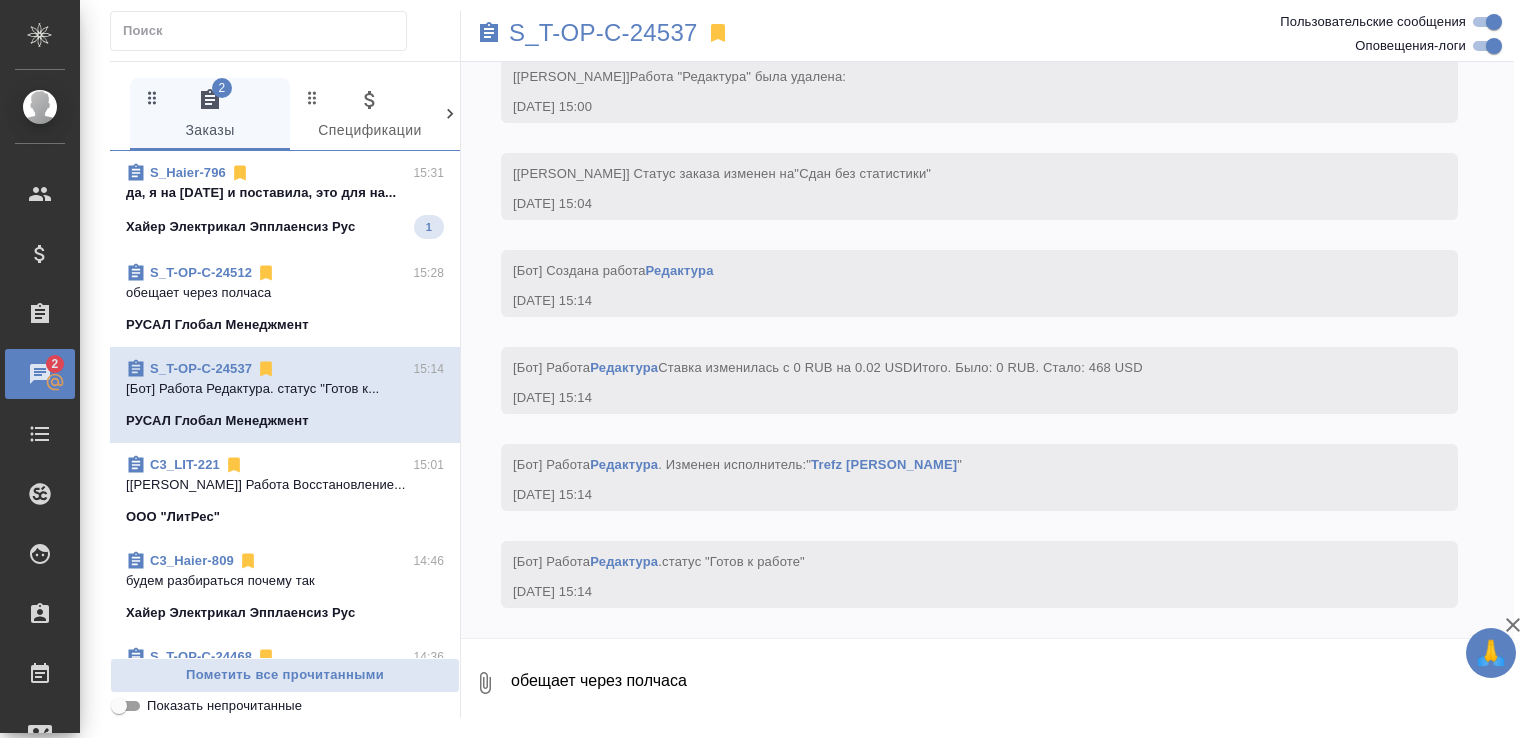 click on "S_Haier-796 15:31" at bounding box center (285, 173) 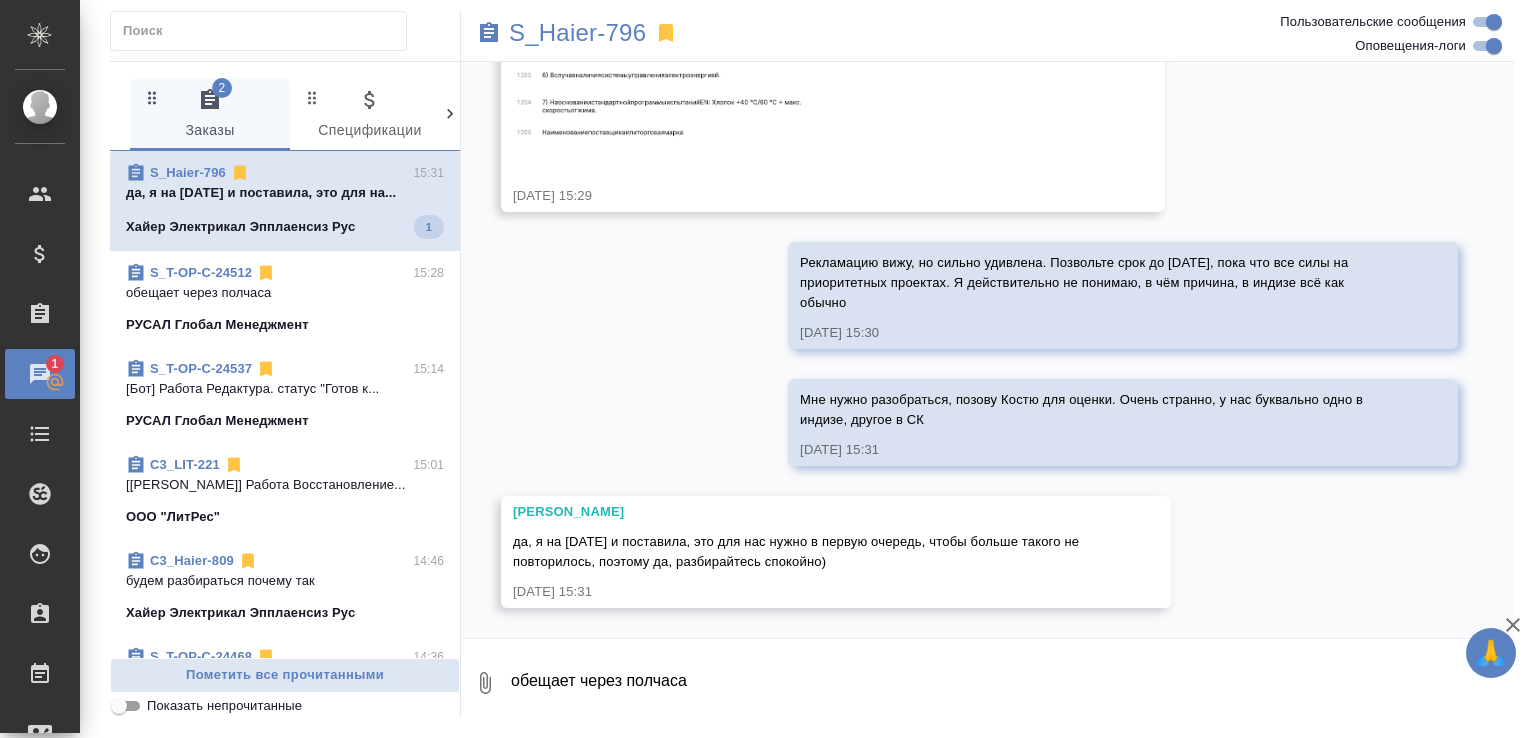 scroll, scrollTop: 22075, scrollLeft: 0, axis: vertical 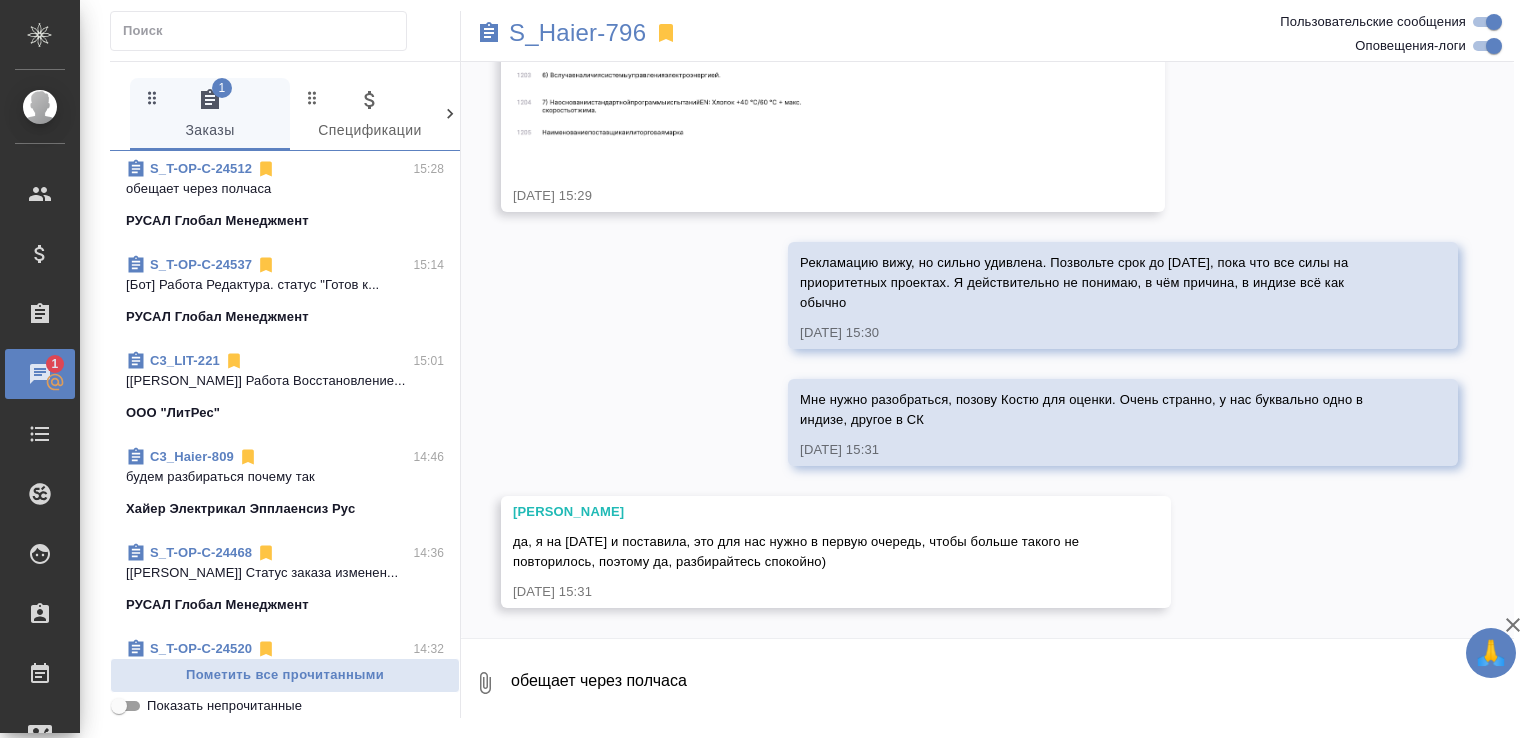 click on "обещает через полчаса" at bounding box center (1011, 683) 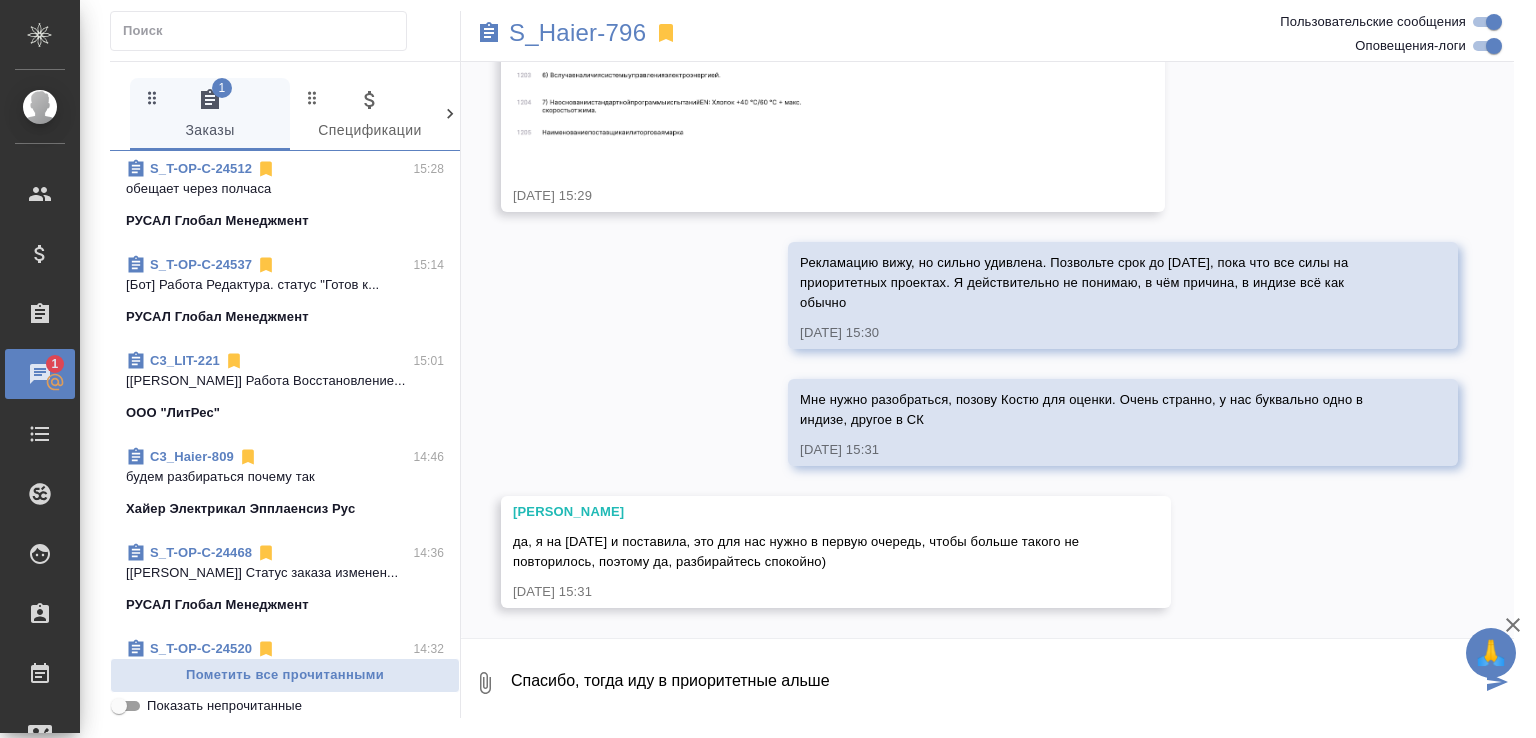 type on "Спасибо, тогда иду в приоритетные альше" 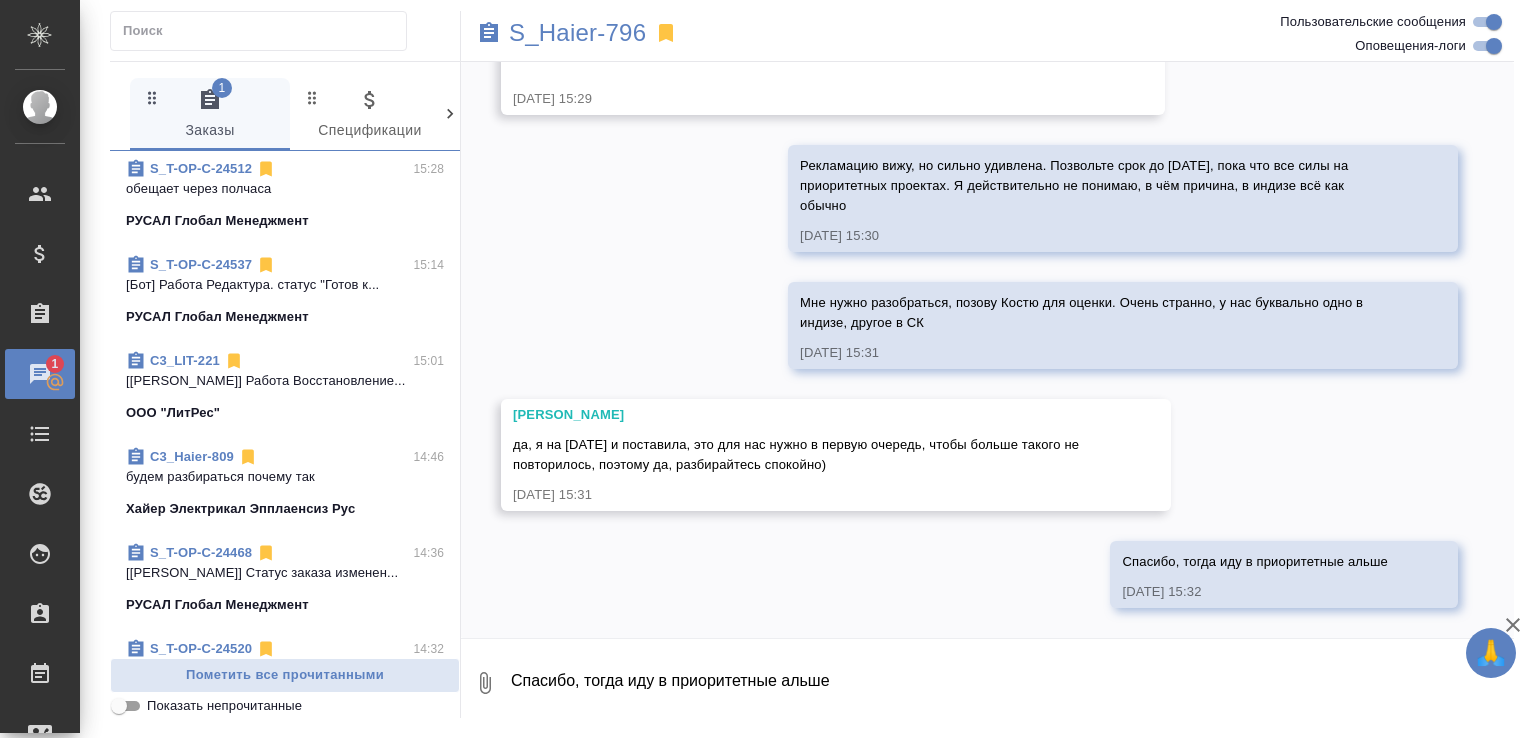 scroll, scrollTop: 22172, scrollLeft: 0, axis: vertical 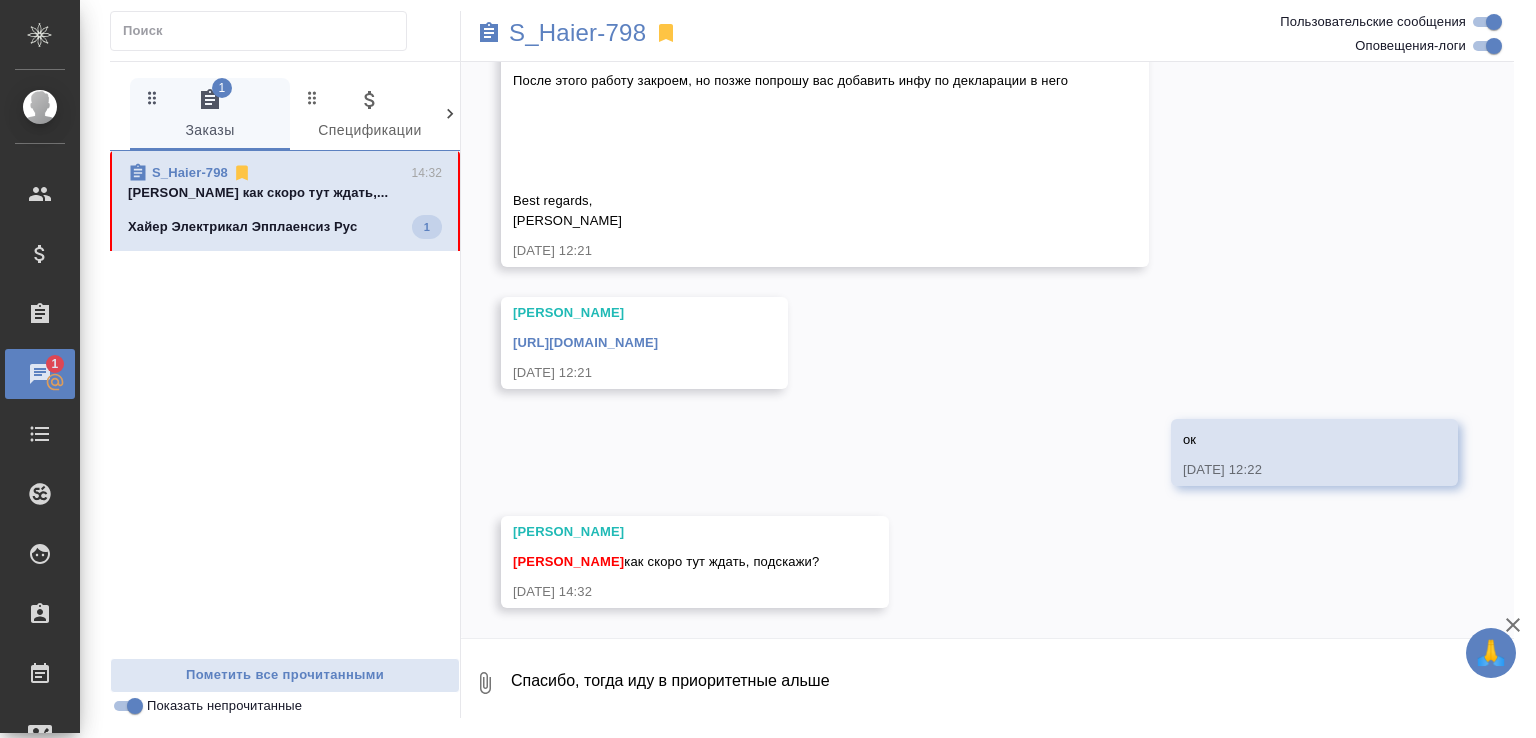 click on "Малофеева Екатерина как скоро тут ждать,..." at bounding box center (285, 193) 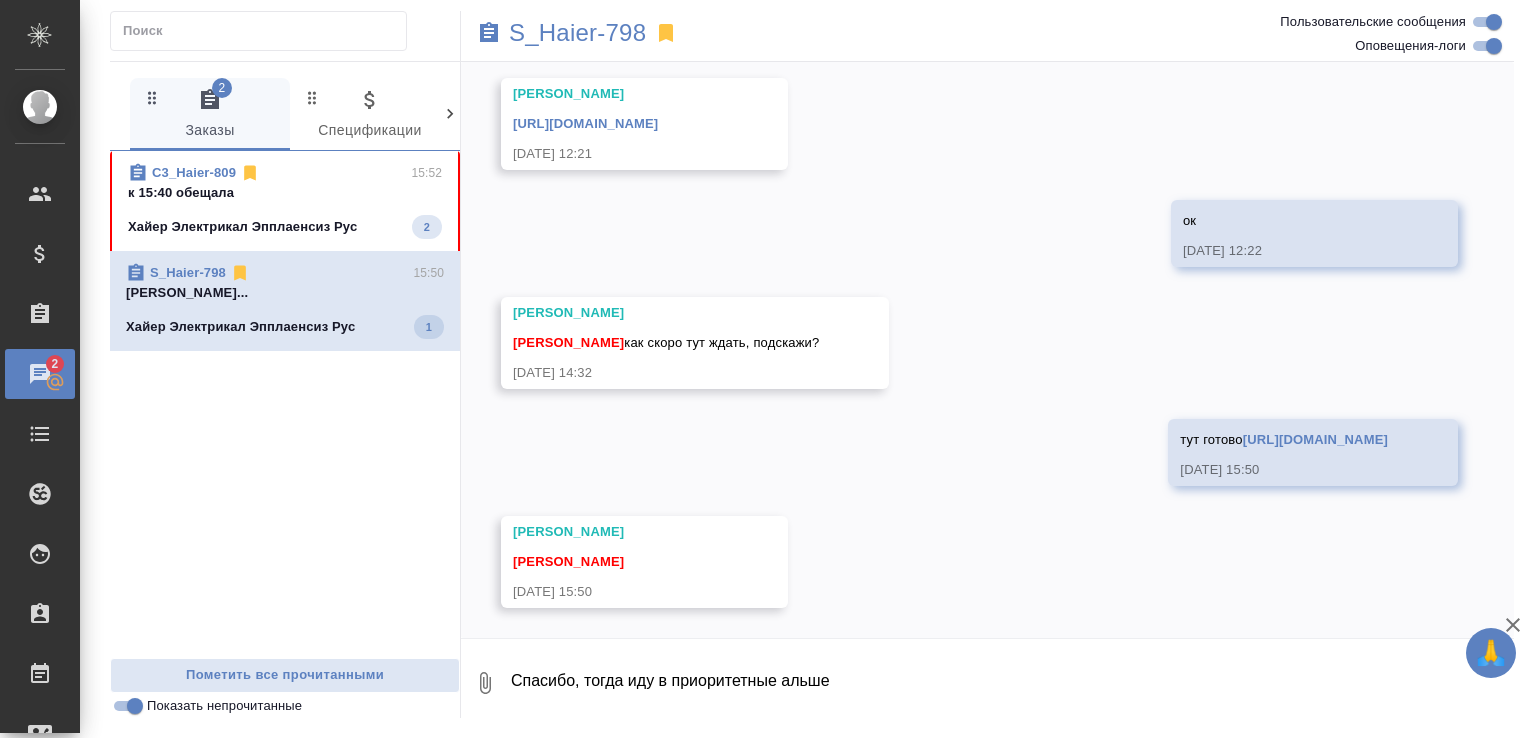 scroll, scrollTop: 26550, scrollLeft: 0, axis: vertical 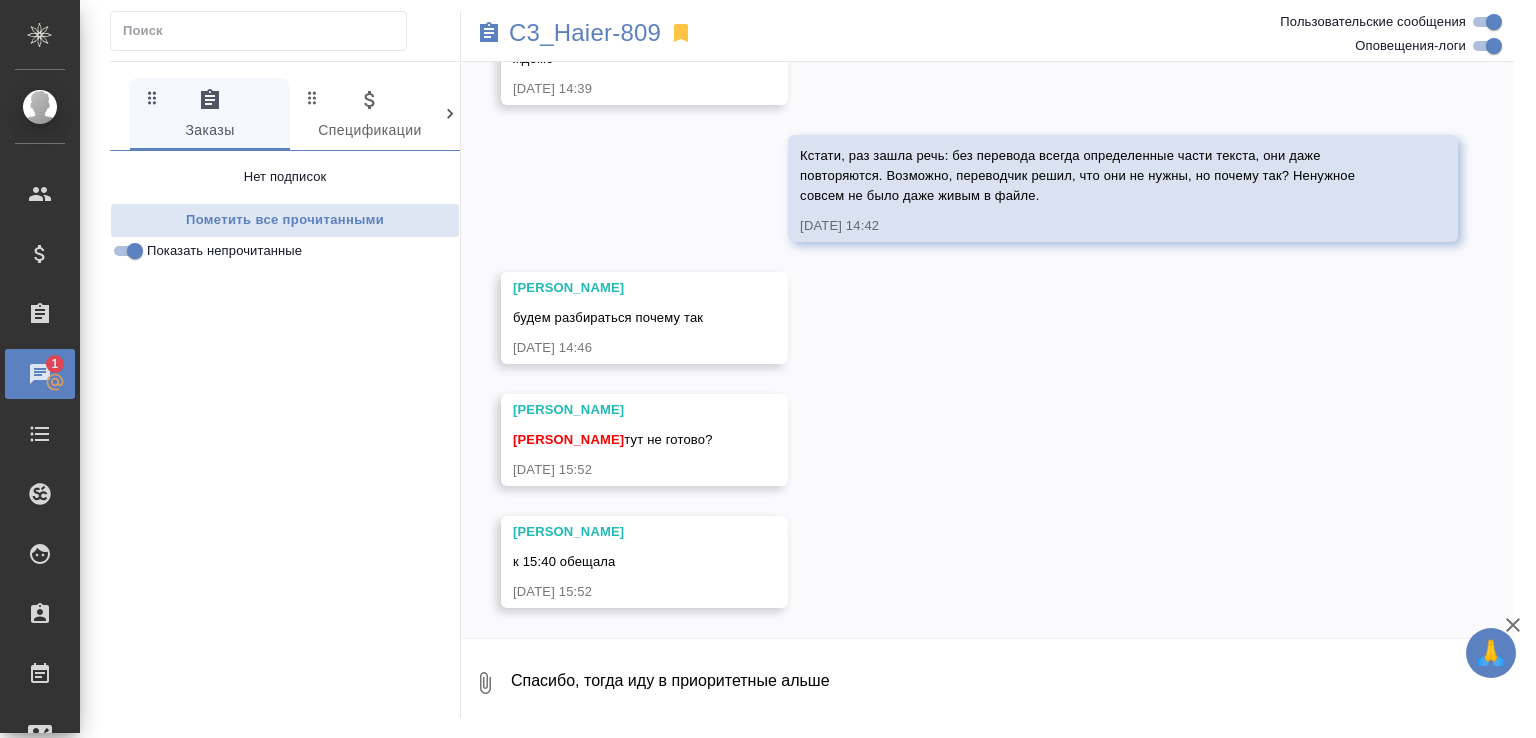 click on "Спасибо, тогда иду в приоритетные альше" at bounding box center (1011, 683) 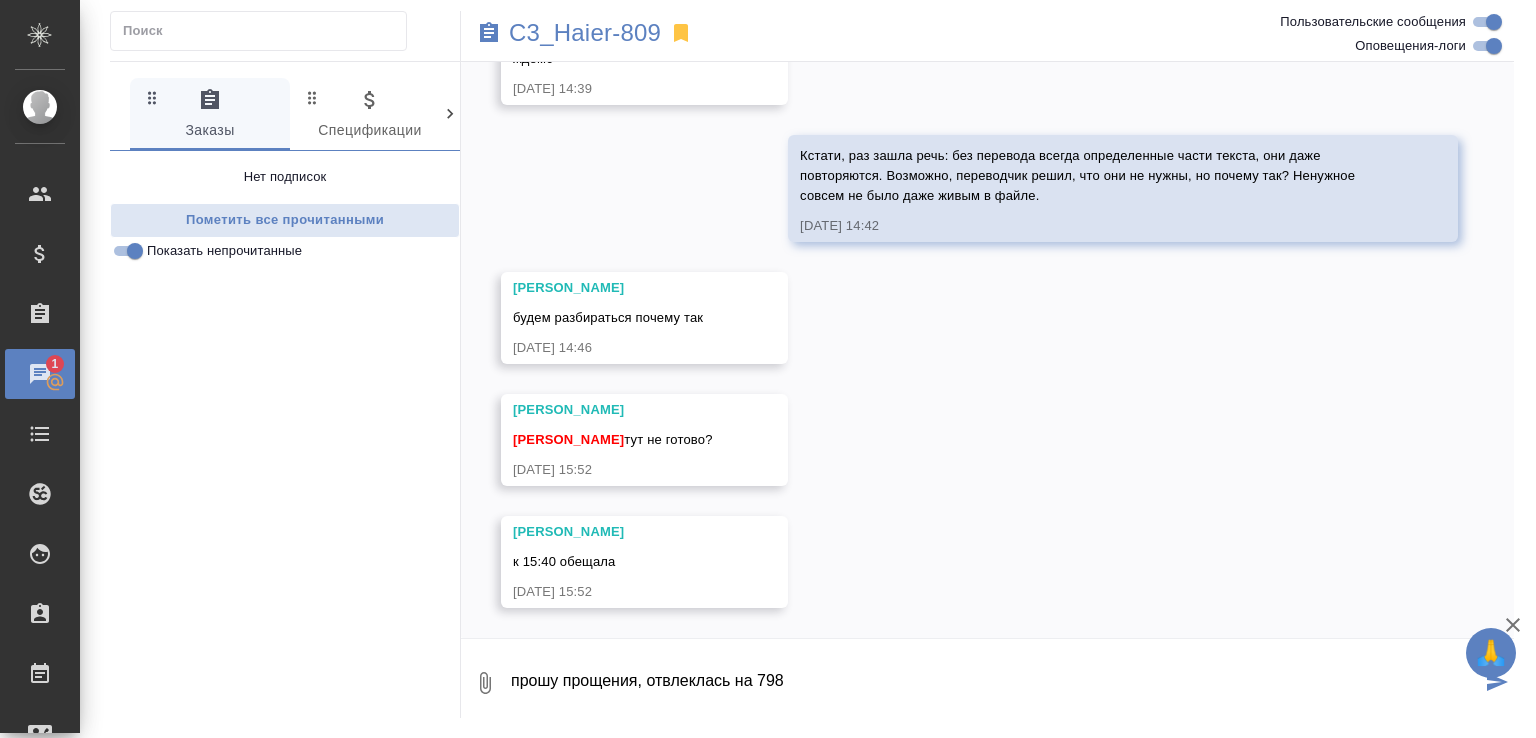 click on "прошу прощения, отвлеклась на 798" at bounding box center [995, 683] 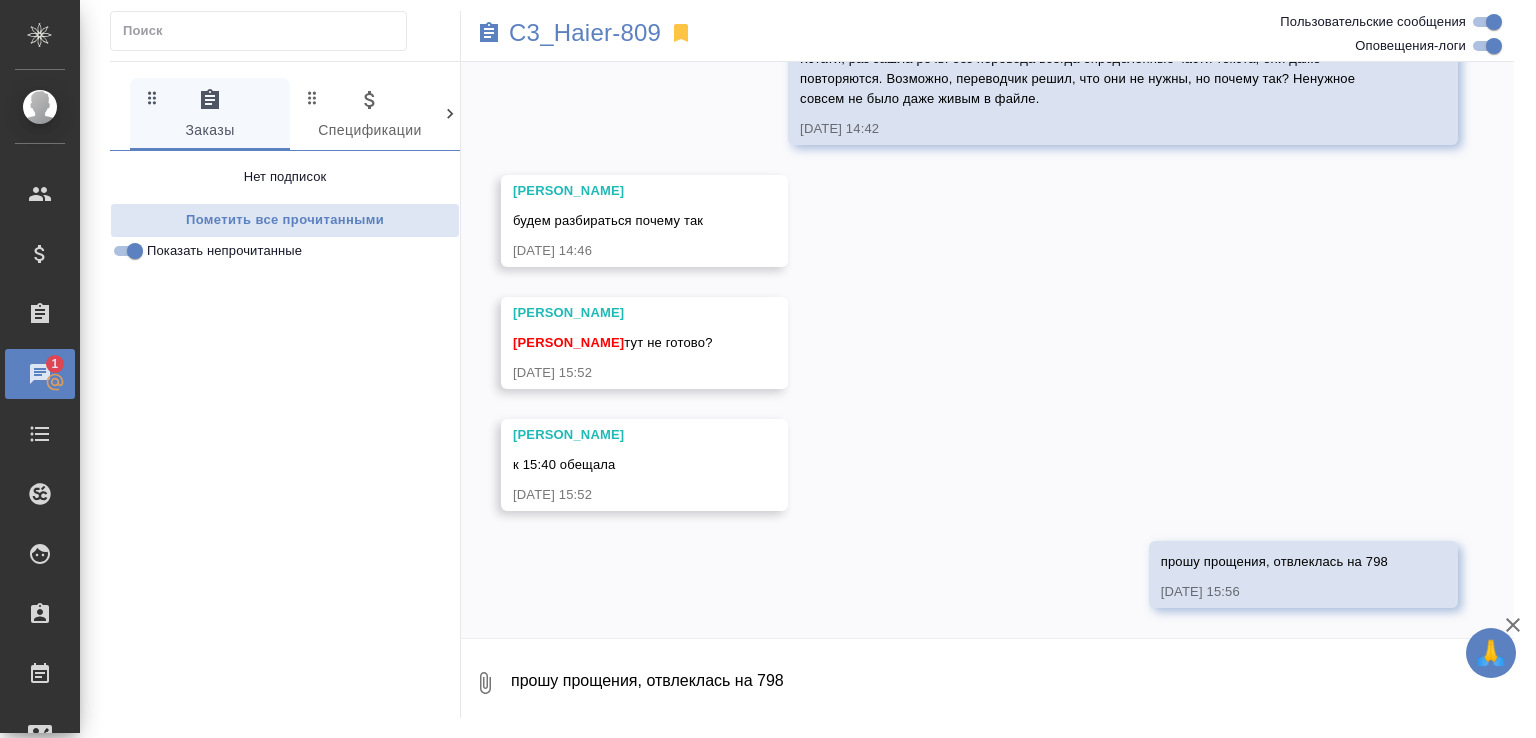 scroll, scrollTop: 19781, scrollLeft: 0, axis: vertical 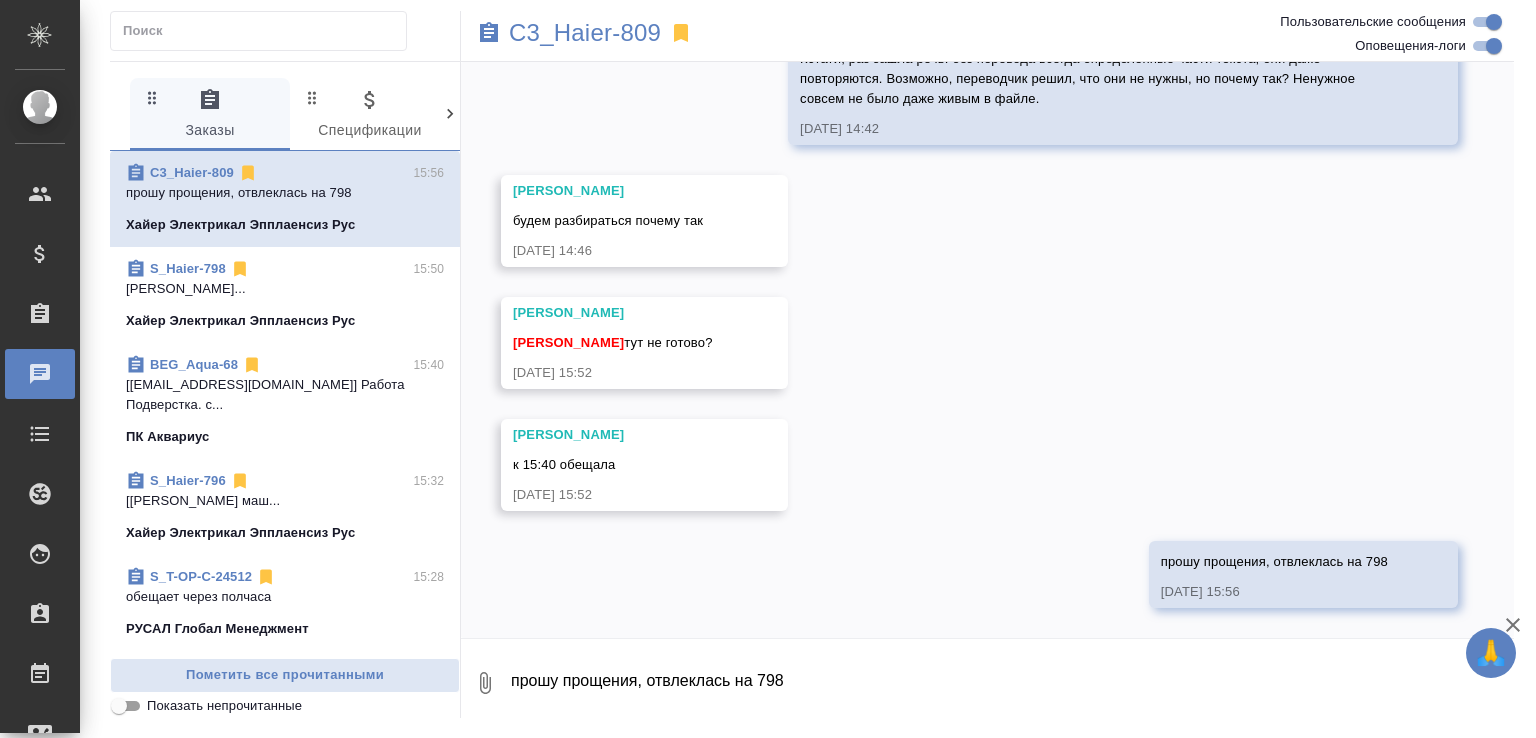 click on "S_Haier-798 15:50" at bounding box center [285, 269] 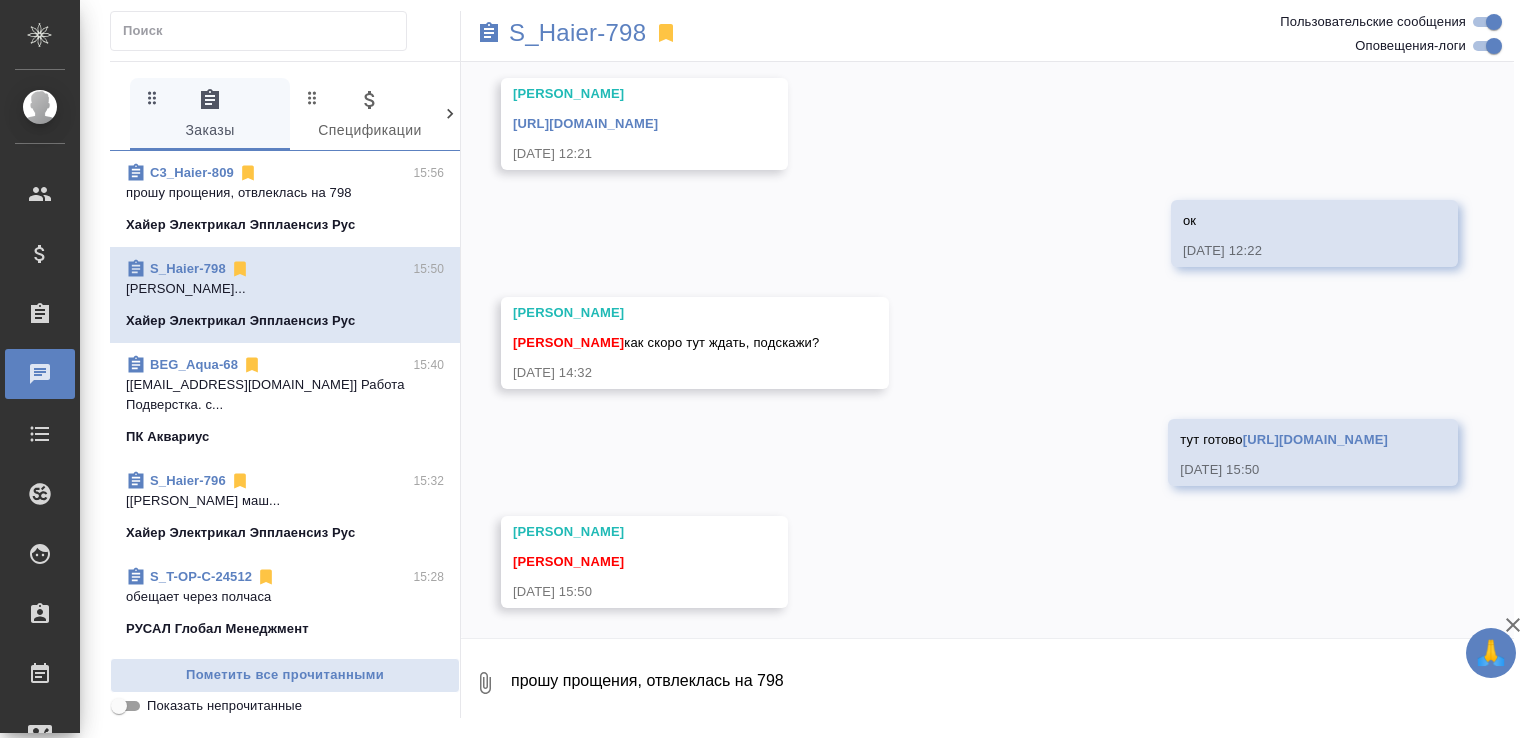 scroll, scrollTop: 26550, scrollLeft: 0, axis: vertical 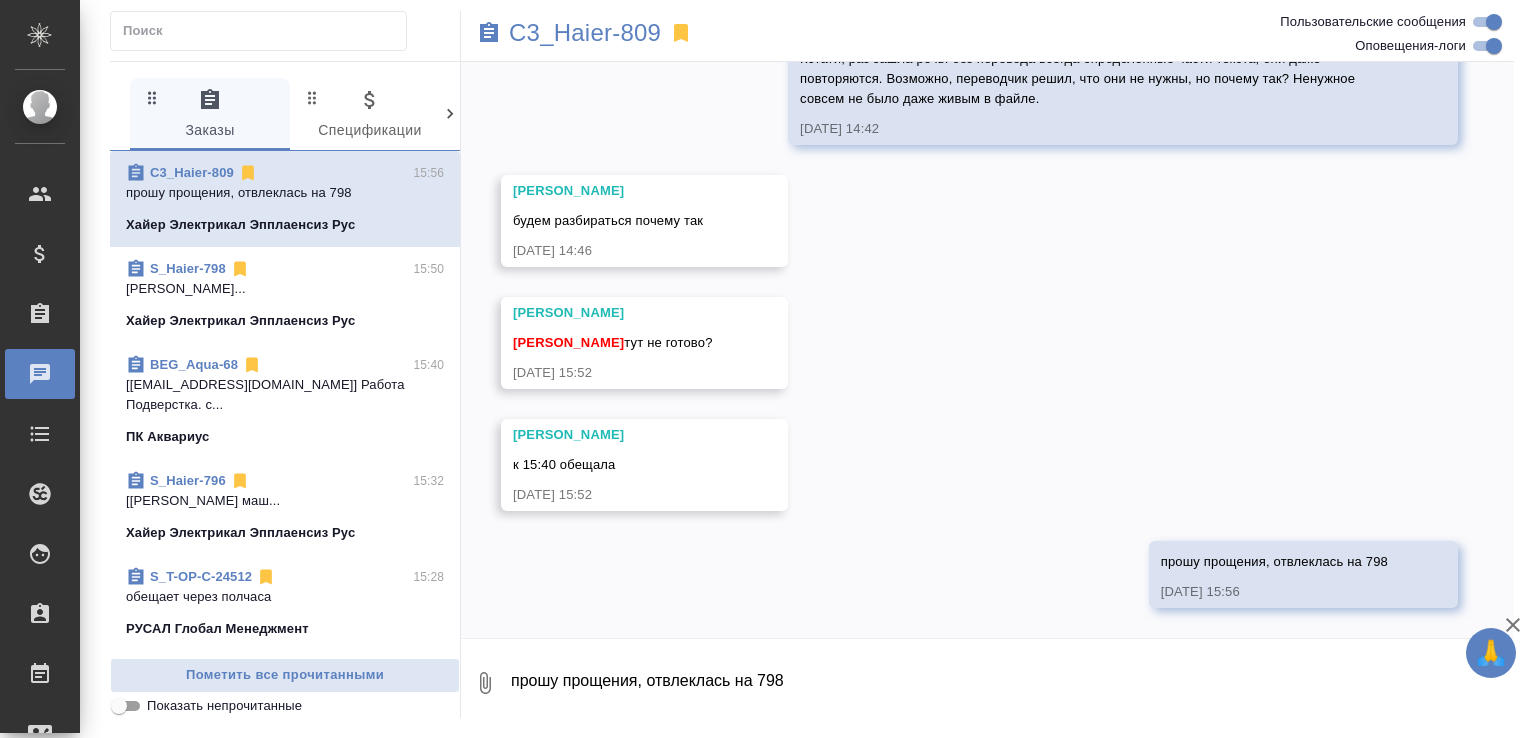 click on "прошу прощения, отвлеклась на 798" at bounding box center [1011, 683] 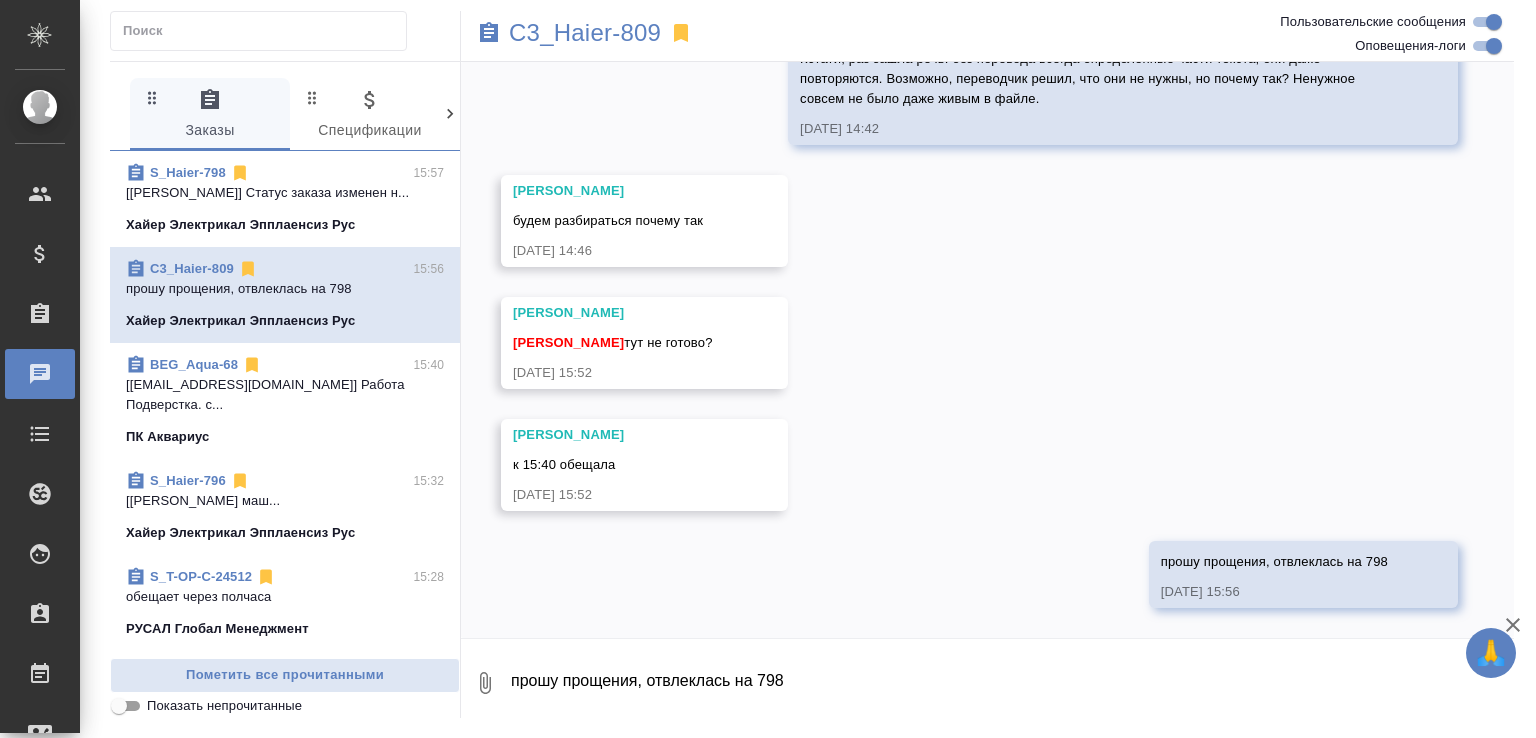 click on "Белякова Юлия к 15:40 обещала 24.07.25, 15:52" at bounding box center [644, 465] 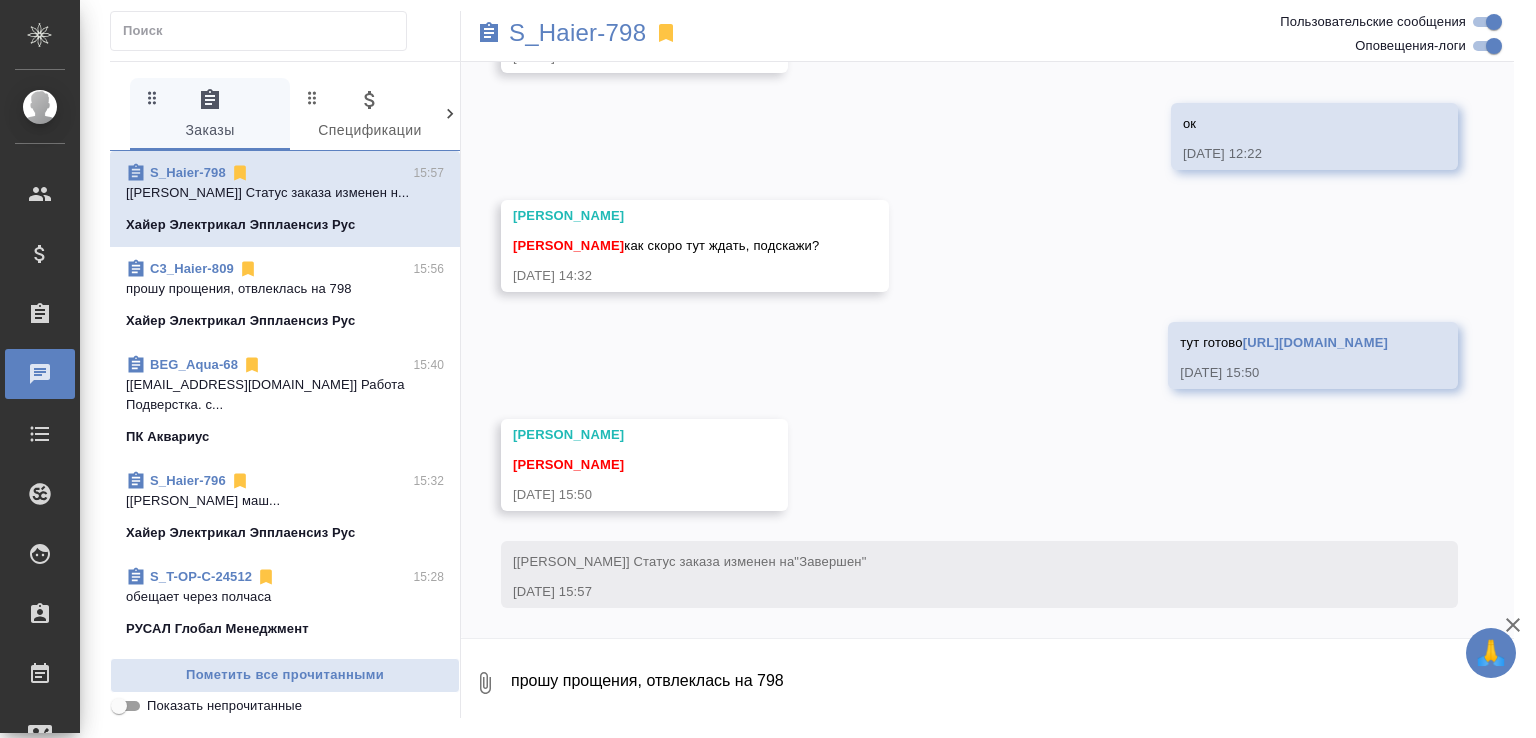 scroll, scrollTop: 26647, scrollLeft: 0, axis: vertical 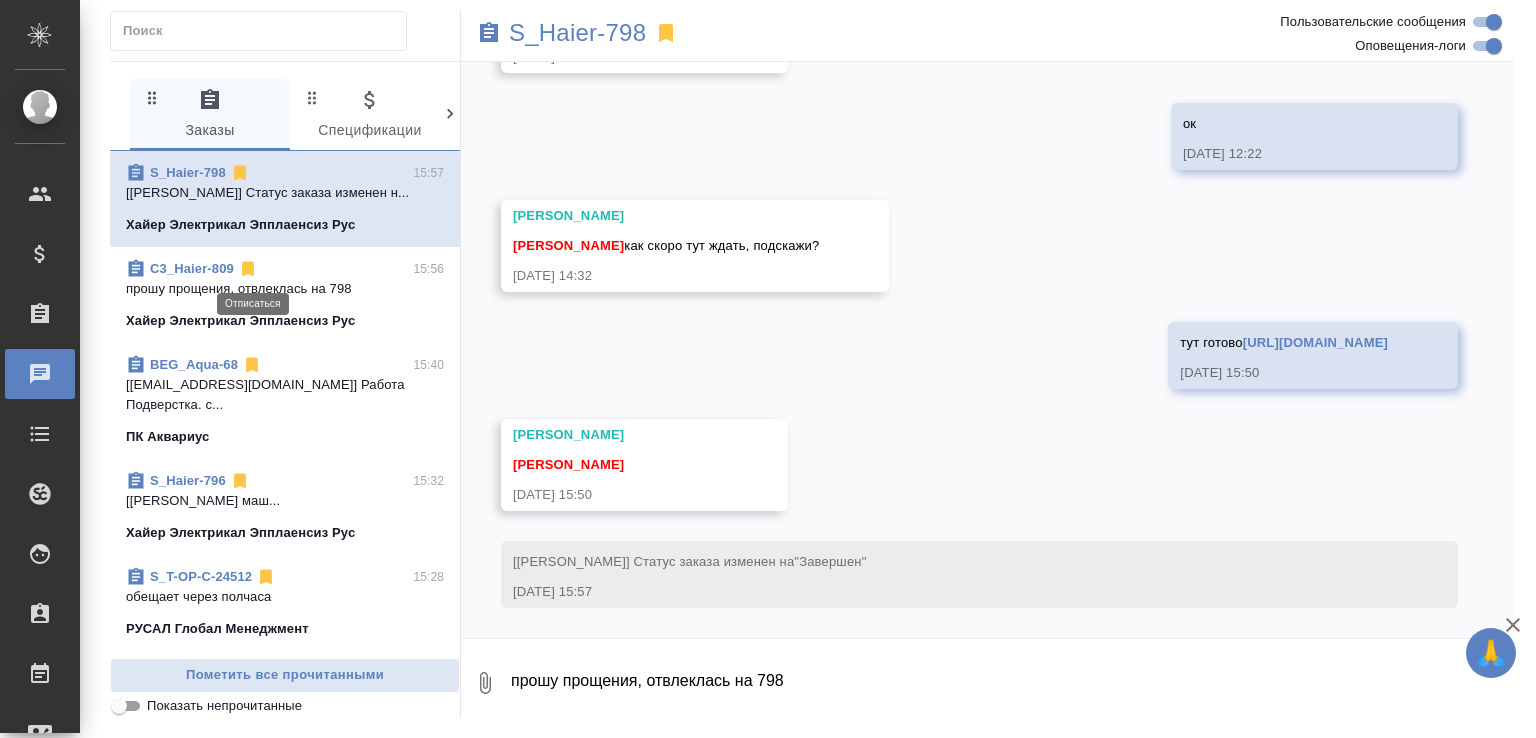 click on "C3_Haier-809" at bounding box center (192, 268) 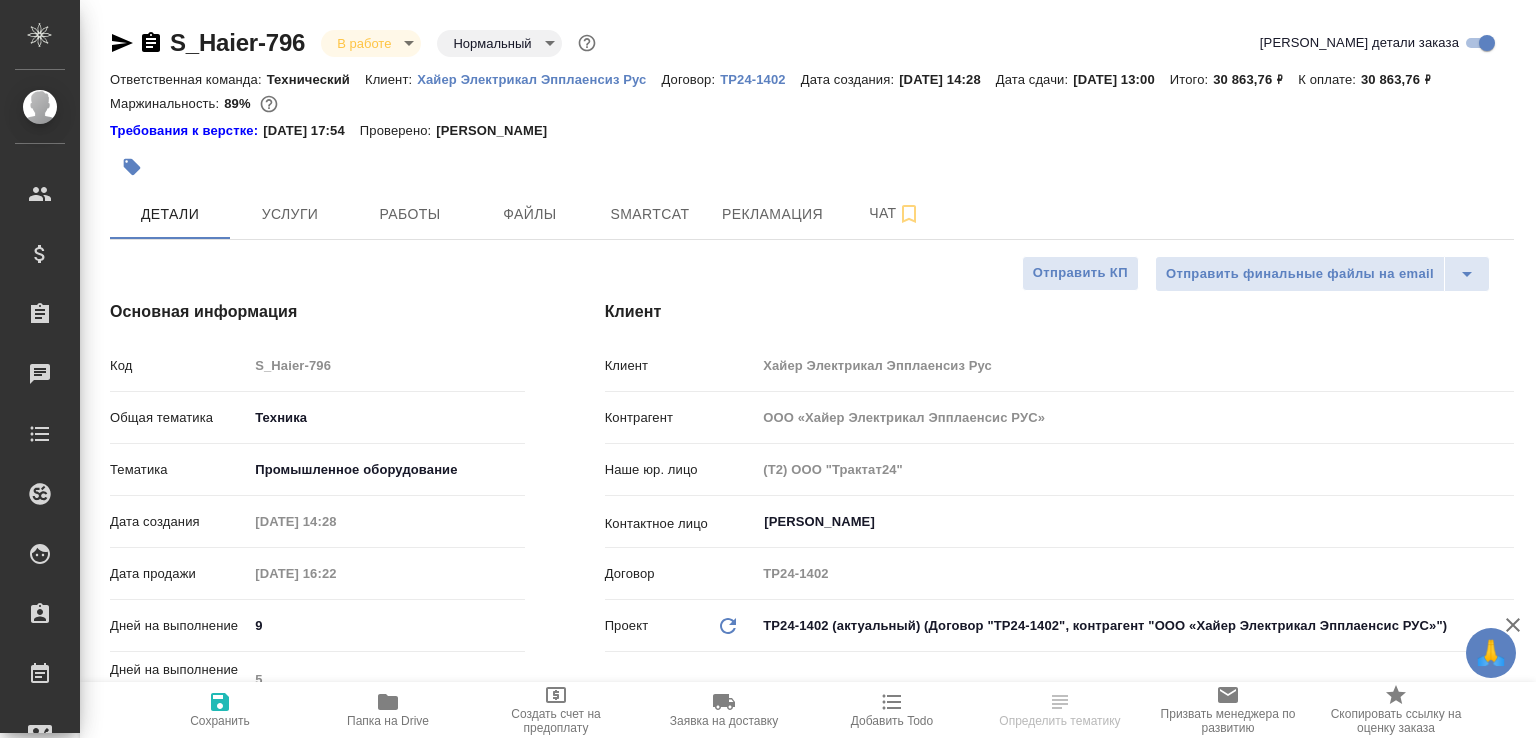 select on "RU" 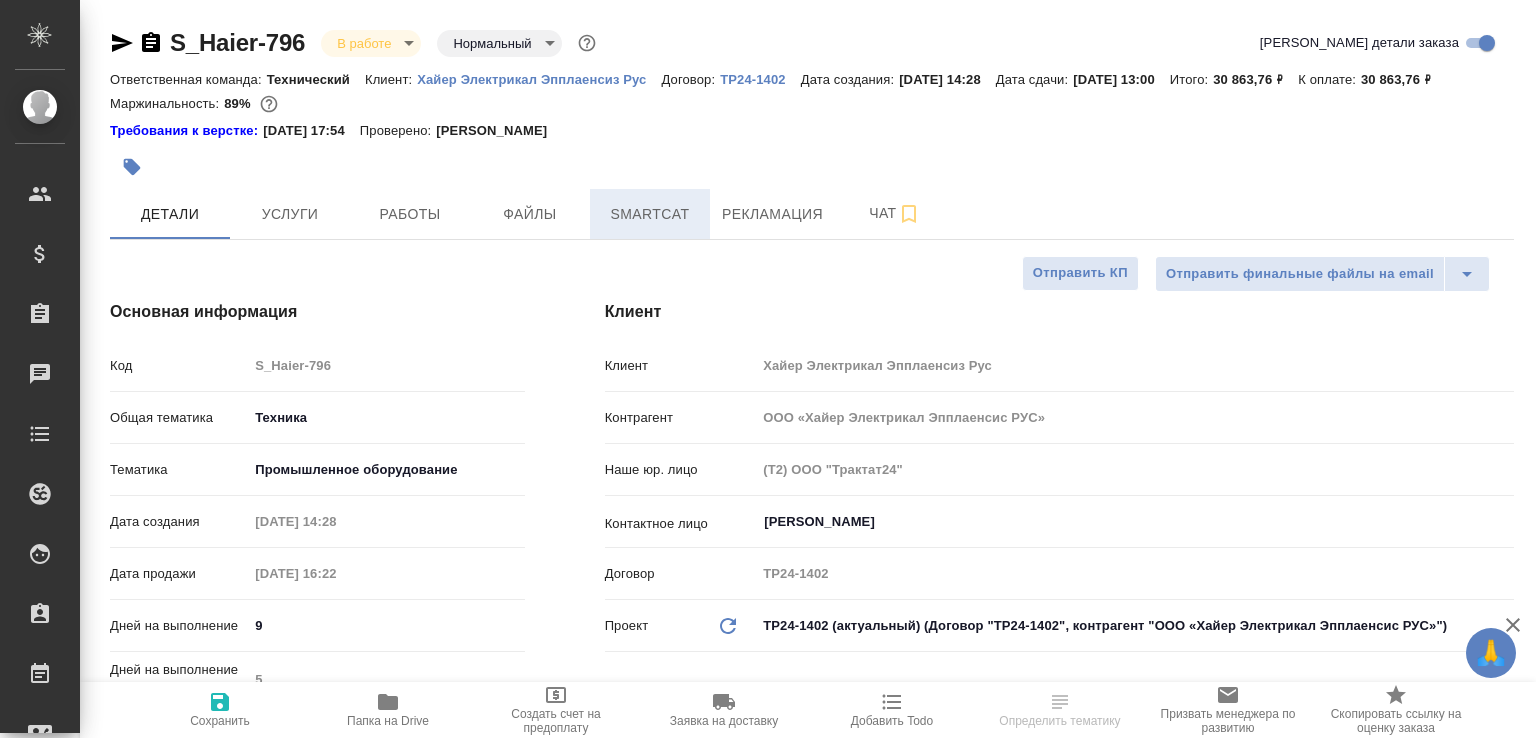 scroll, scrollTop: 0, scrollLeft: 0, axis: both 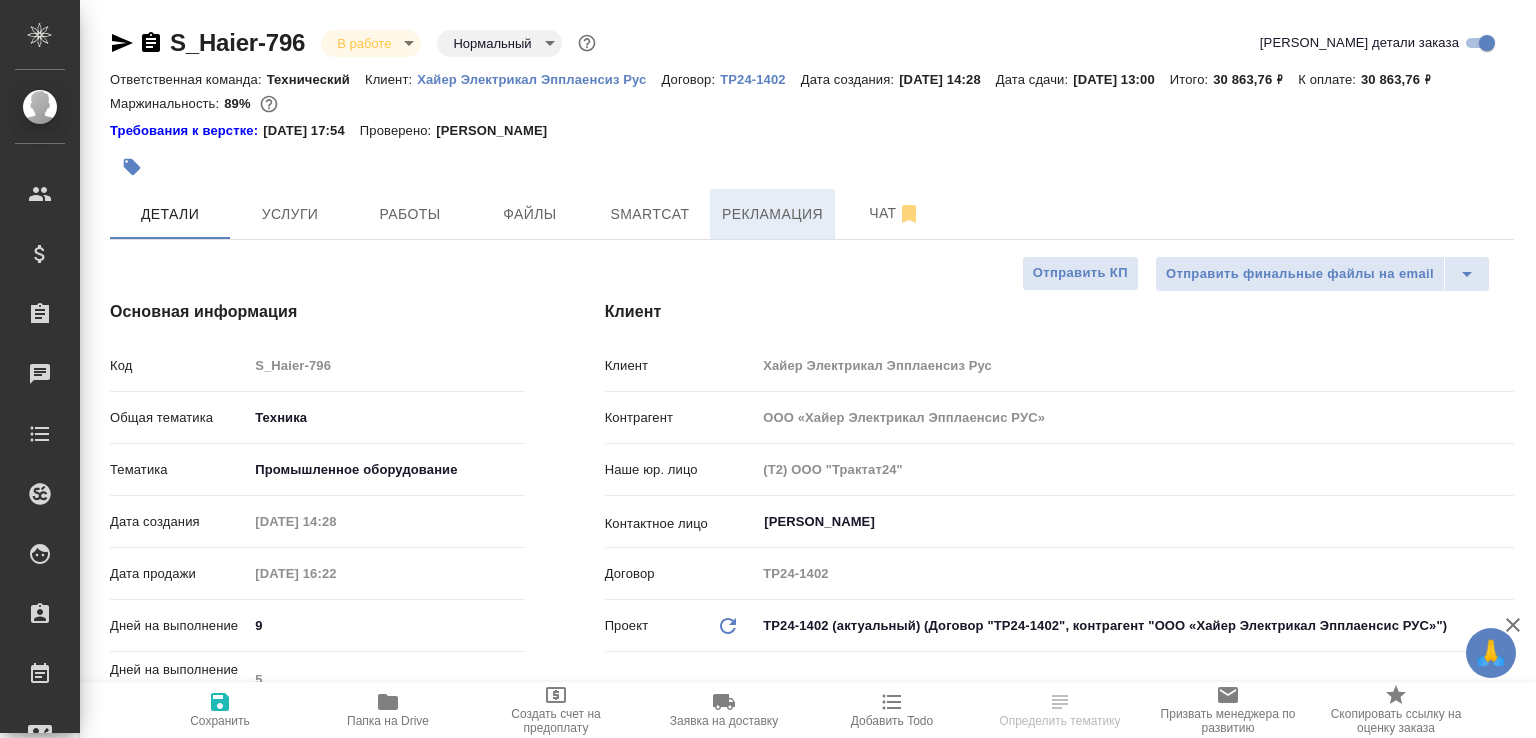 click on "Рекламация" at bounding box center [772, 214] 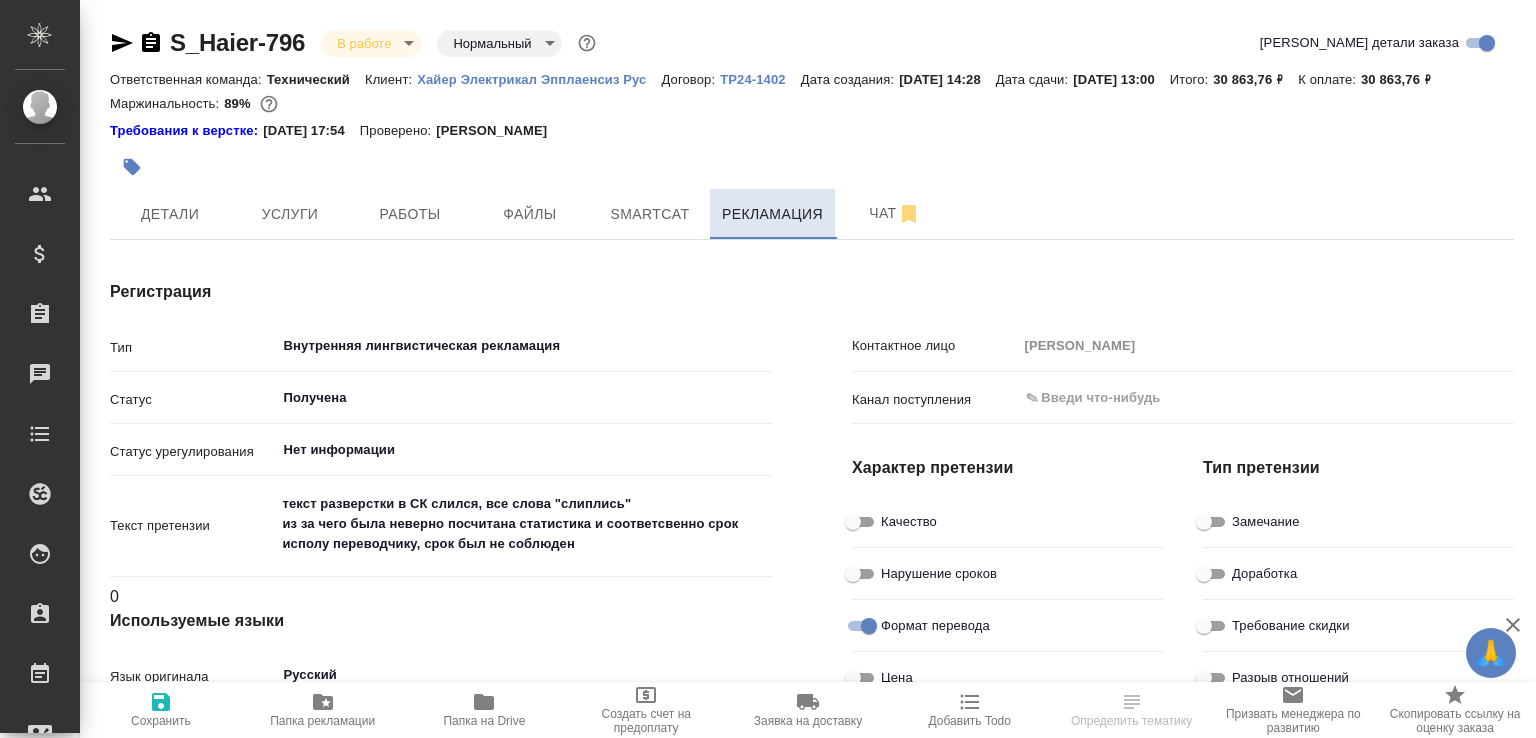 type on "x" 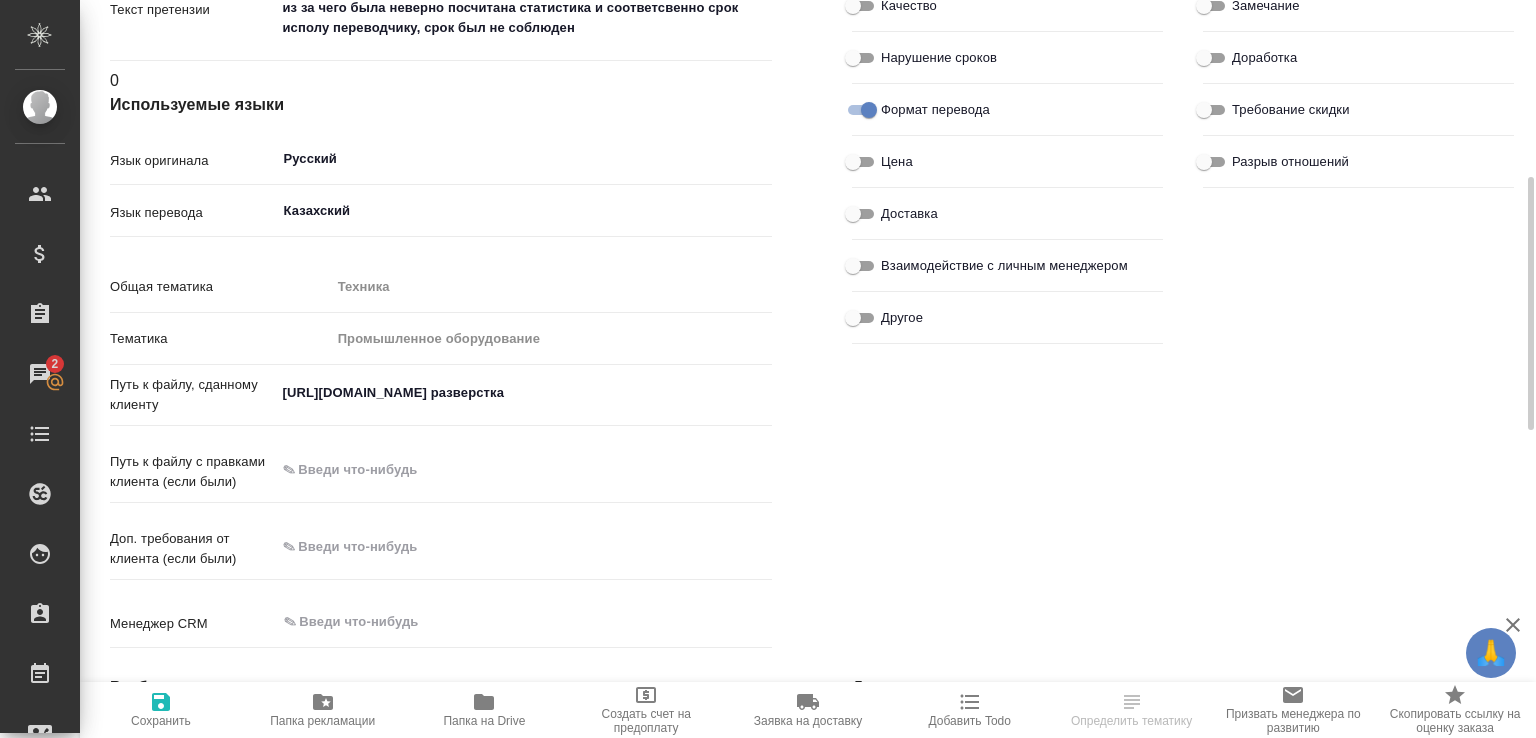 scroll, scrollTop: 0, scrollLeft: 0, axis: both 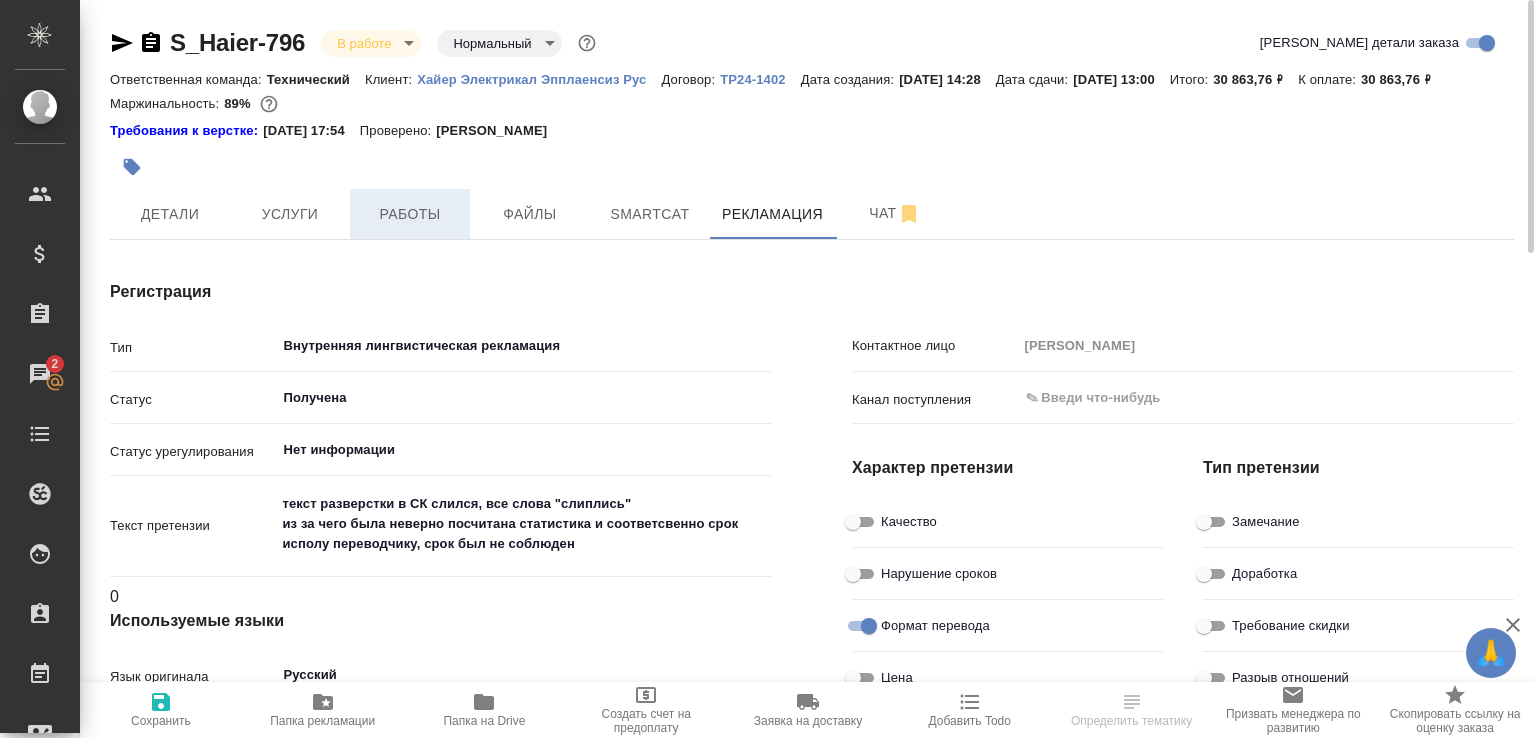 click on "Работы" at bounding box center (410, 214) 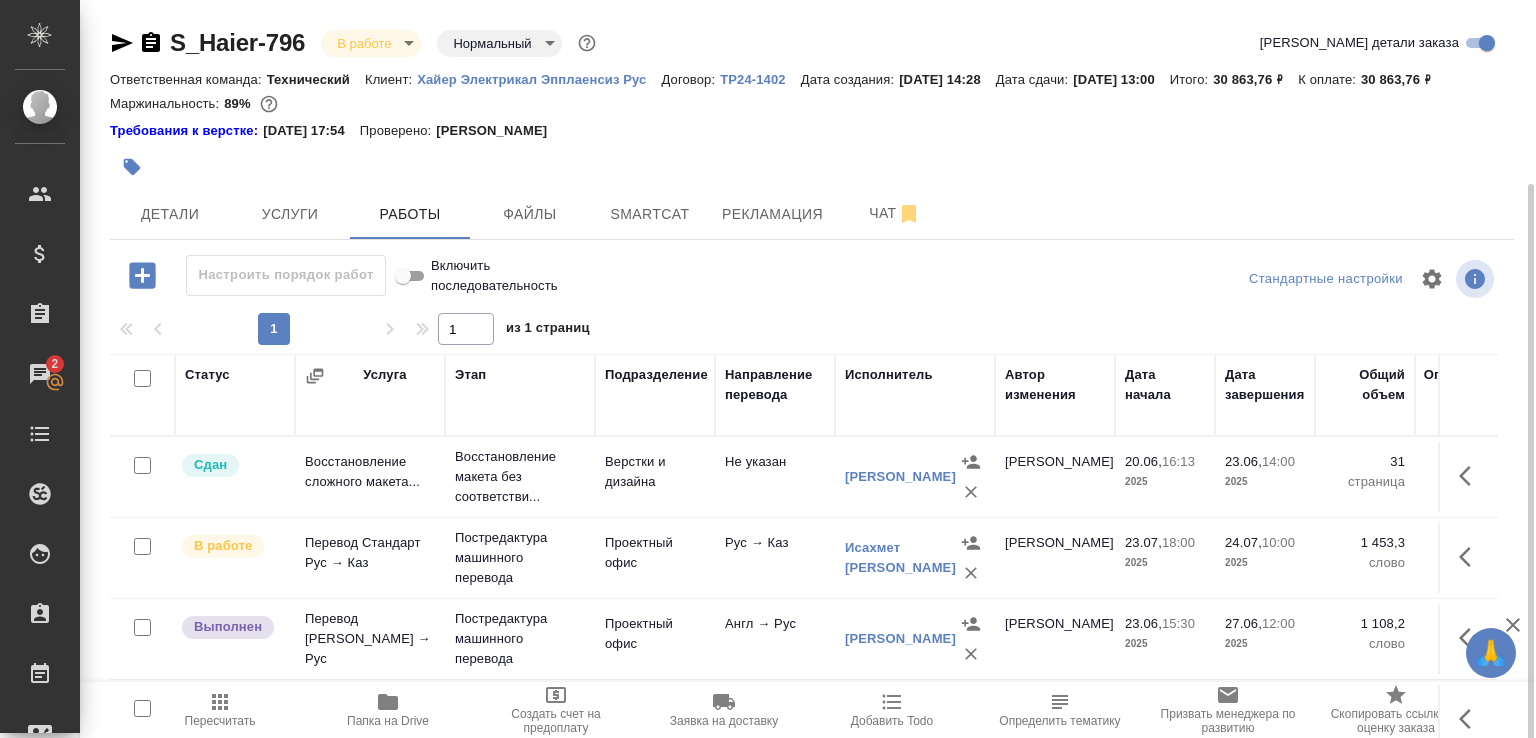 scroll, scrollTop: 141, scrollLeft: 0, axis: vertical 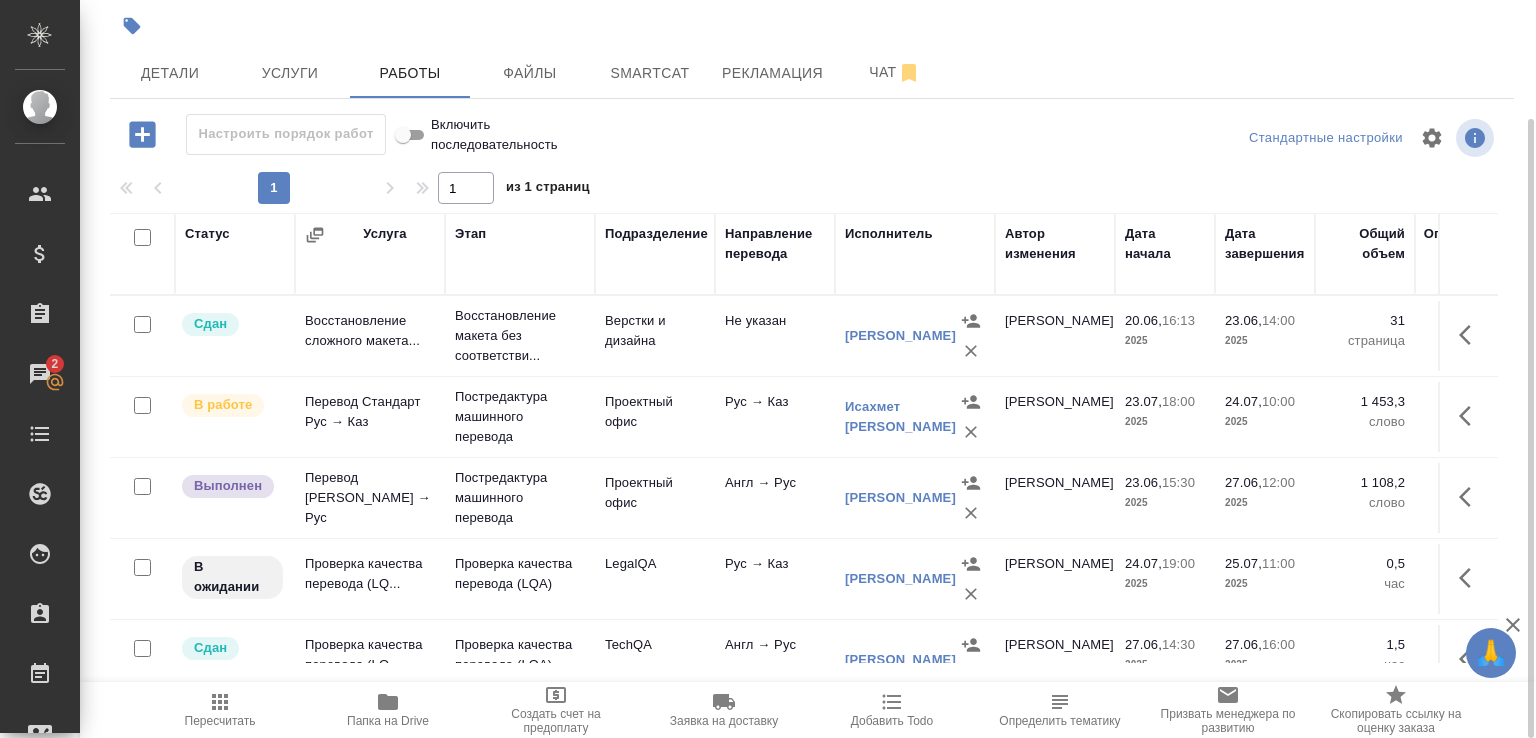 click on "Не указан" at bounding box center [775, 336] 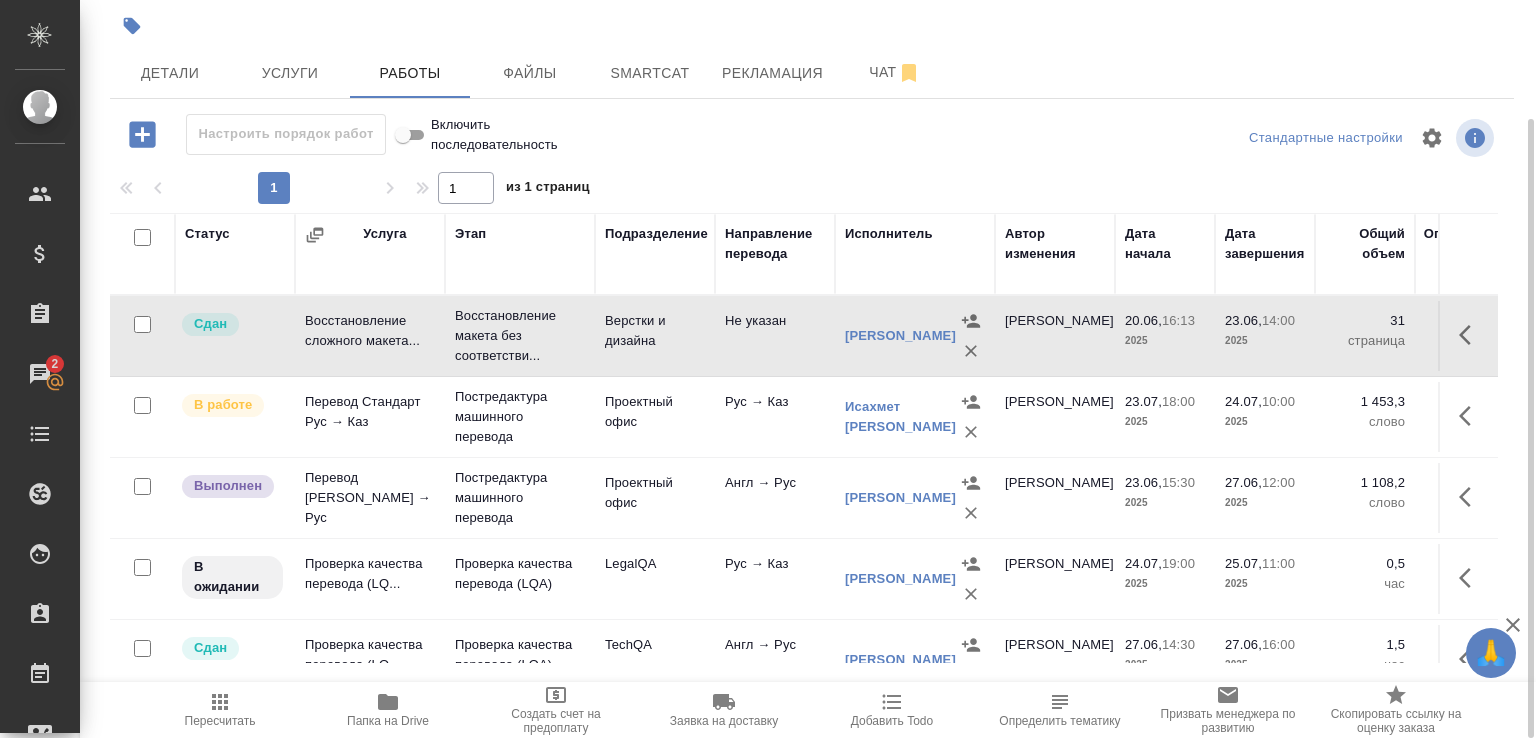 click on "Не указан" at bounding box center [775, 336] 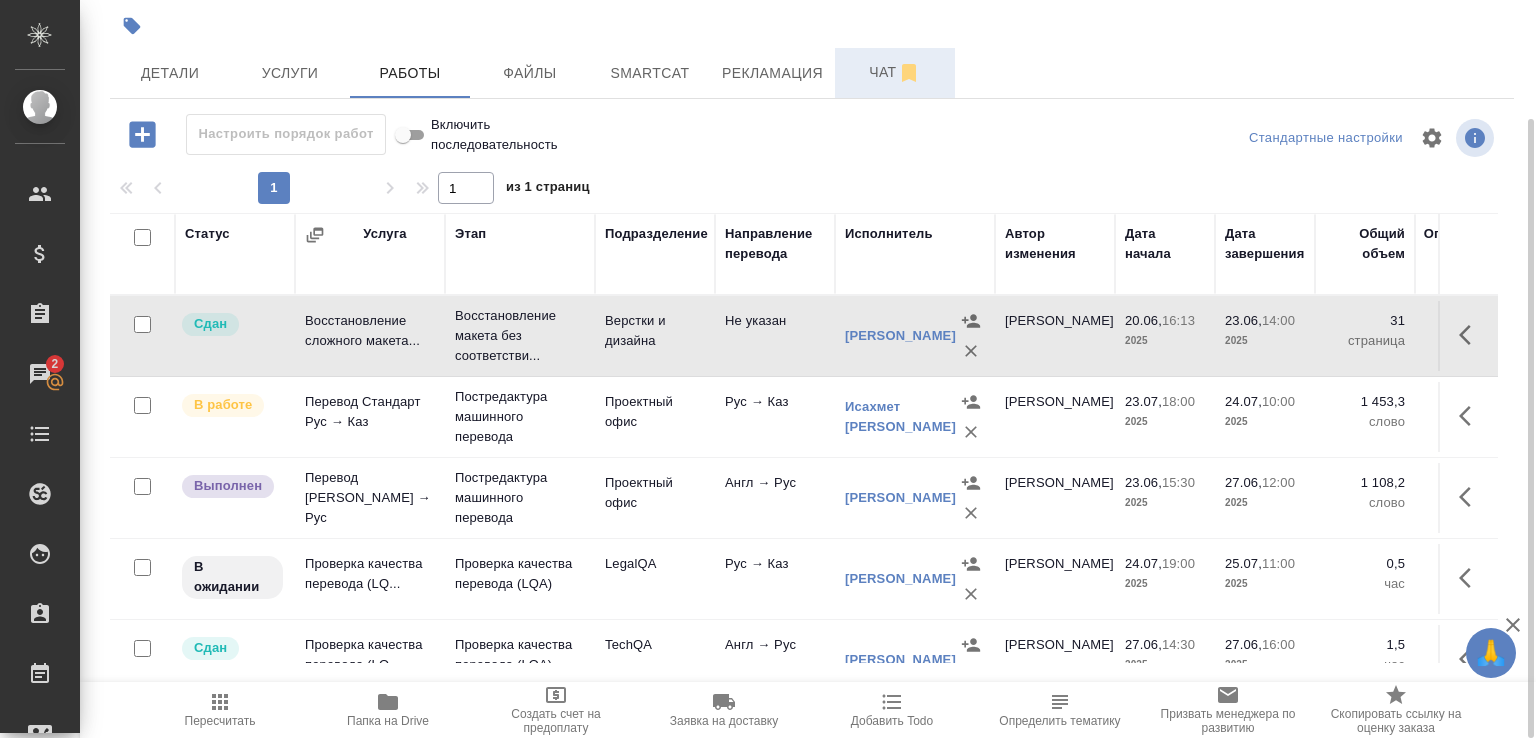 click on "Чат" at bounding box center [895, 72] 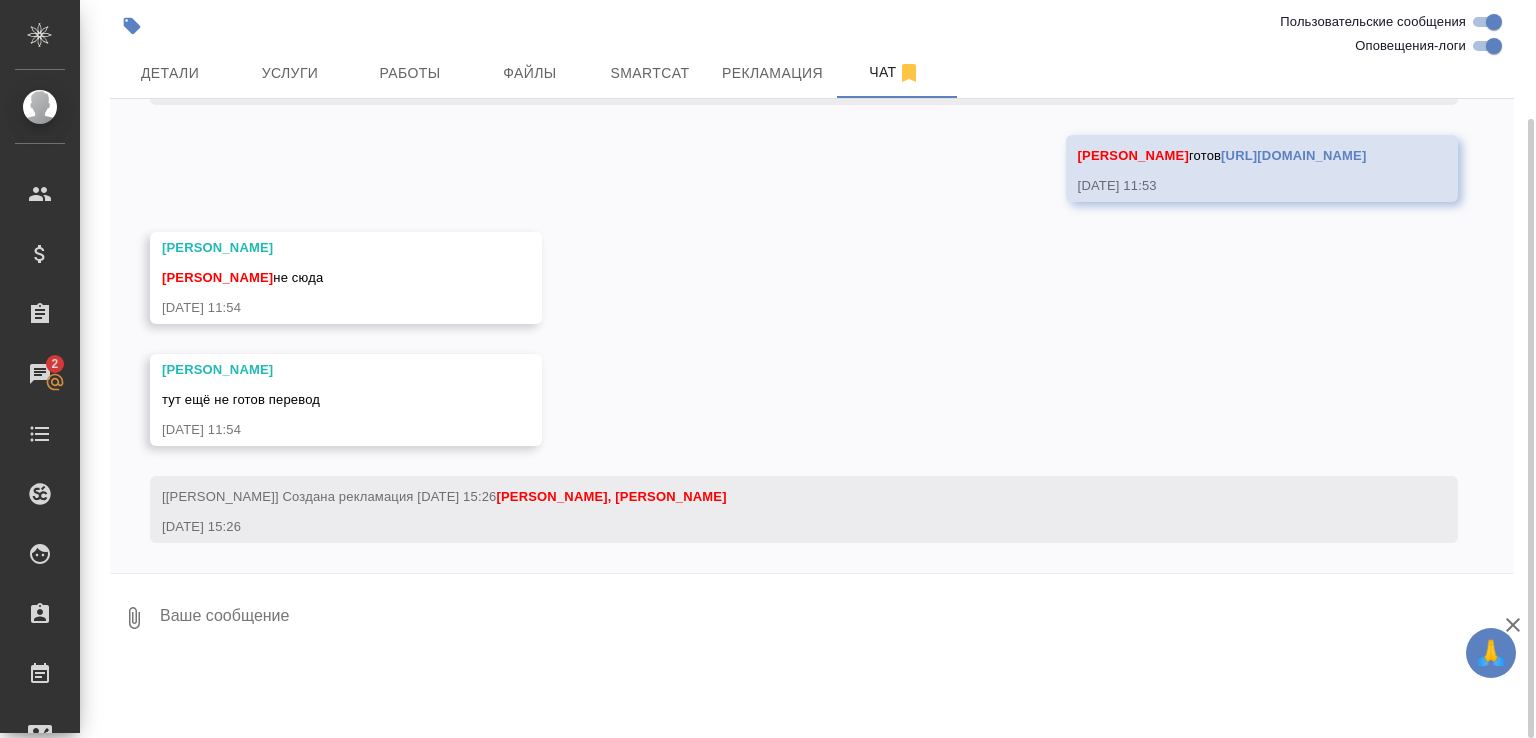 scroll, scrollTop: 20248, scrollLeft: 0, axis: vertical 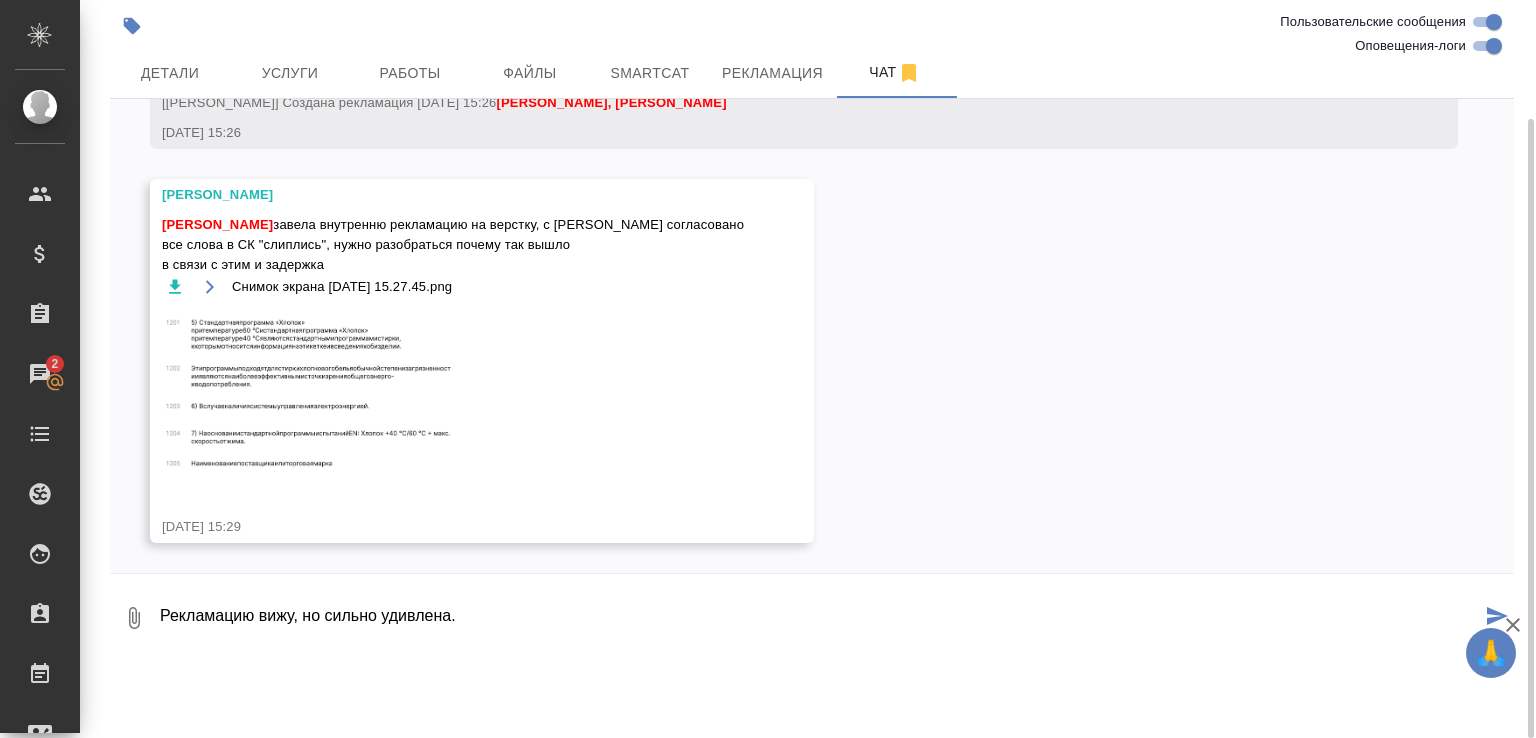 click at bounding box center [312, 396] 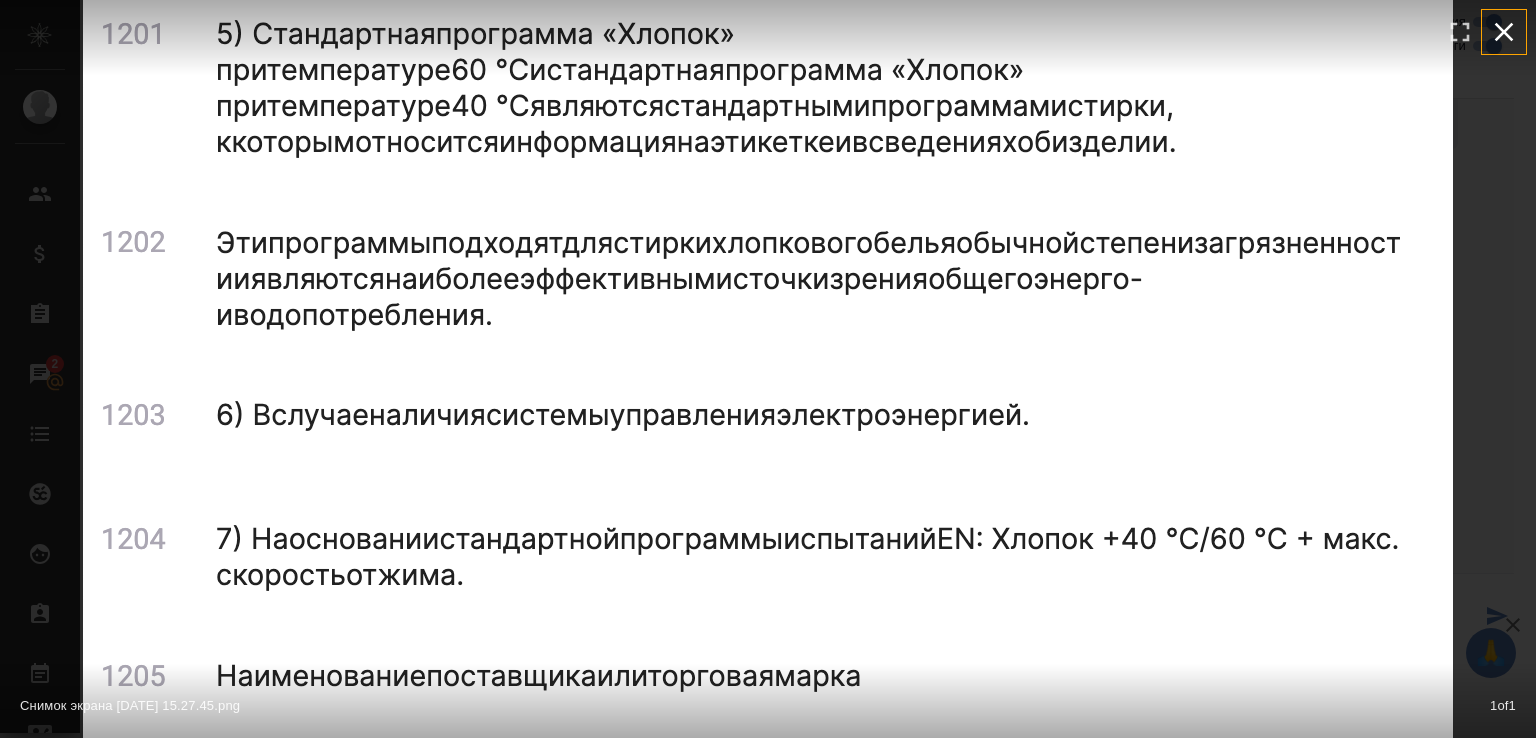 click at bounding box center [1504, 32] 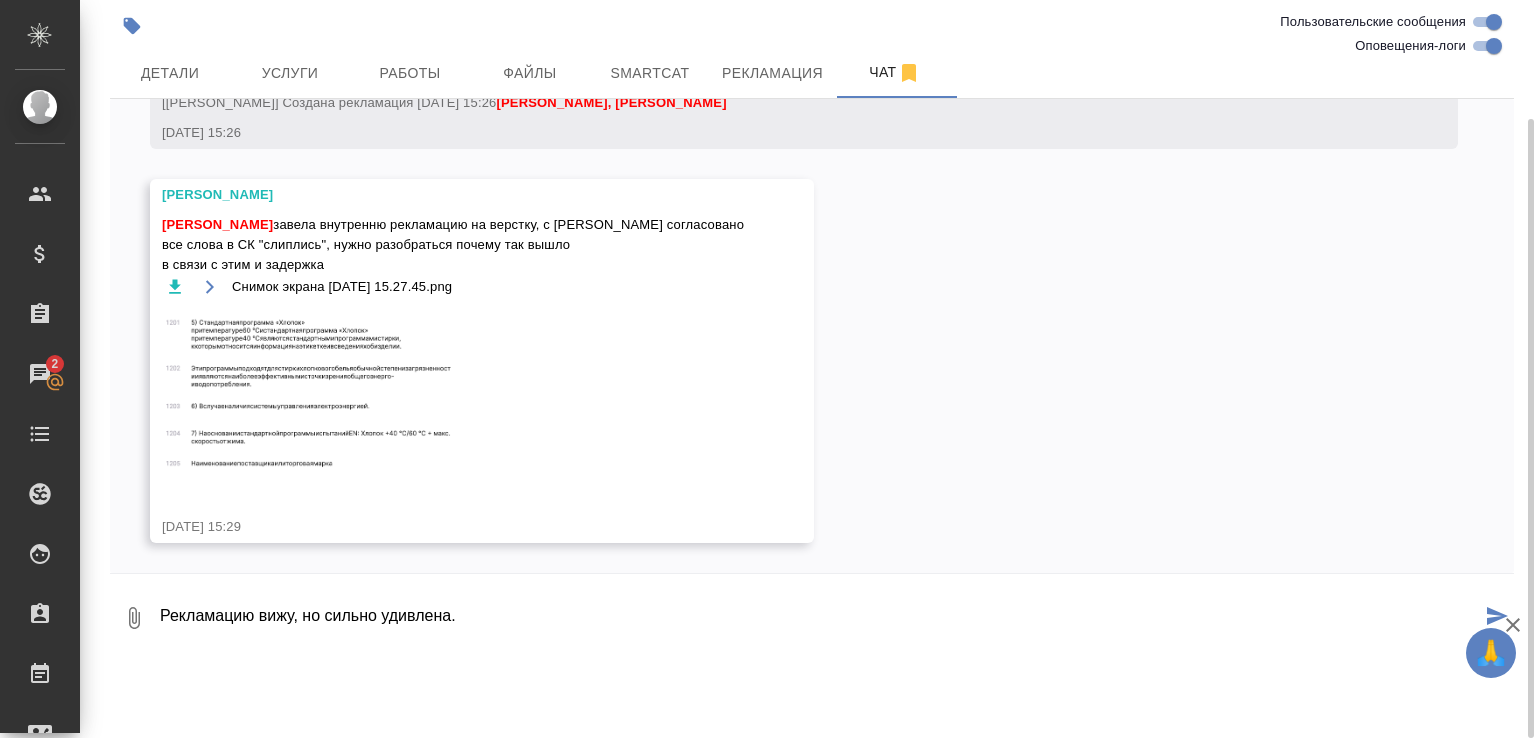click on "Рекламацию вижу, но сильно удивлена." at bounding box center (819, 618) 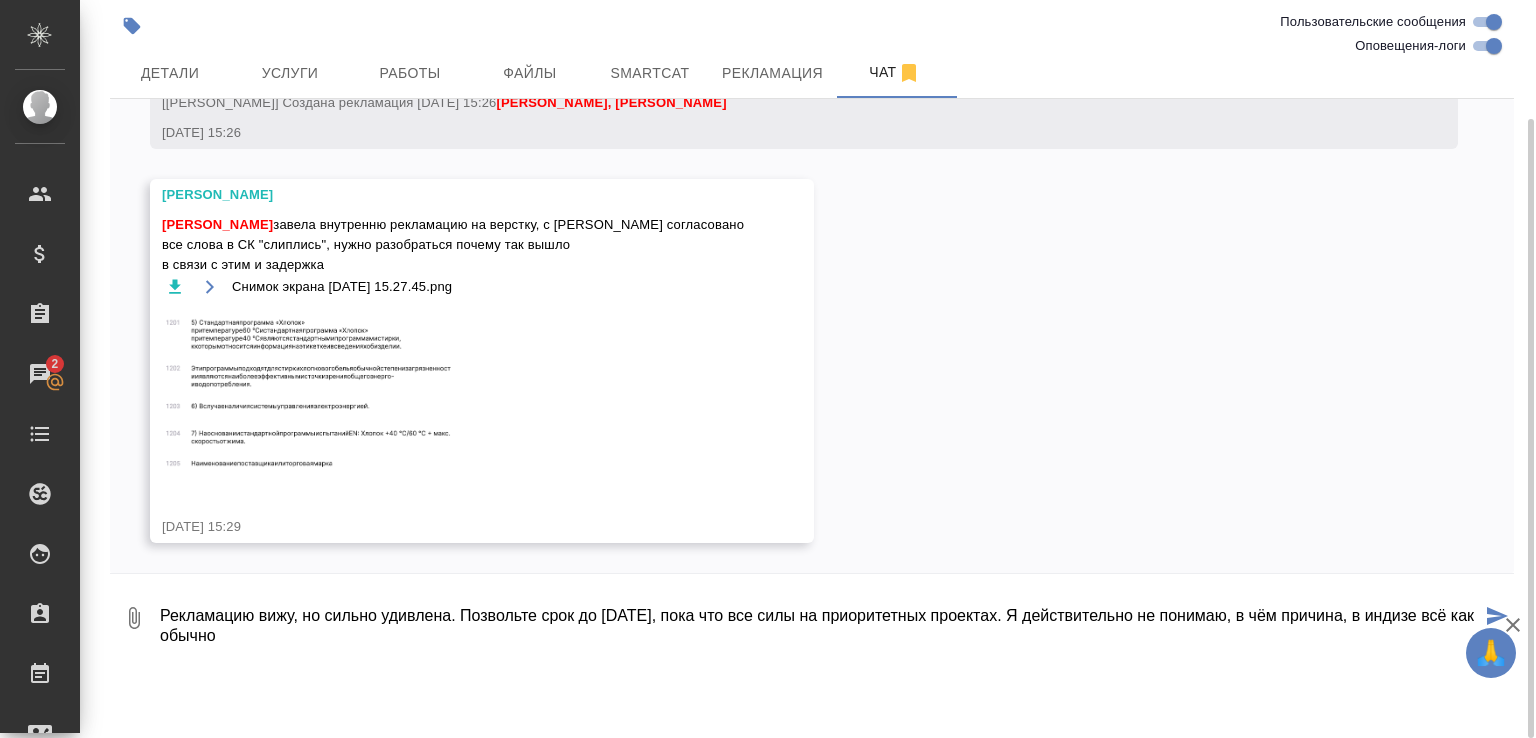 type on "Рекламацию вижу, но сильно удивлена. Позвольте срок до пятницы, пока что все силы на приоритетных проектах. Я действительно не понимаю, в чём причина, в индизе всё как обычно" 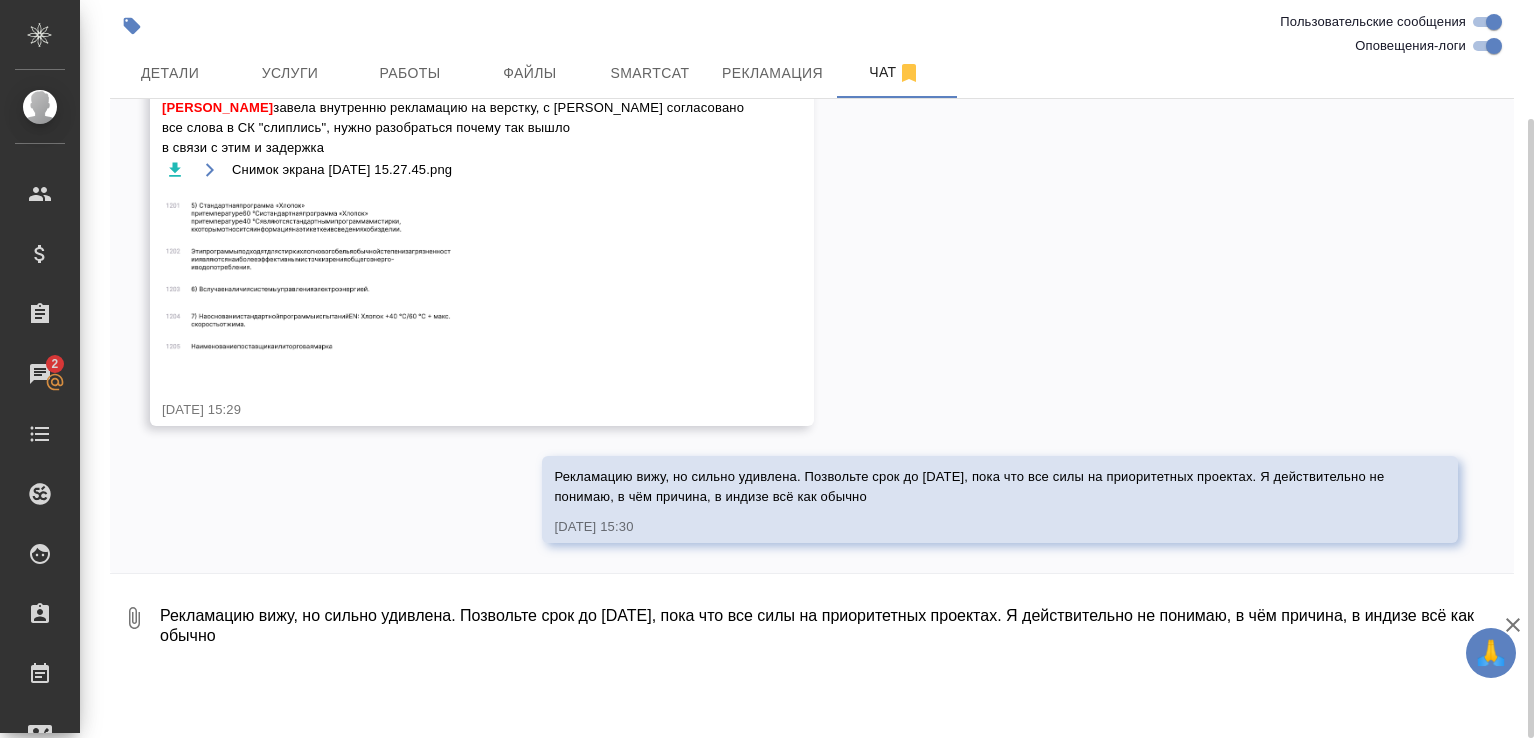 scroll, scrollTop: 20759, scrollLeft: 0, axis: vertical 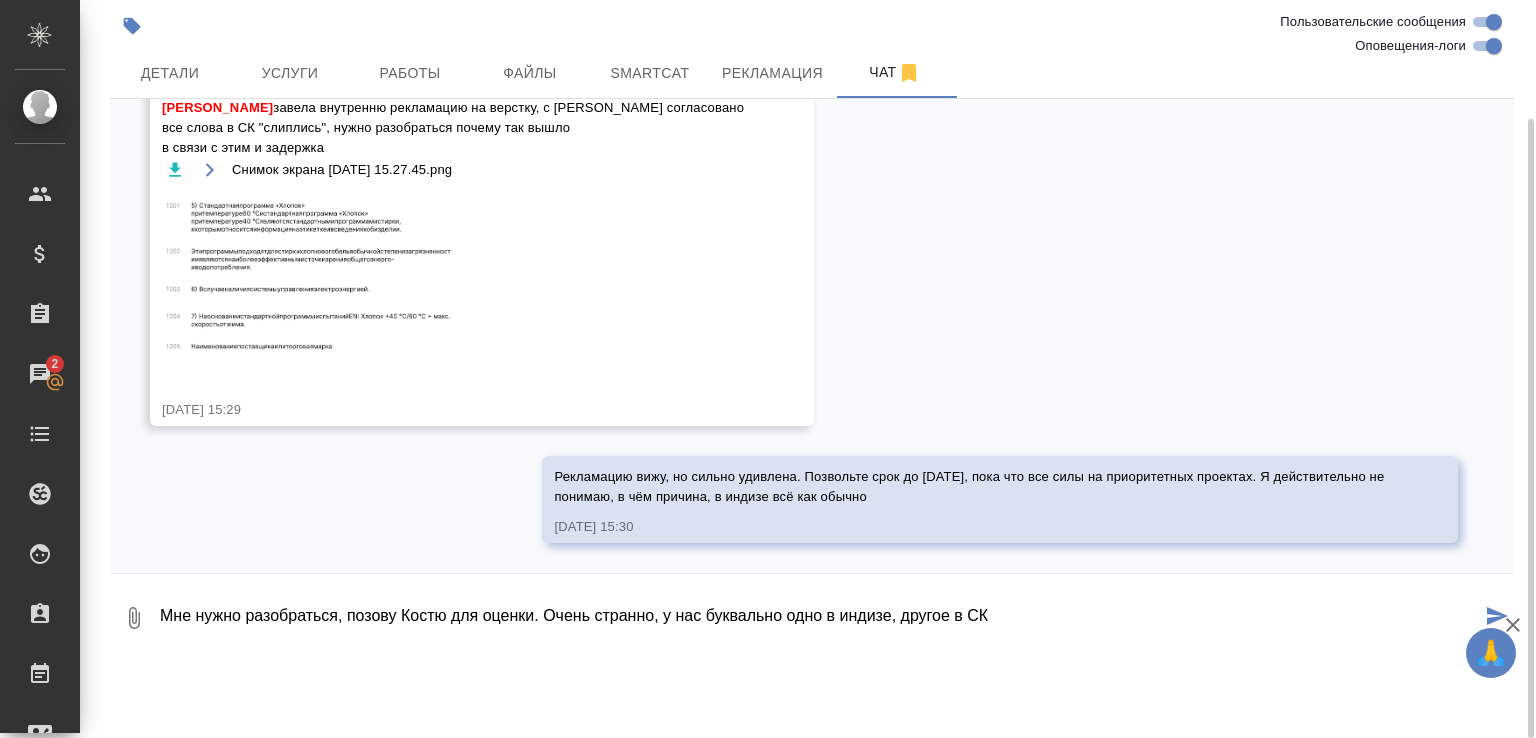 type on "Мне нужно разобраться, позову Костю для оценки. Очень странно, у нас буквально одно в индизе, другое в СК" 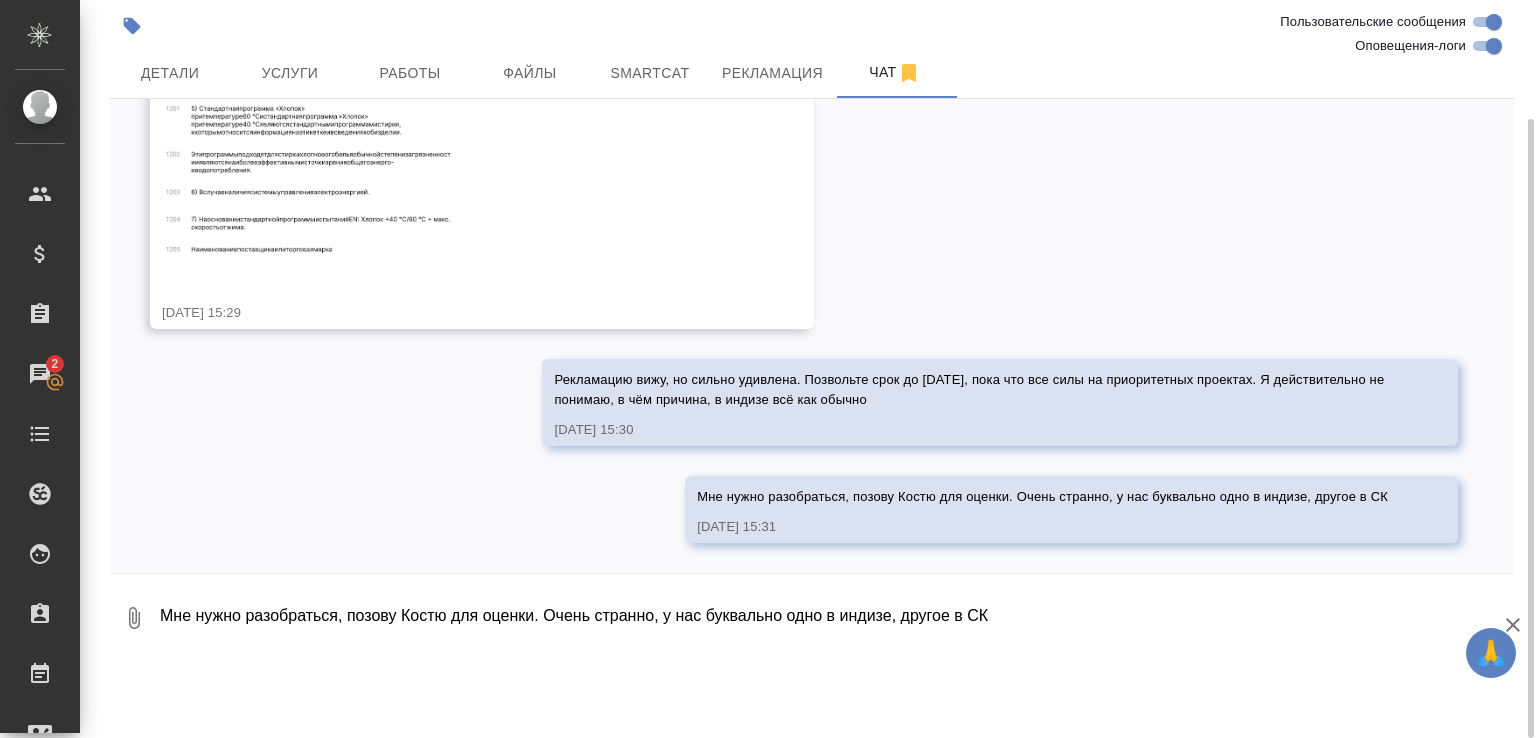 scroll, scrollTop: 20856, scrollLeft: 0, axis: vertical 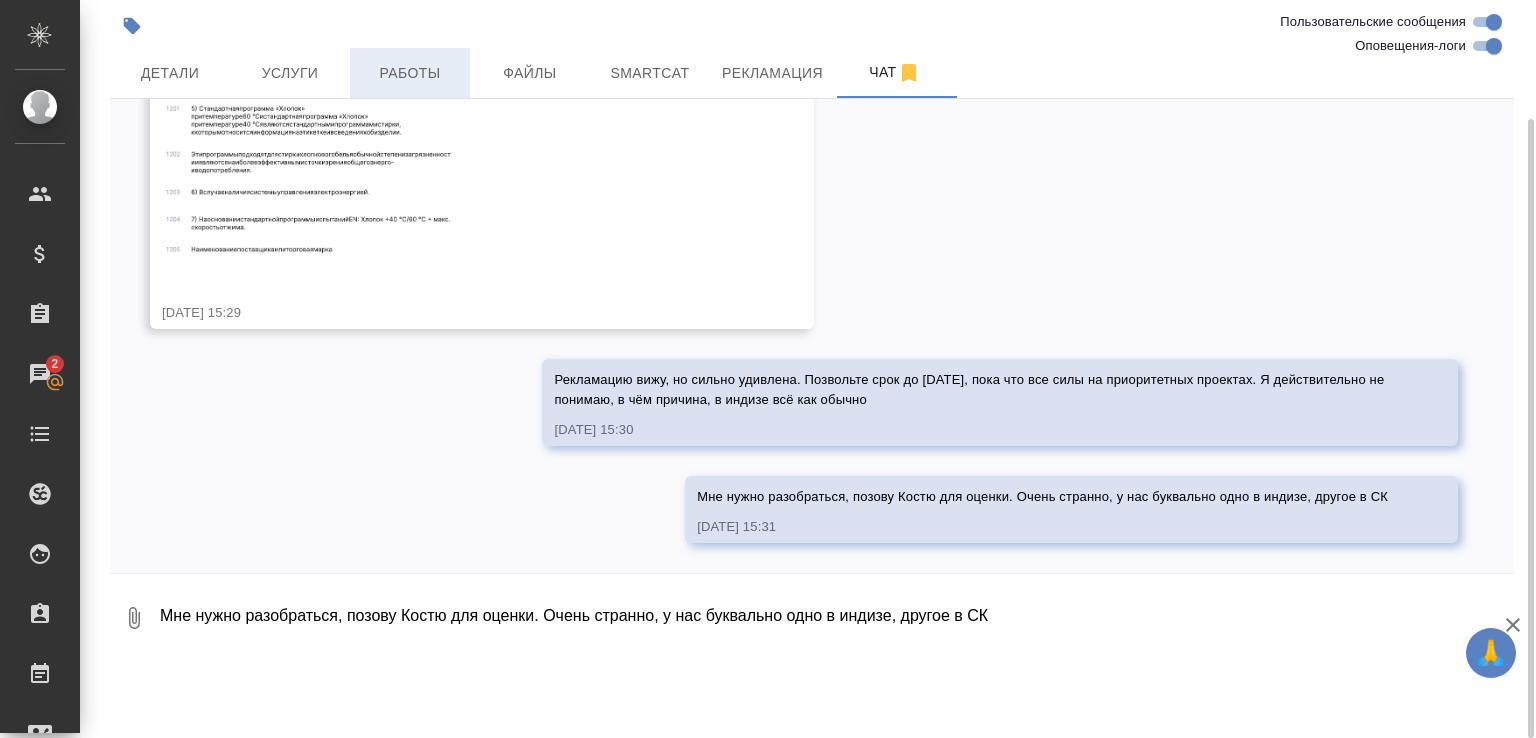 type 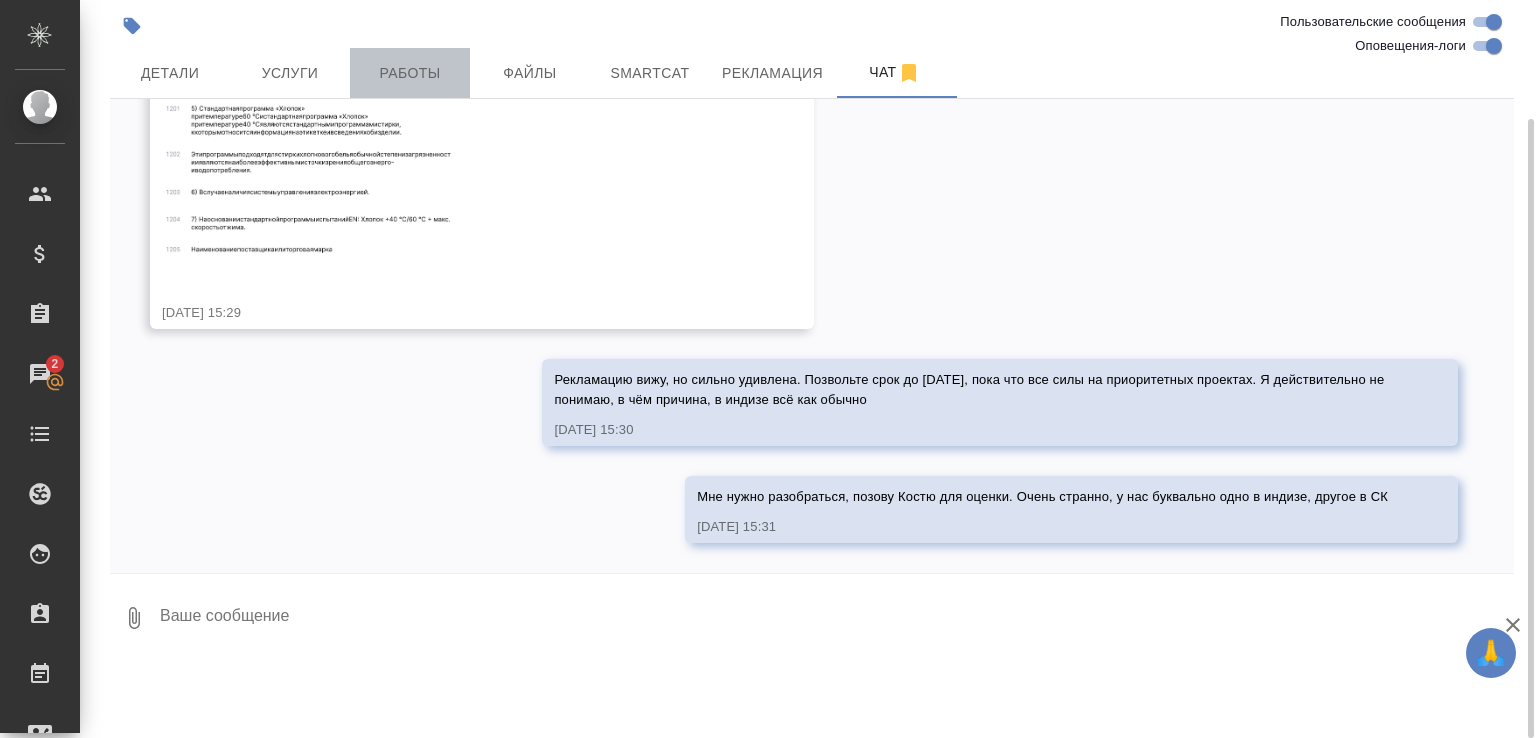 click on "Работы" at bounding box center [410, 73] 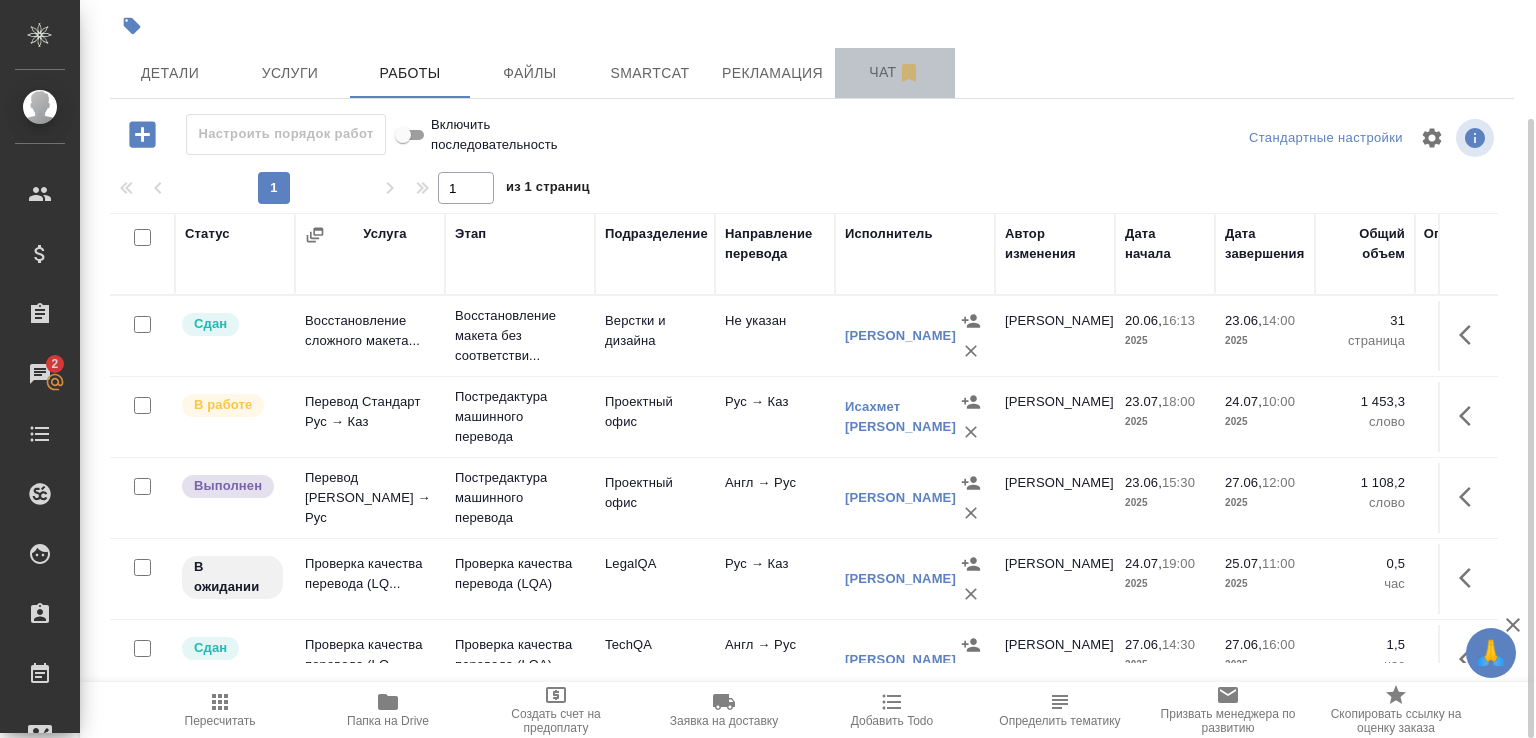 click on "Чат" at bounding box center (895, 73) 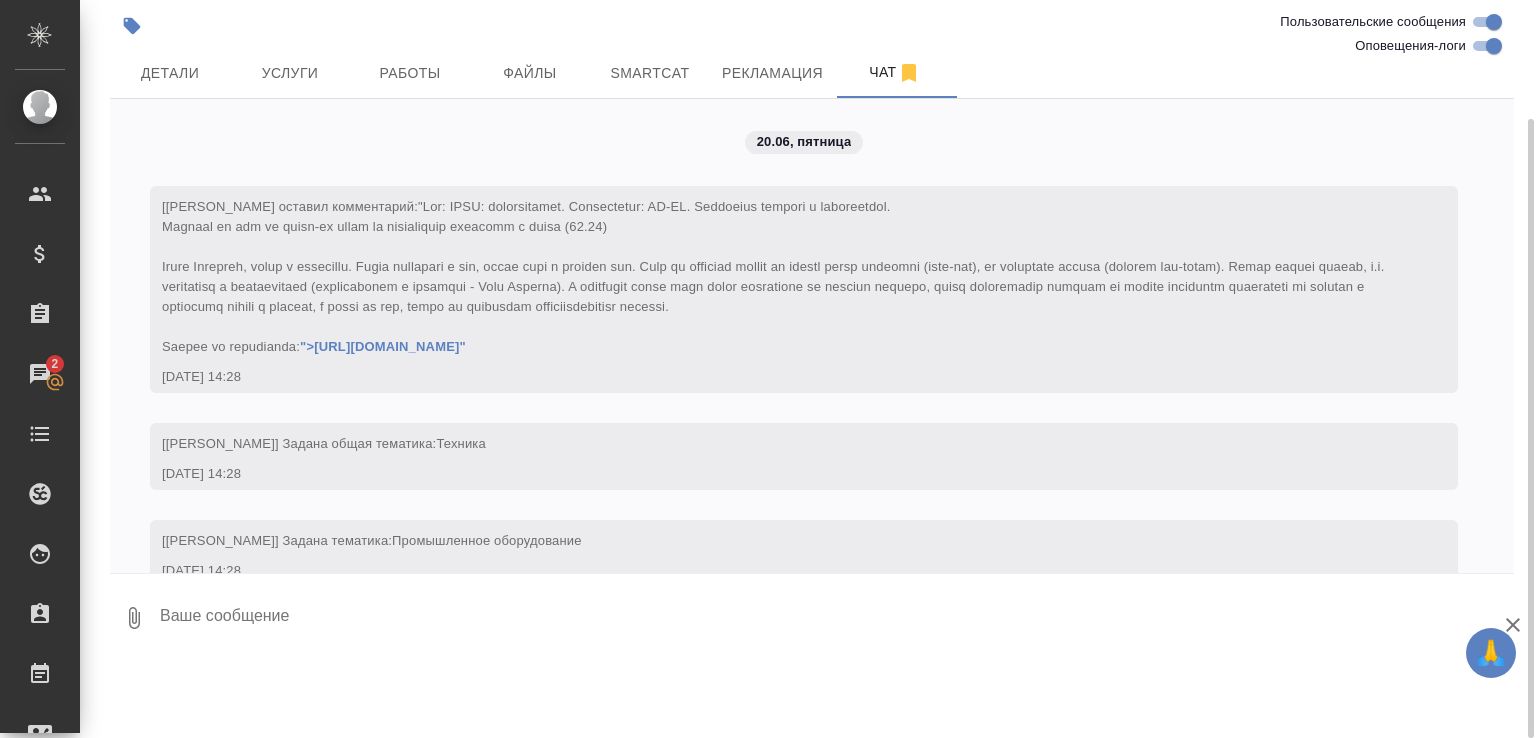 scroll, scrollTop: 20856, scrollLeft: 0, axis: vertical 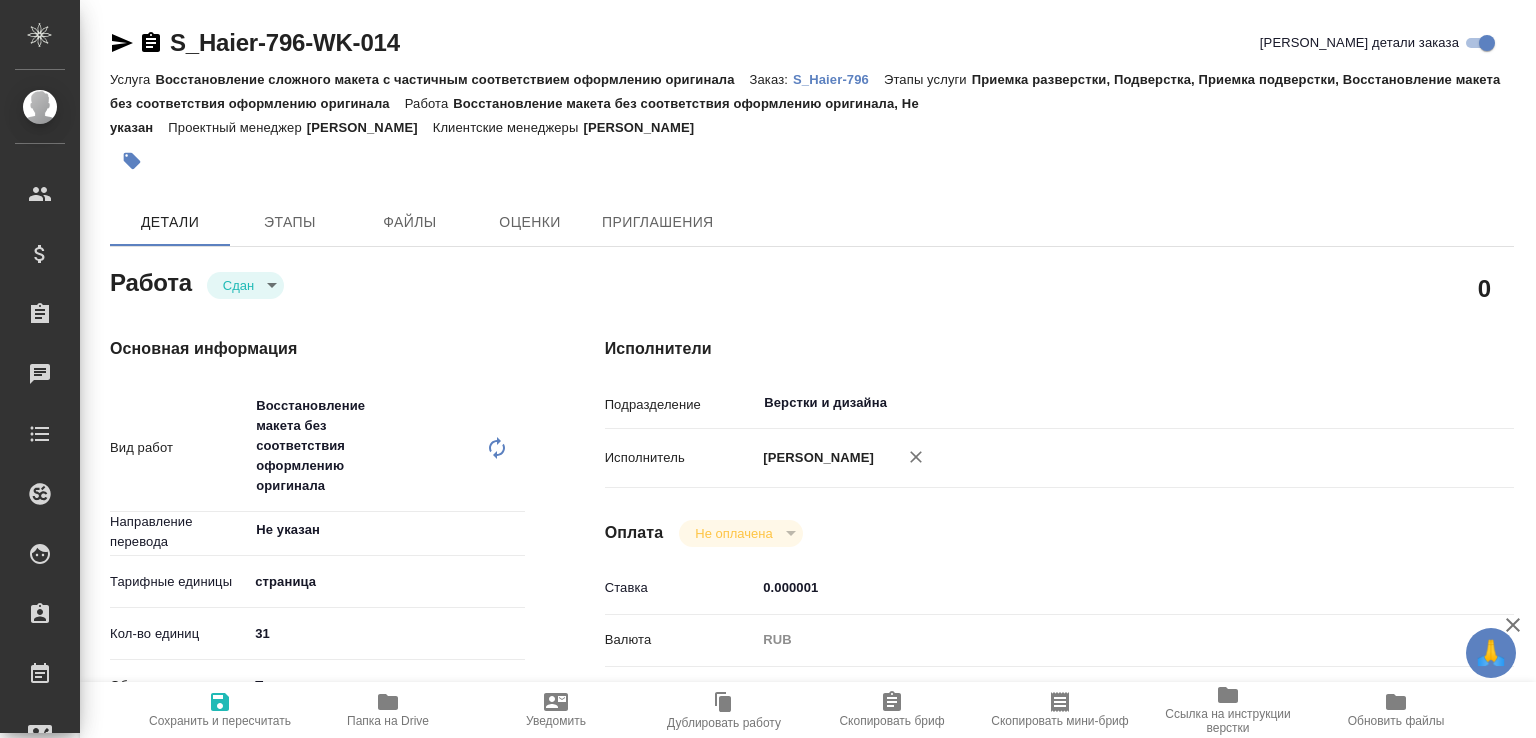 type on "x" 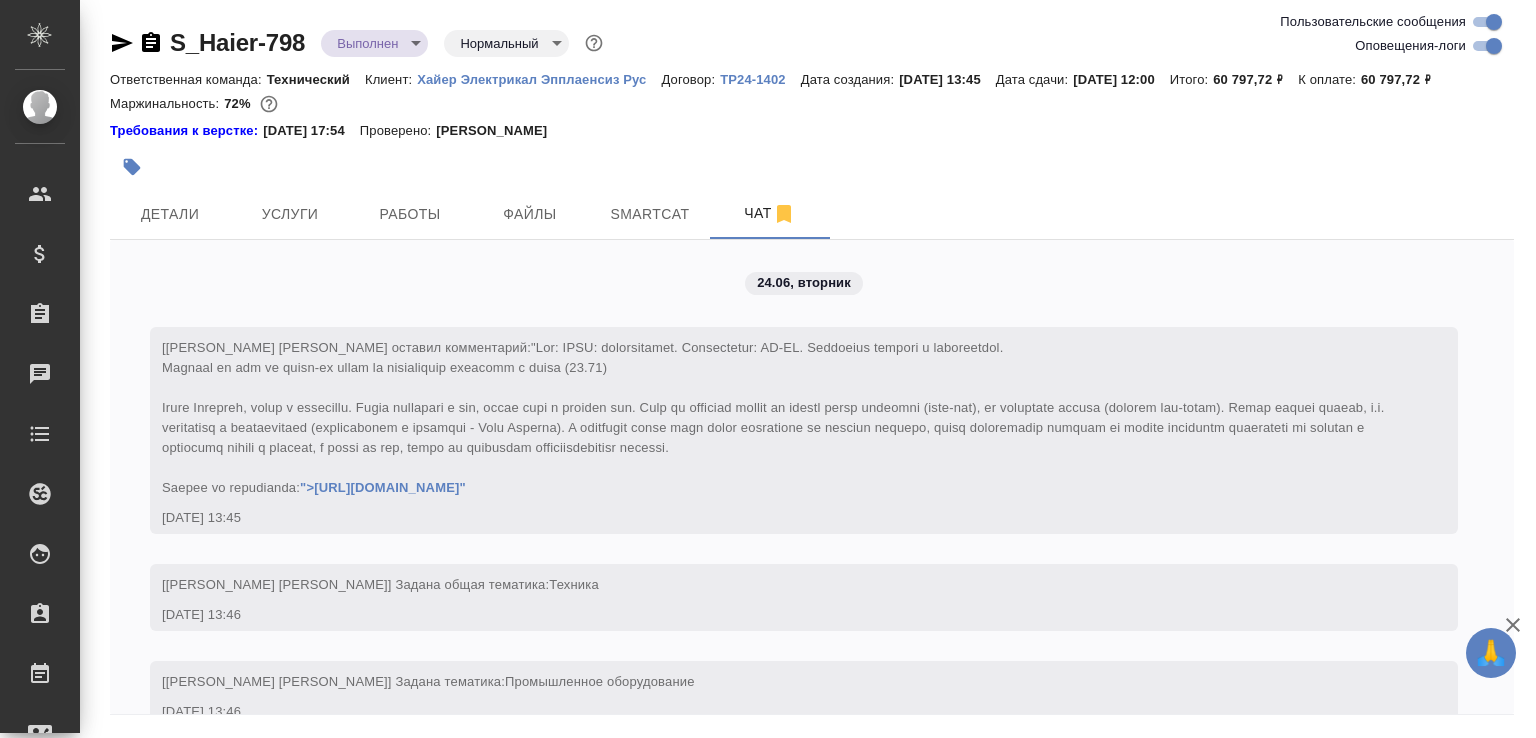 scroll, scrollTop: 0, scrollLeft: 0, axis: both 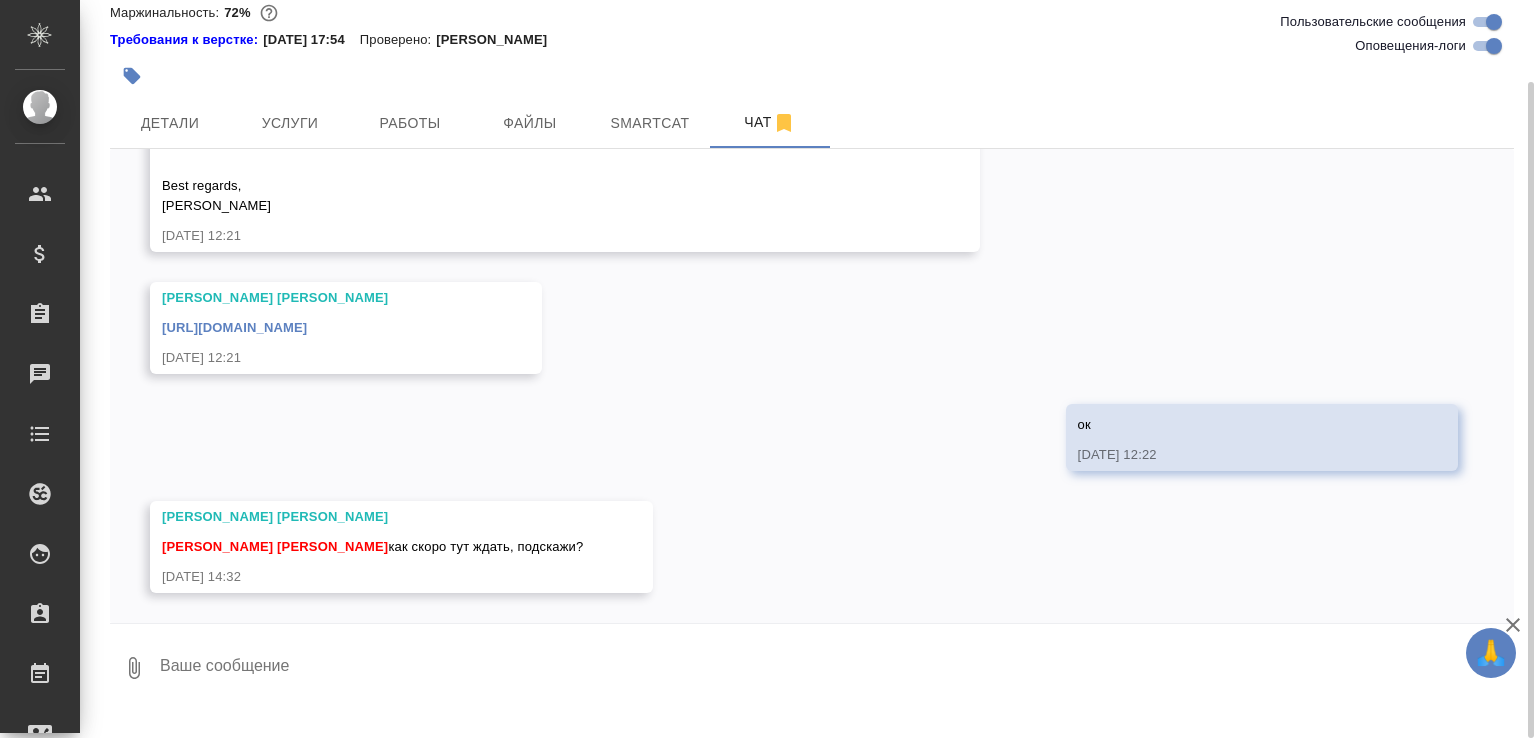 click on "[URL][DOMAIN_NAME]" at bounding box center [234, 327] 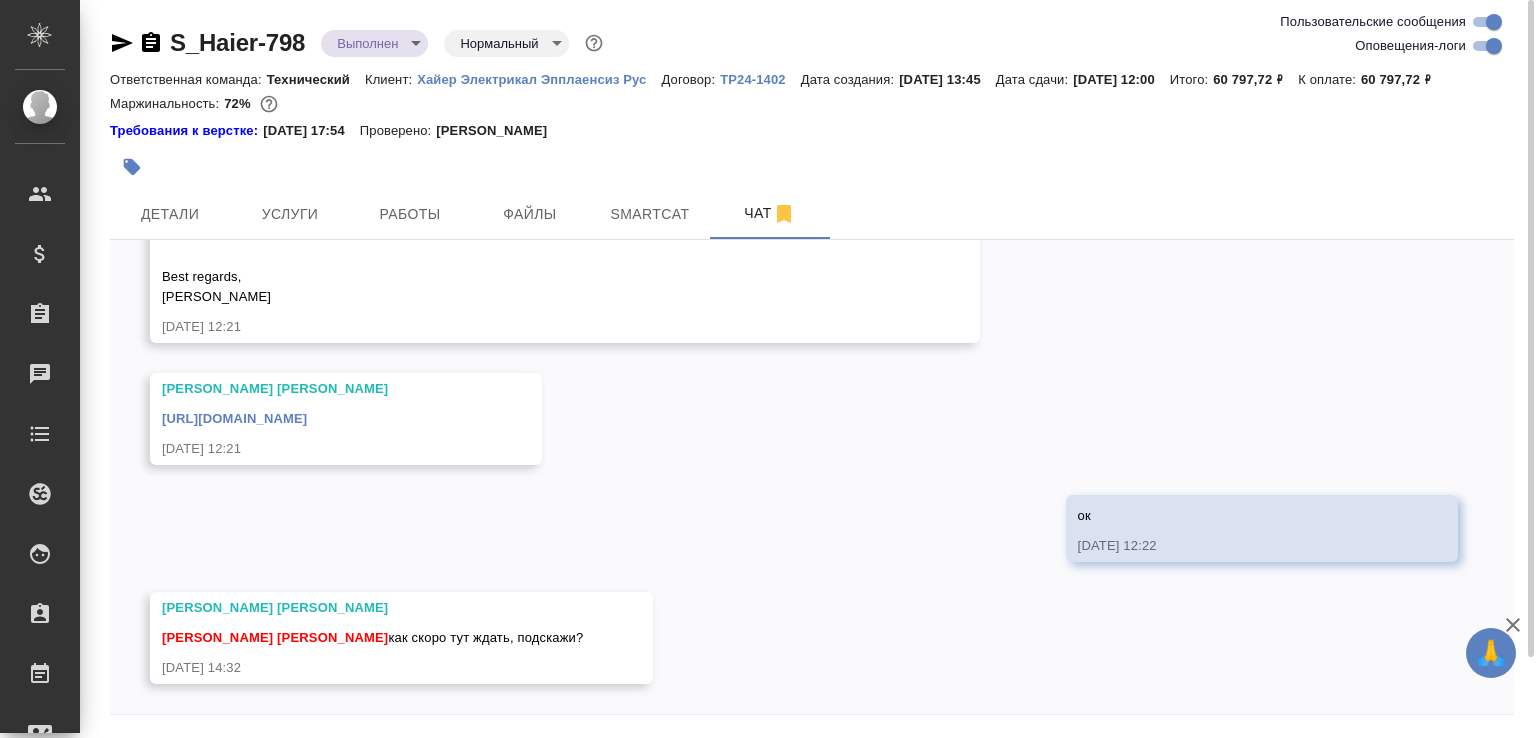 click 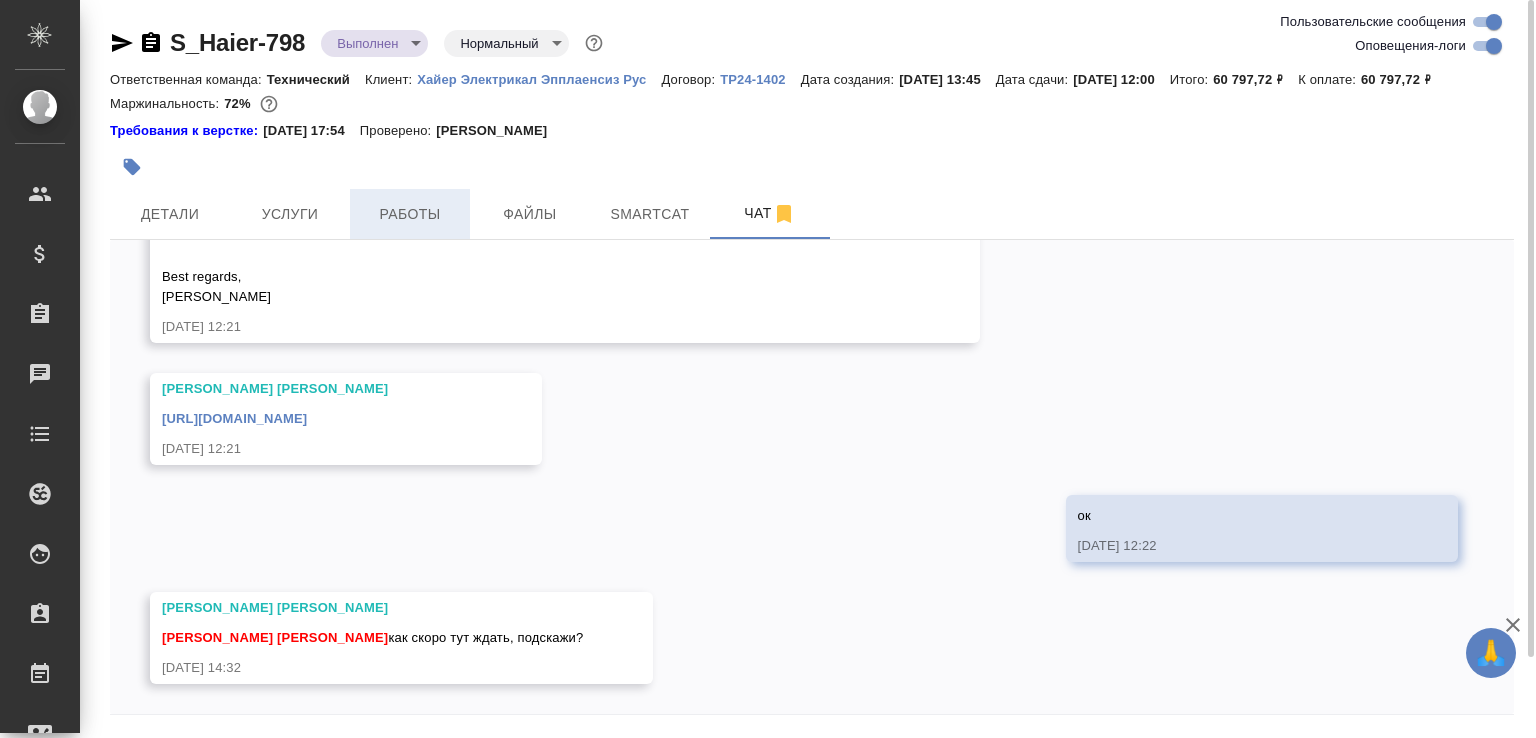 click on "Работы" at bounding box center (410, 214) 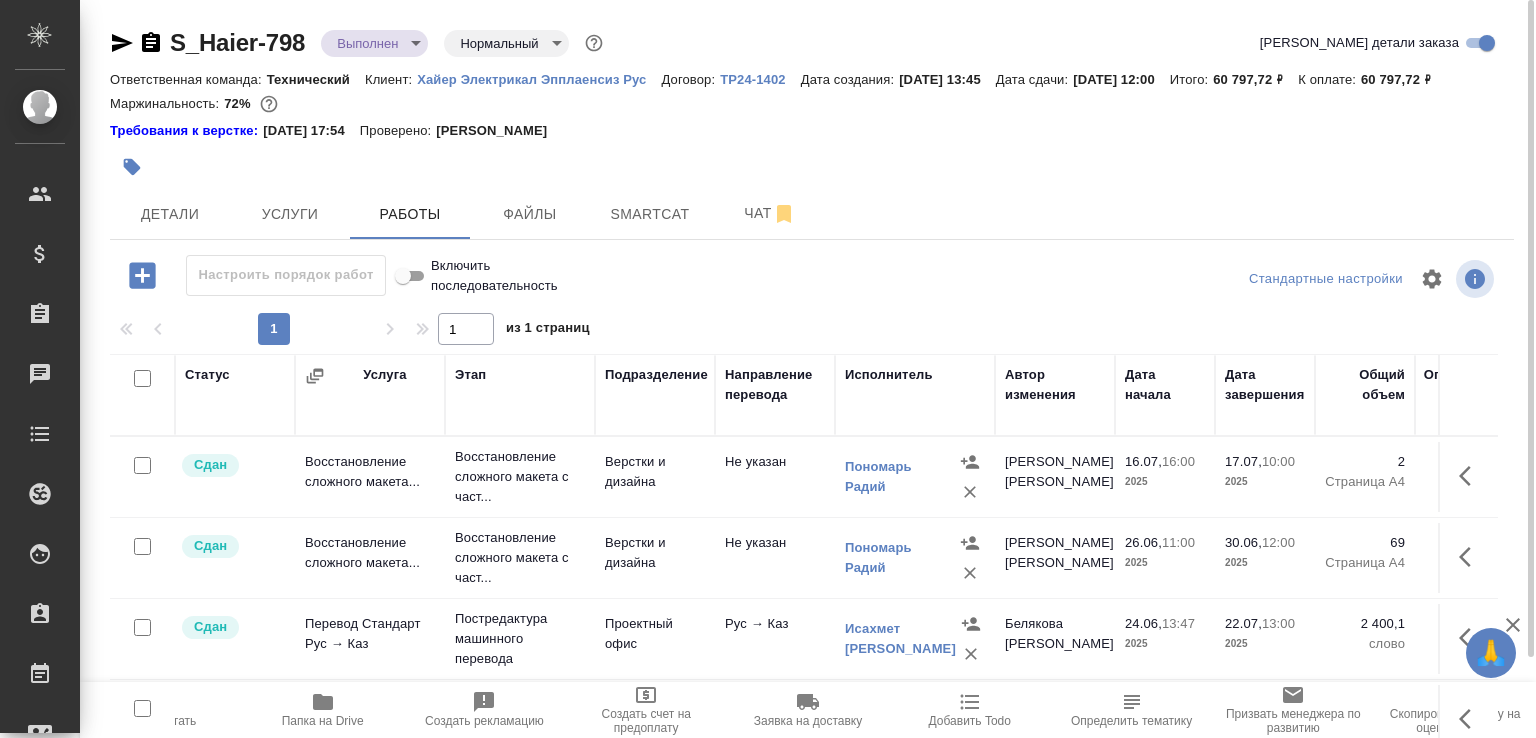 click 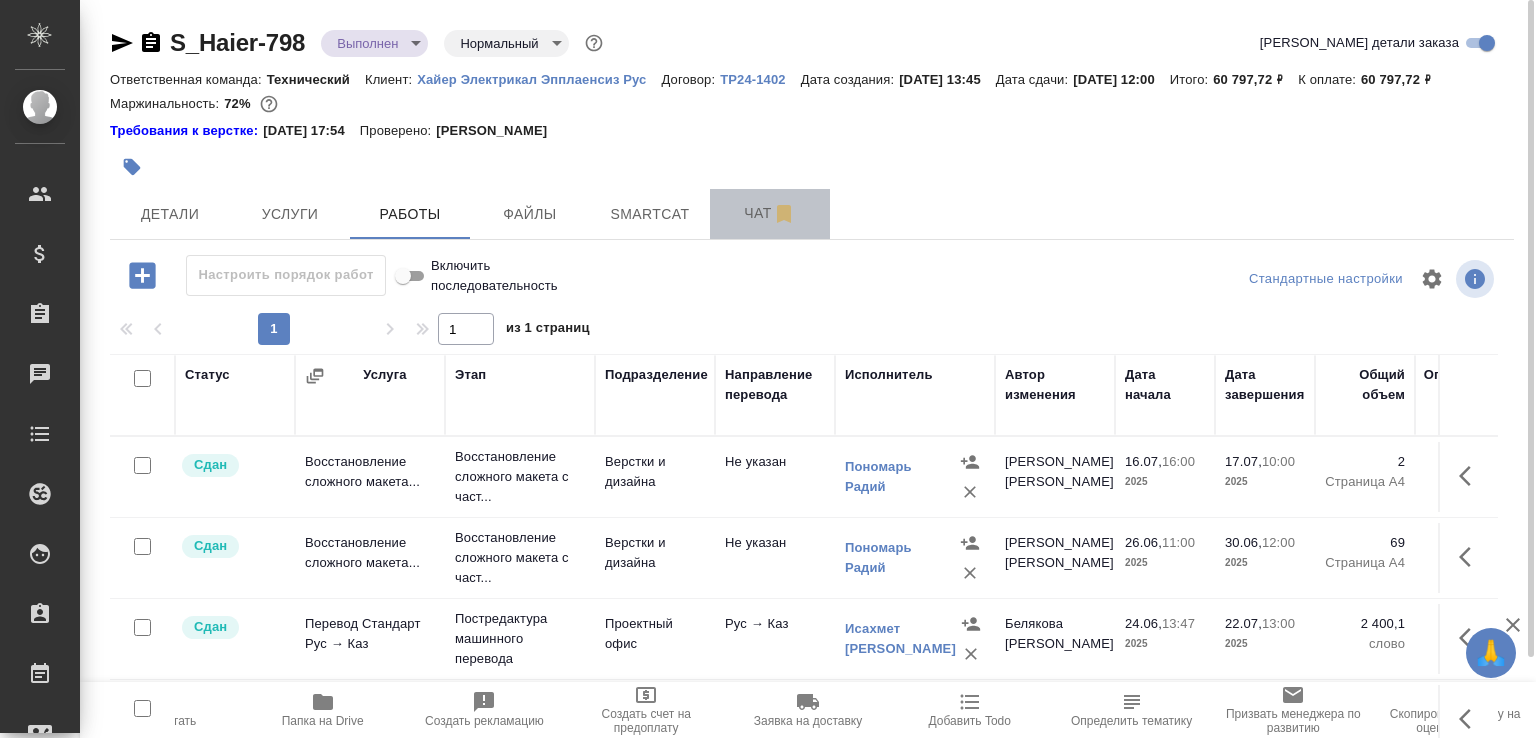 click on "Чат" at bounding box center [770, 213] 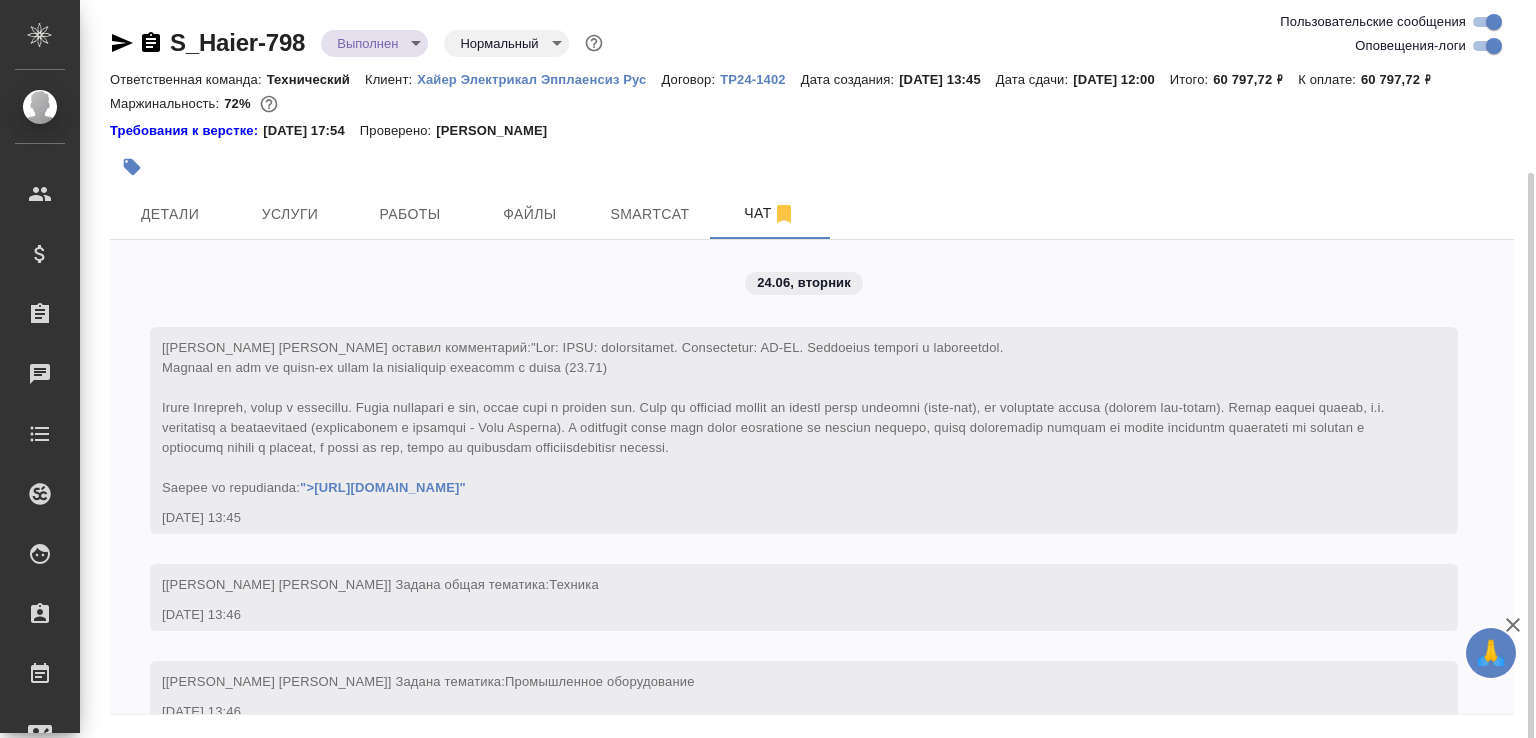 scroll, scrollTop: 25113, scrollLeft: 0, axis: vertical 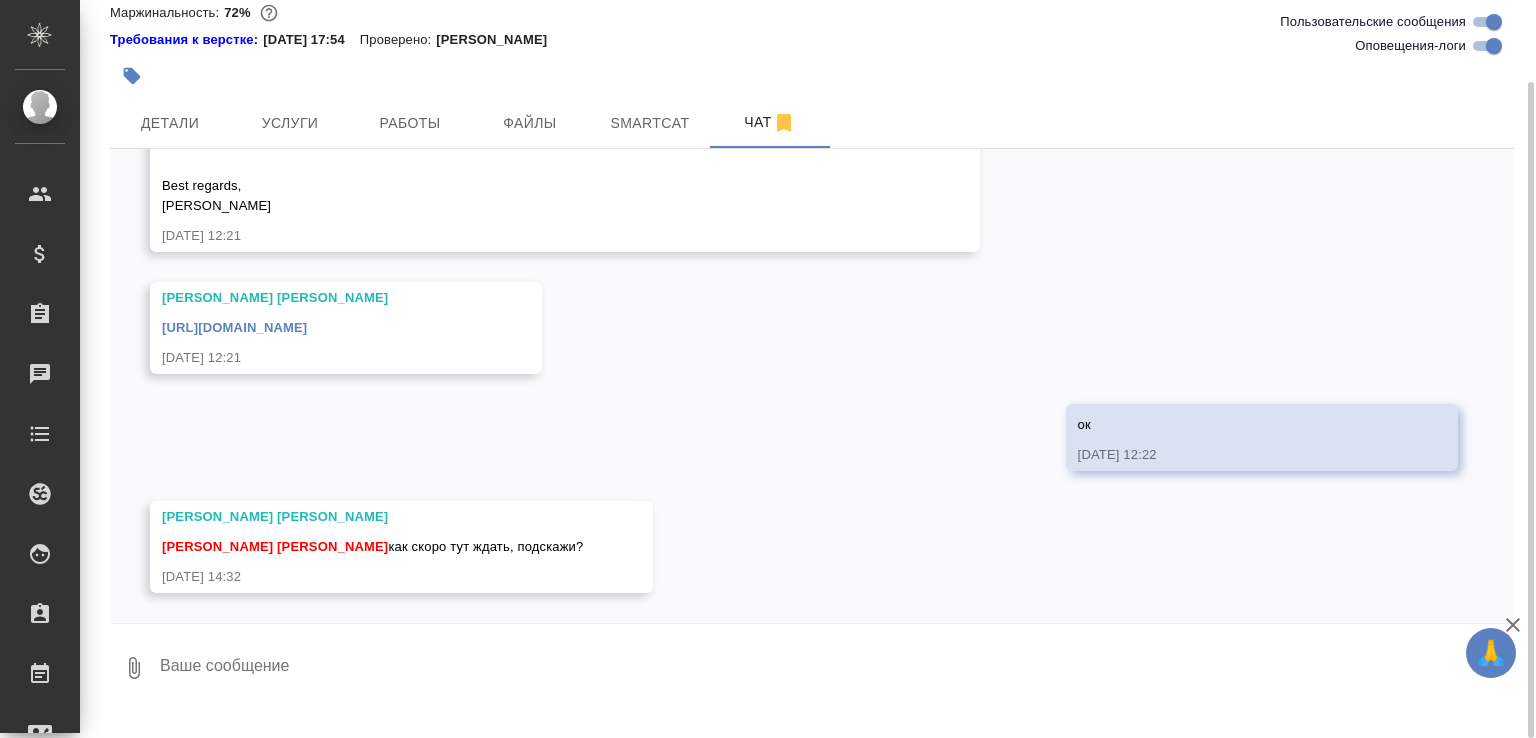 click at bounding box center (836, 668) 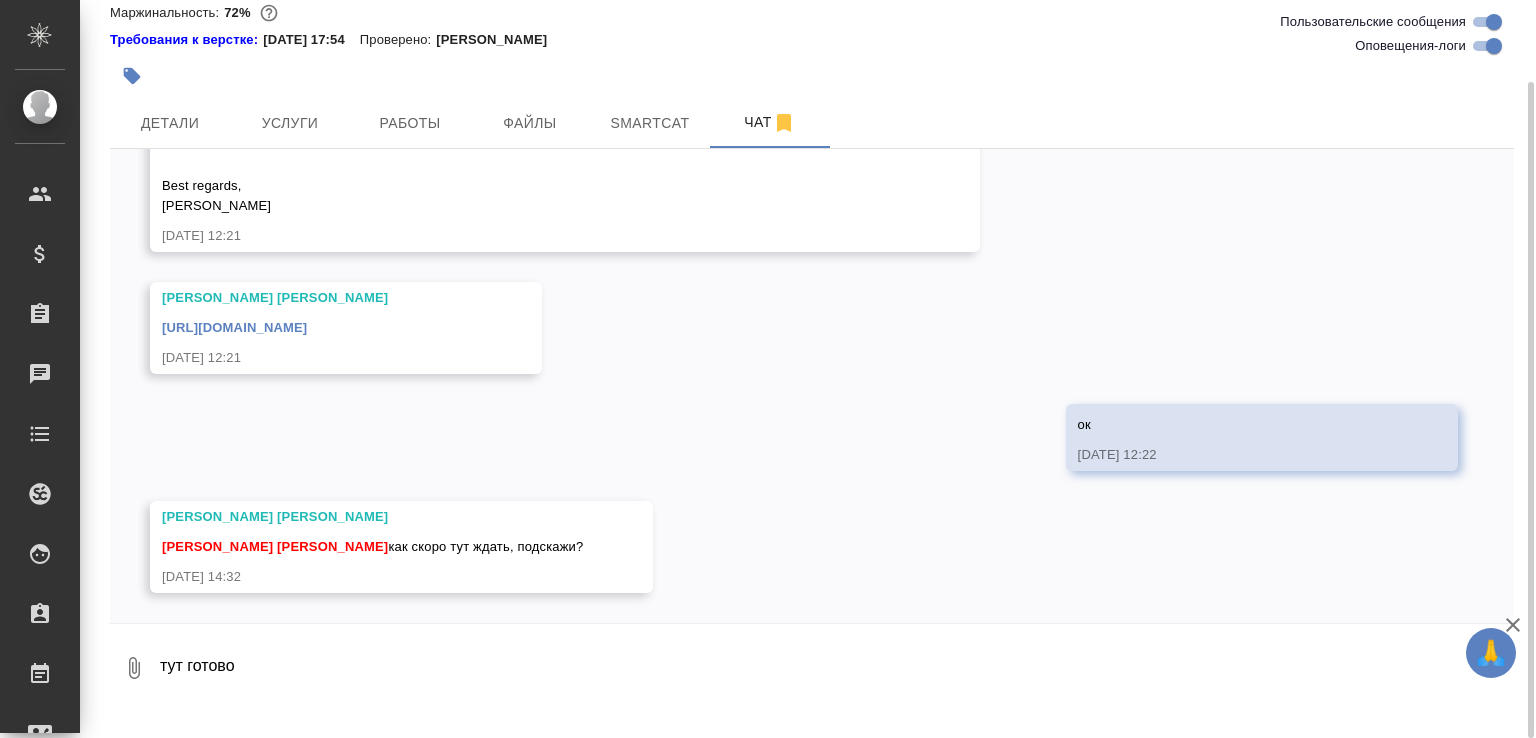 paste on "[URL][DOMAIN_NAME]" 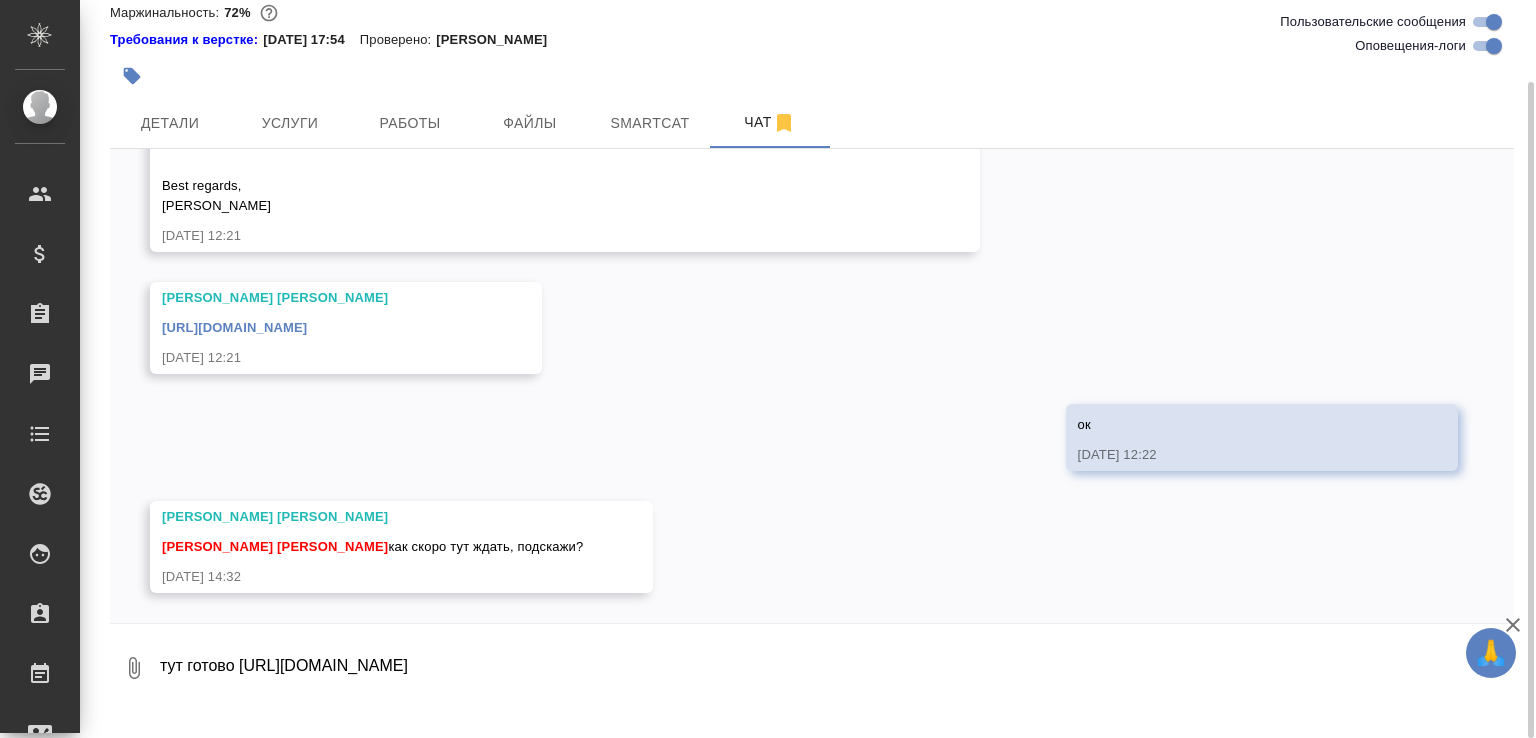 scroll, scrollTop: 13, scrollLeft: 0, axis: vertical 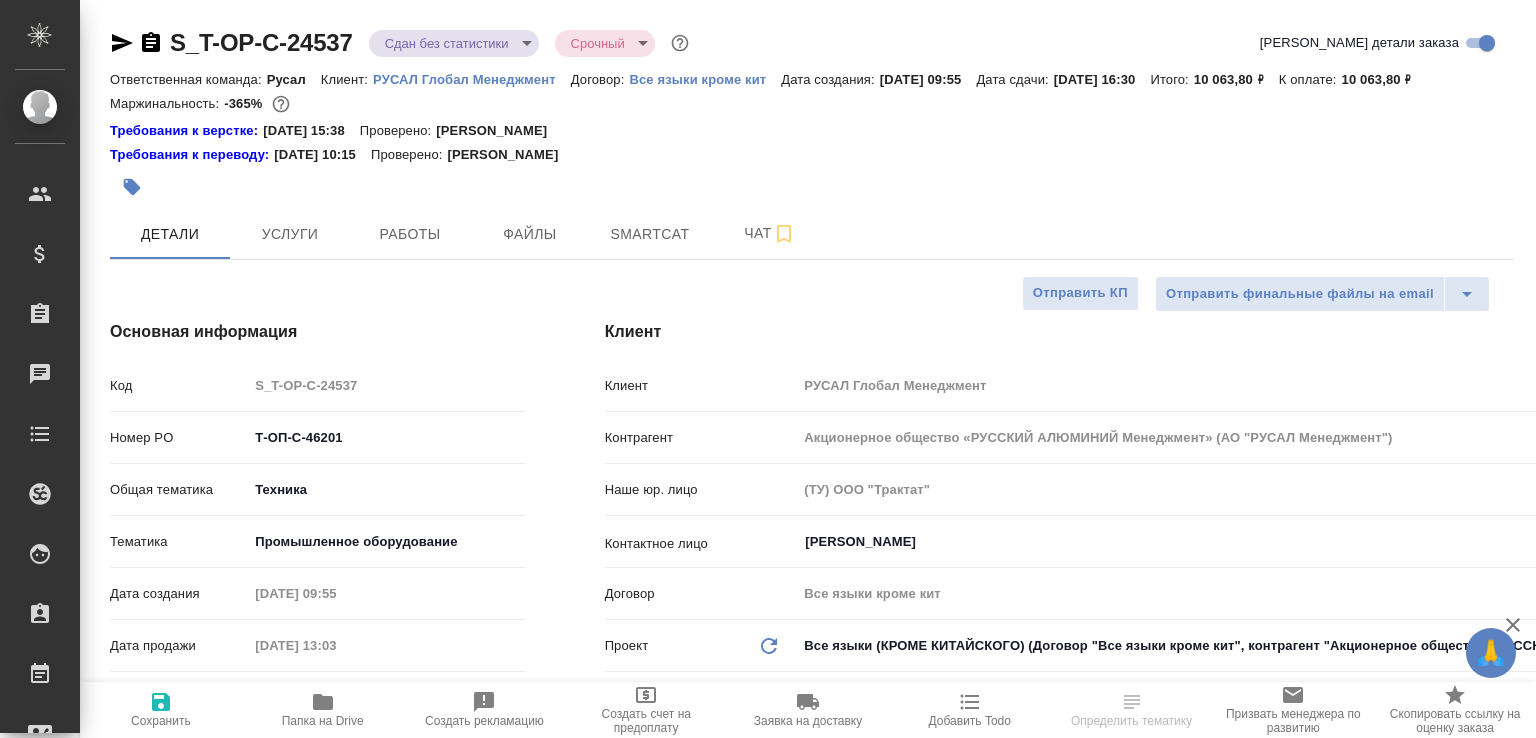 select on "RU" 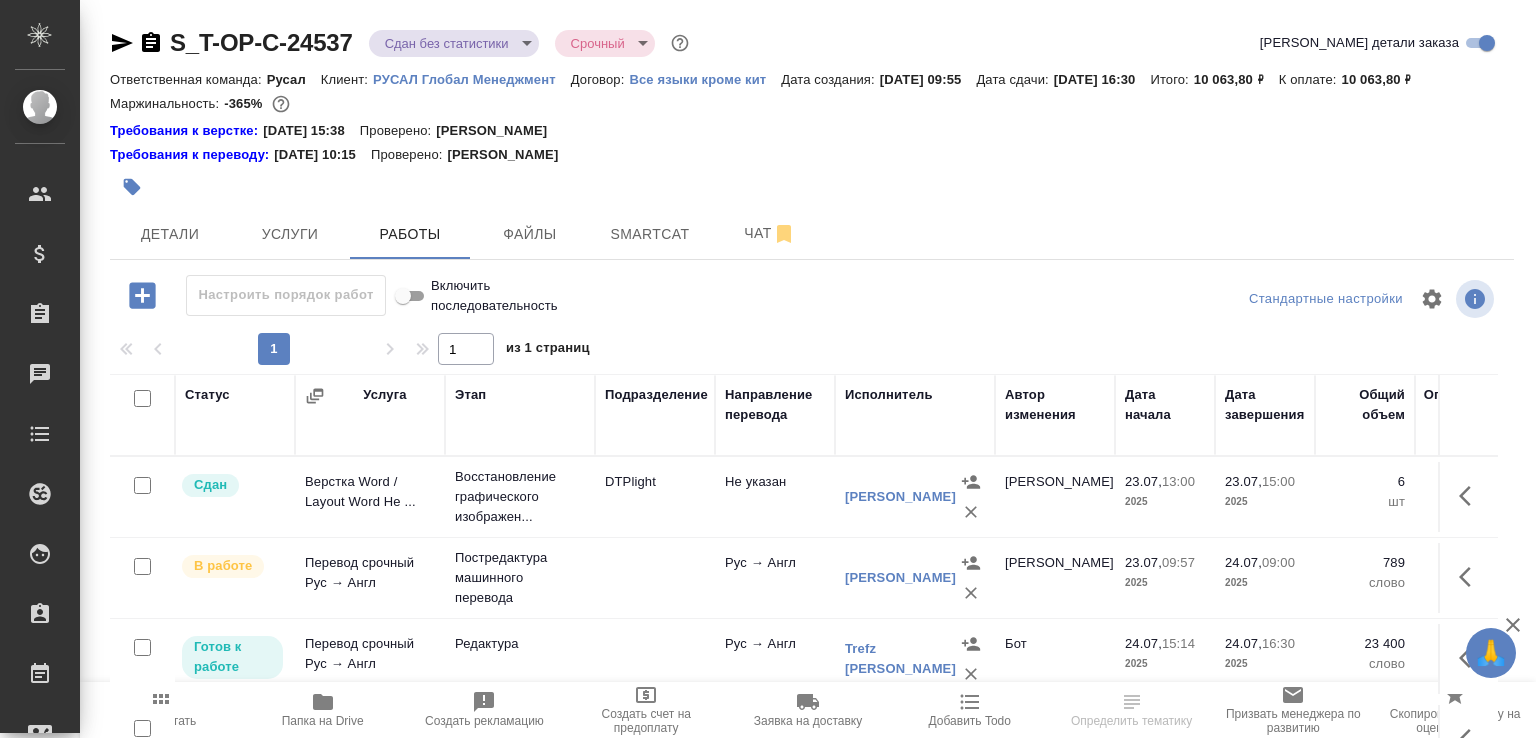 scroll, scrollTop: 161, scrollLeft: 0, axis: vertical 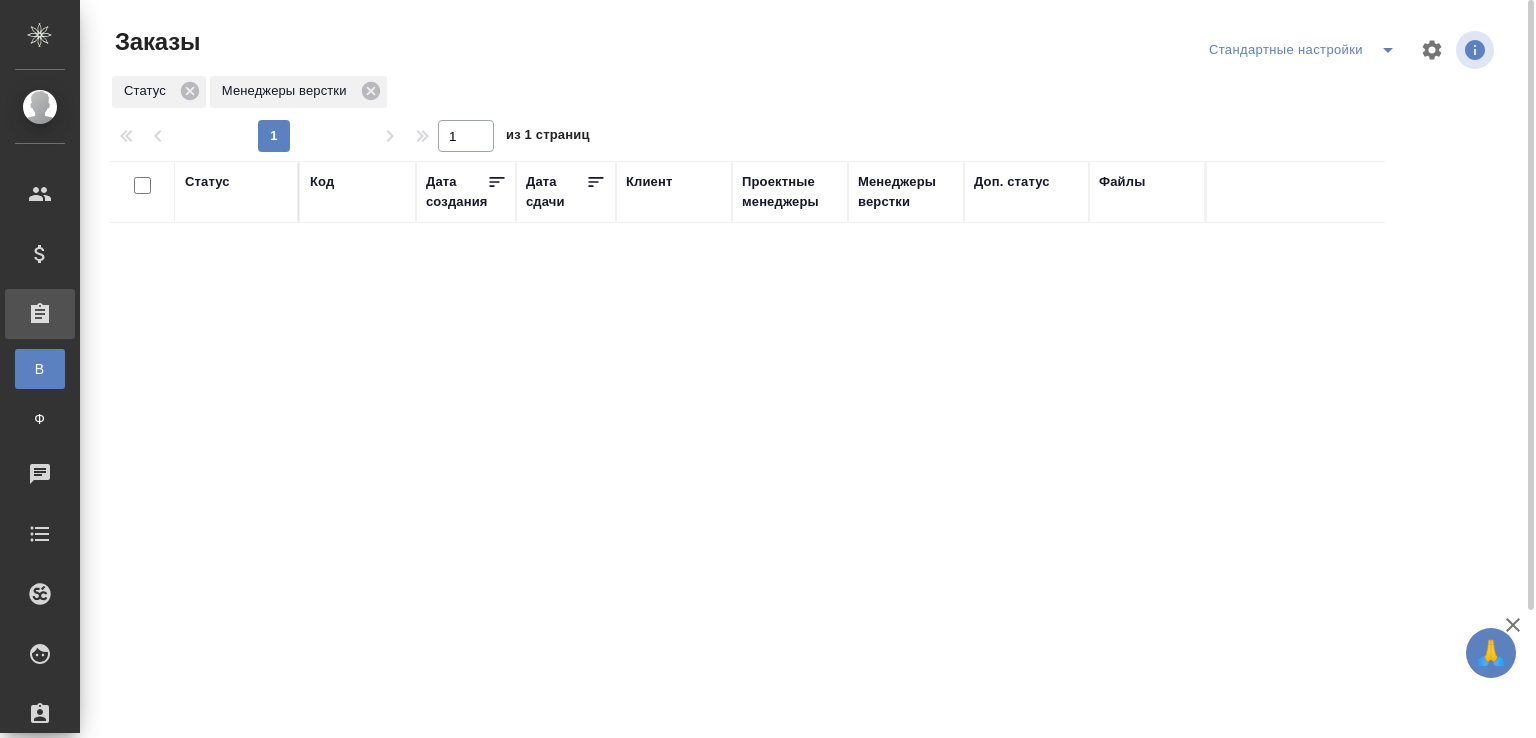 click on "Код" at bounding box center (322, 182) 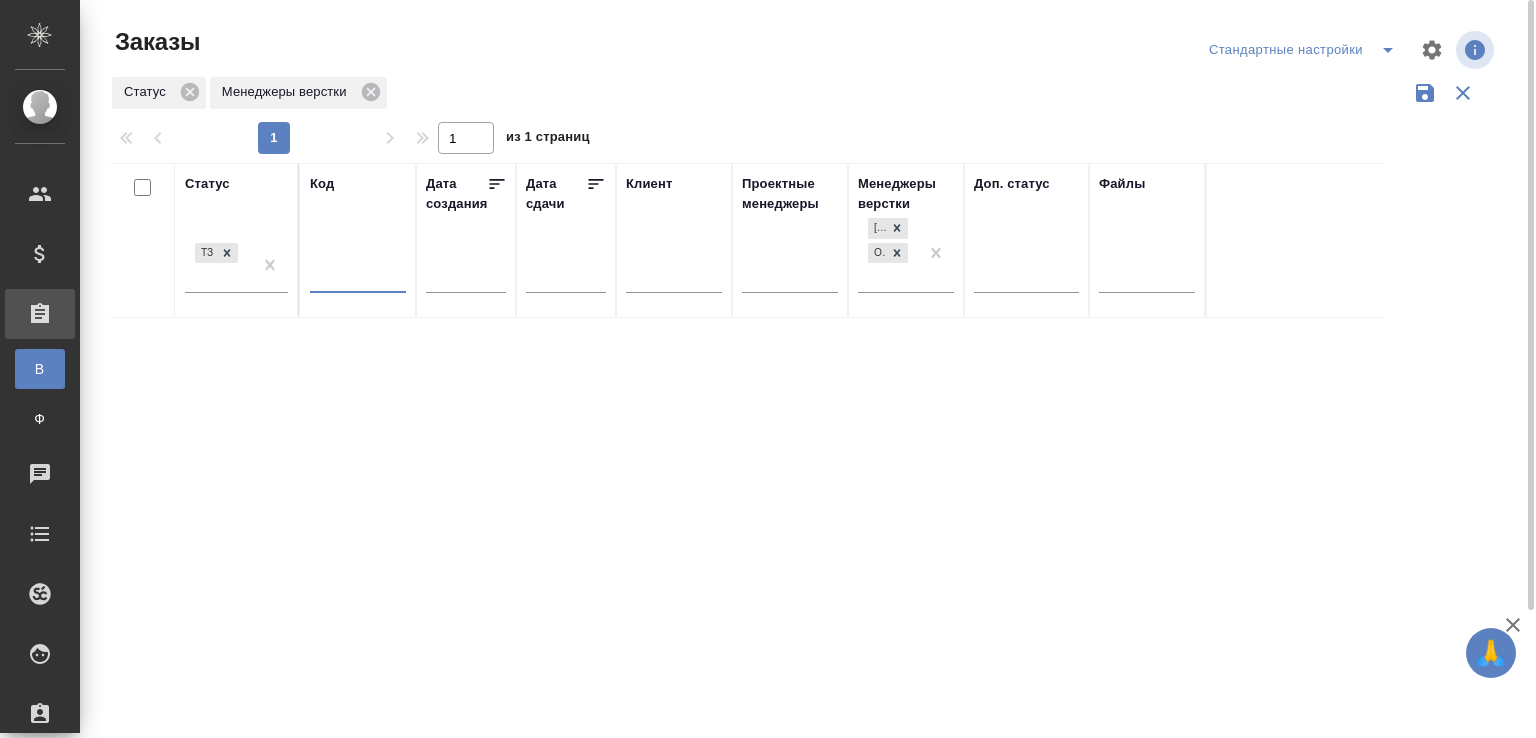 drag, startPoint x: 332, startPoint y: 272, endPoint x: 332, endPoint y: 283, distance: 11 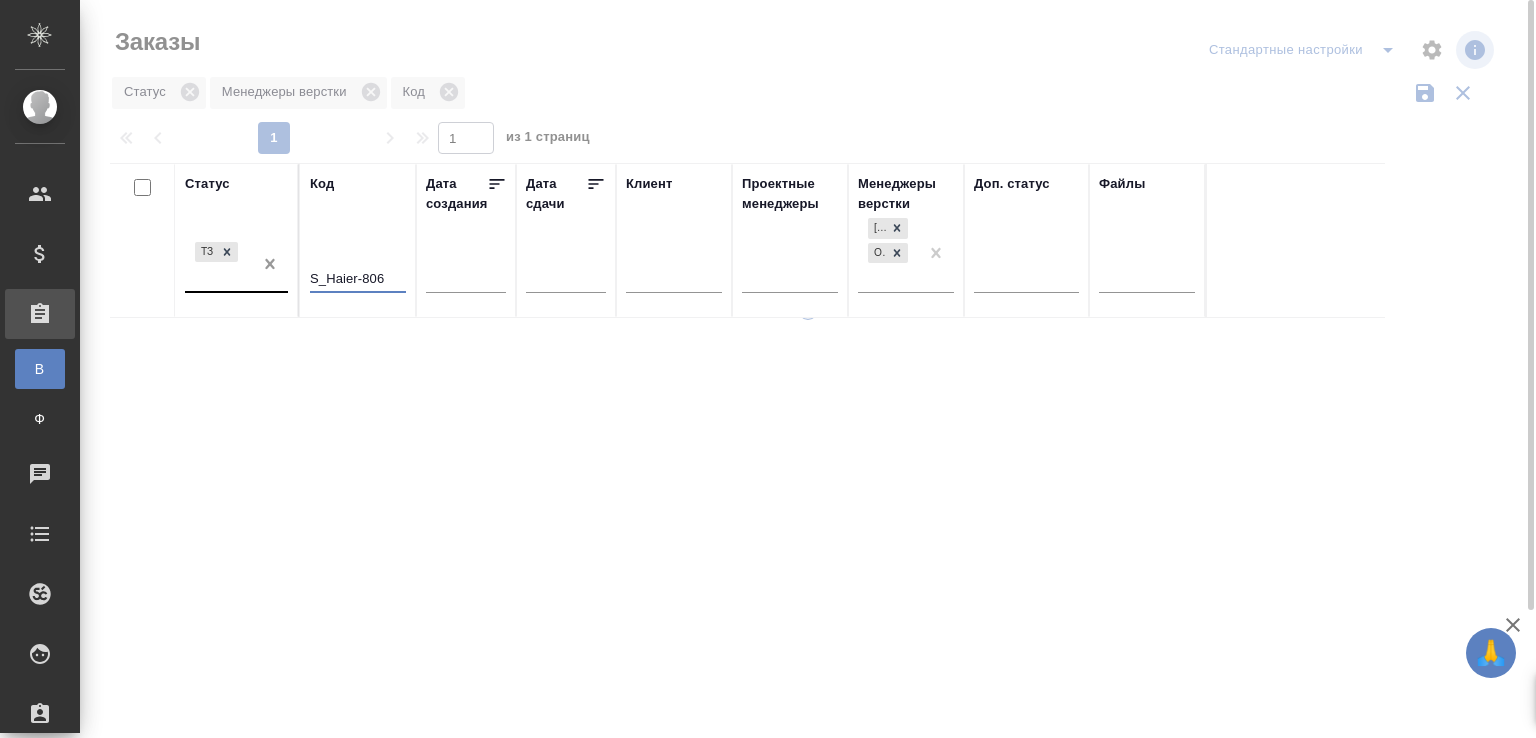 type on "S_Haier-806" 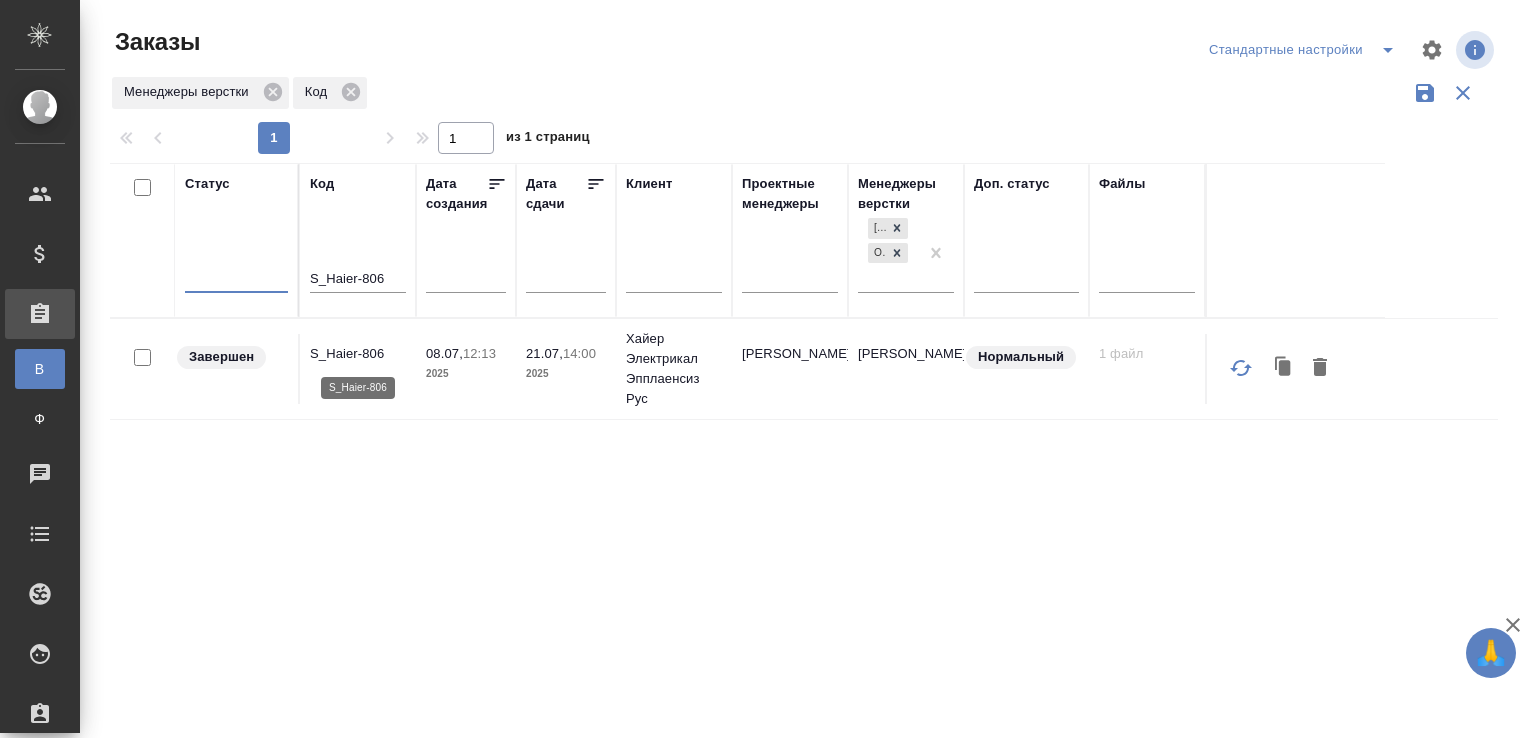 click on "S_Haier-806" at bounding box center [358, 354] 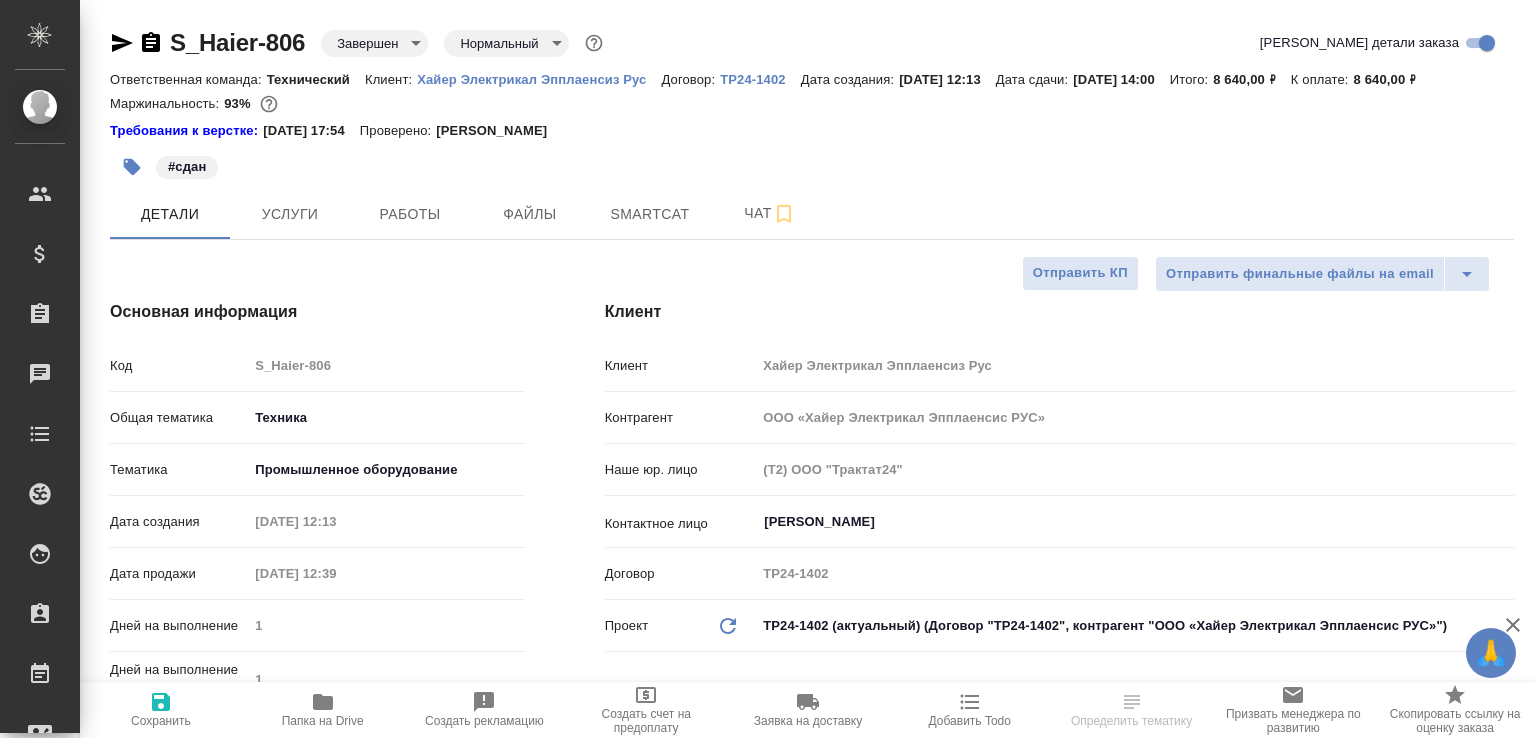 select on "RU" 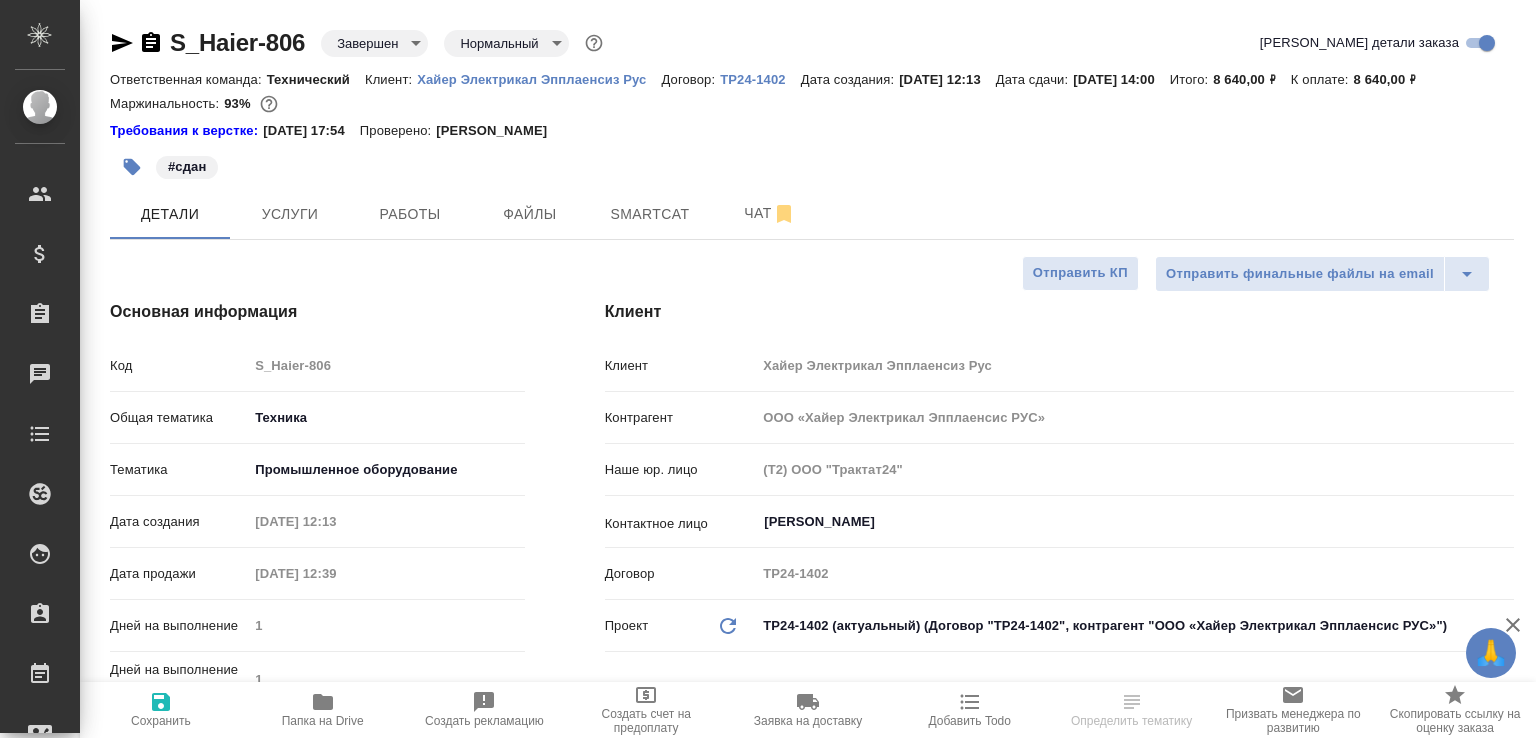 scroll, scrollTop: 0, scrollLeft: 0, axis: both 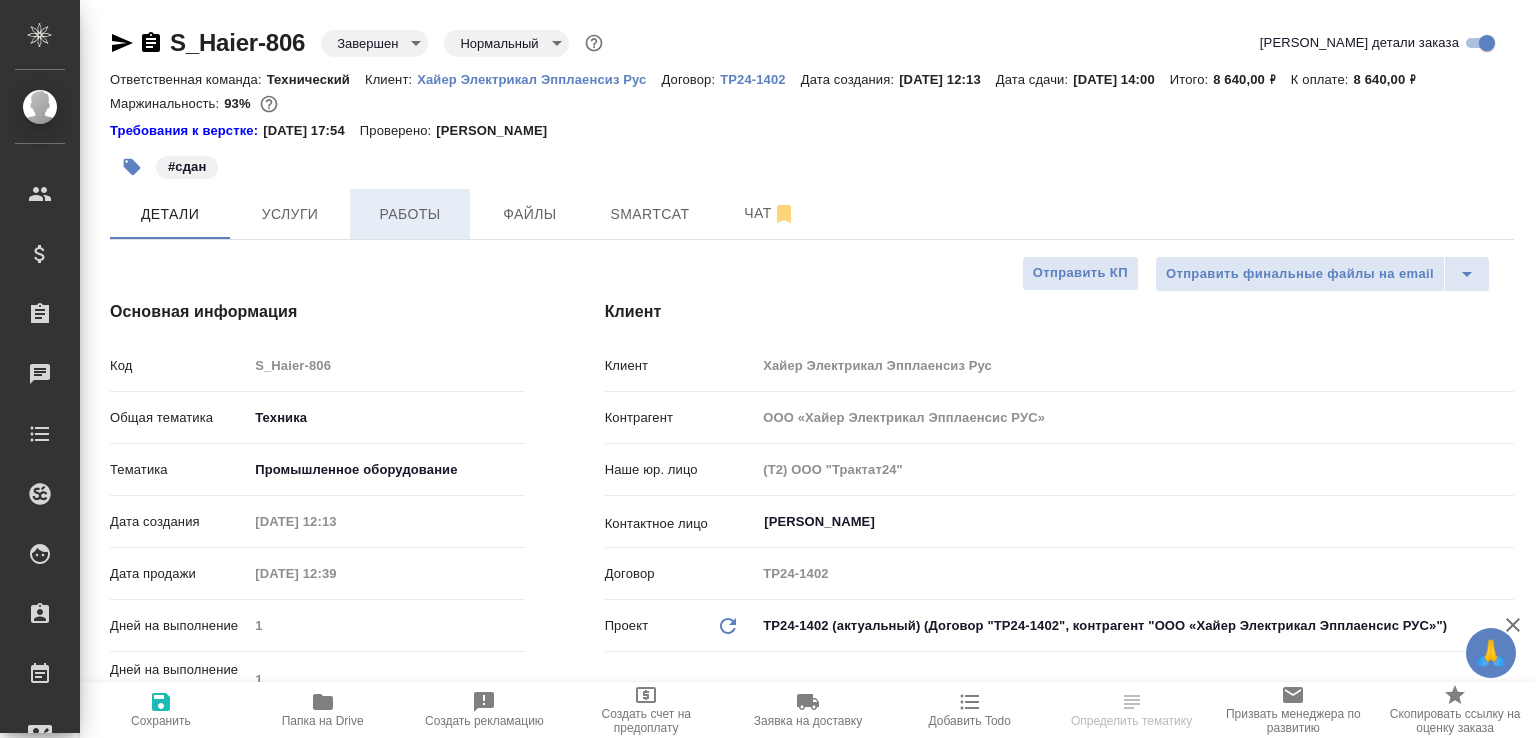 click on "Работы" at bounding box center [410, 214] 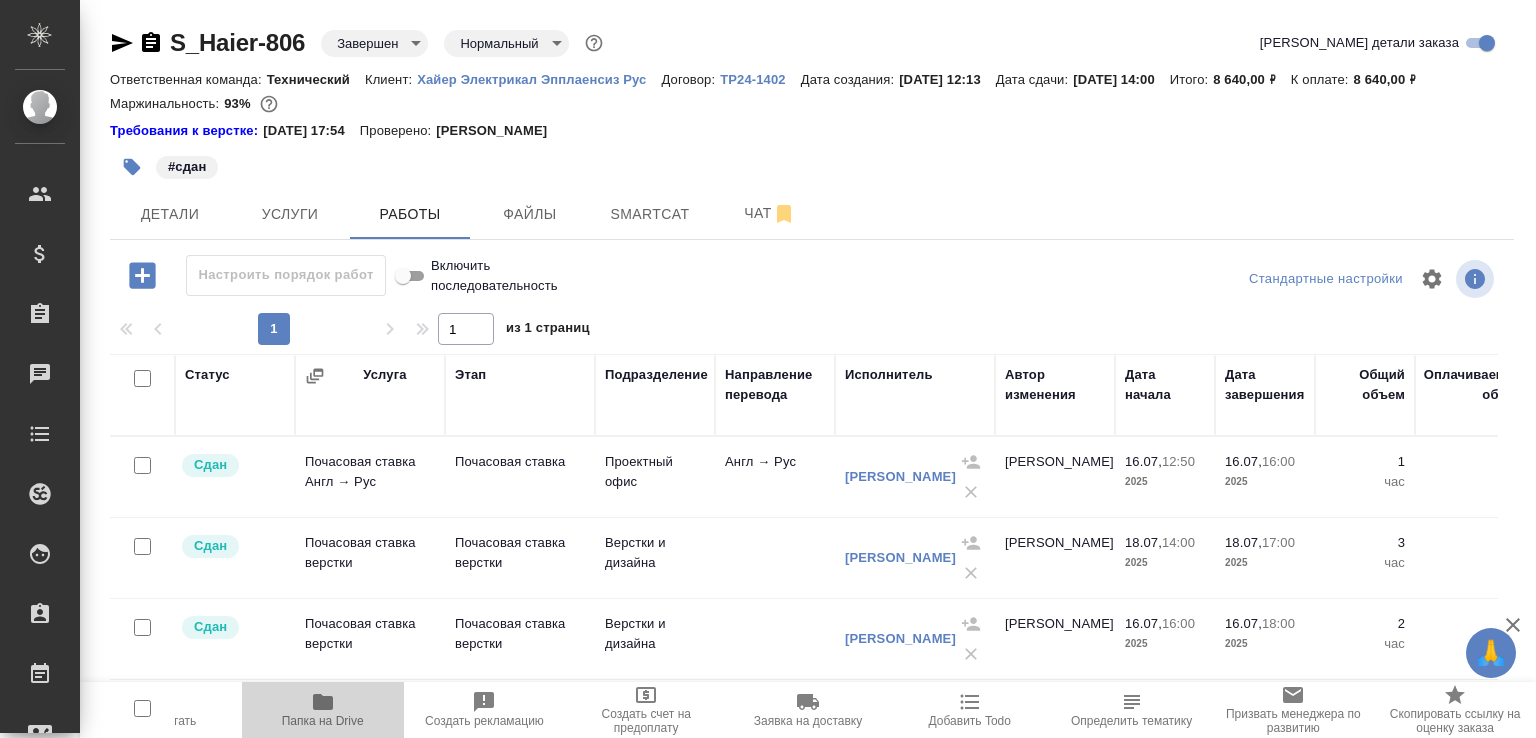 click on "Папка на Drive" at bounding box center [323, 721] 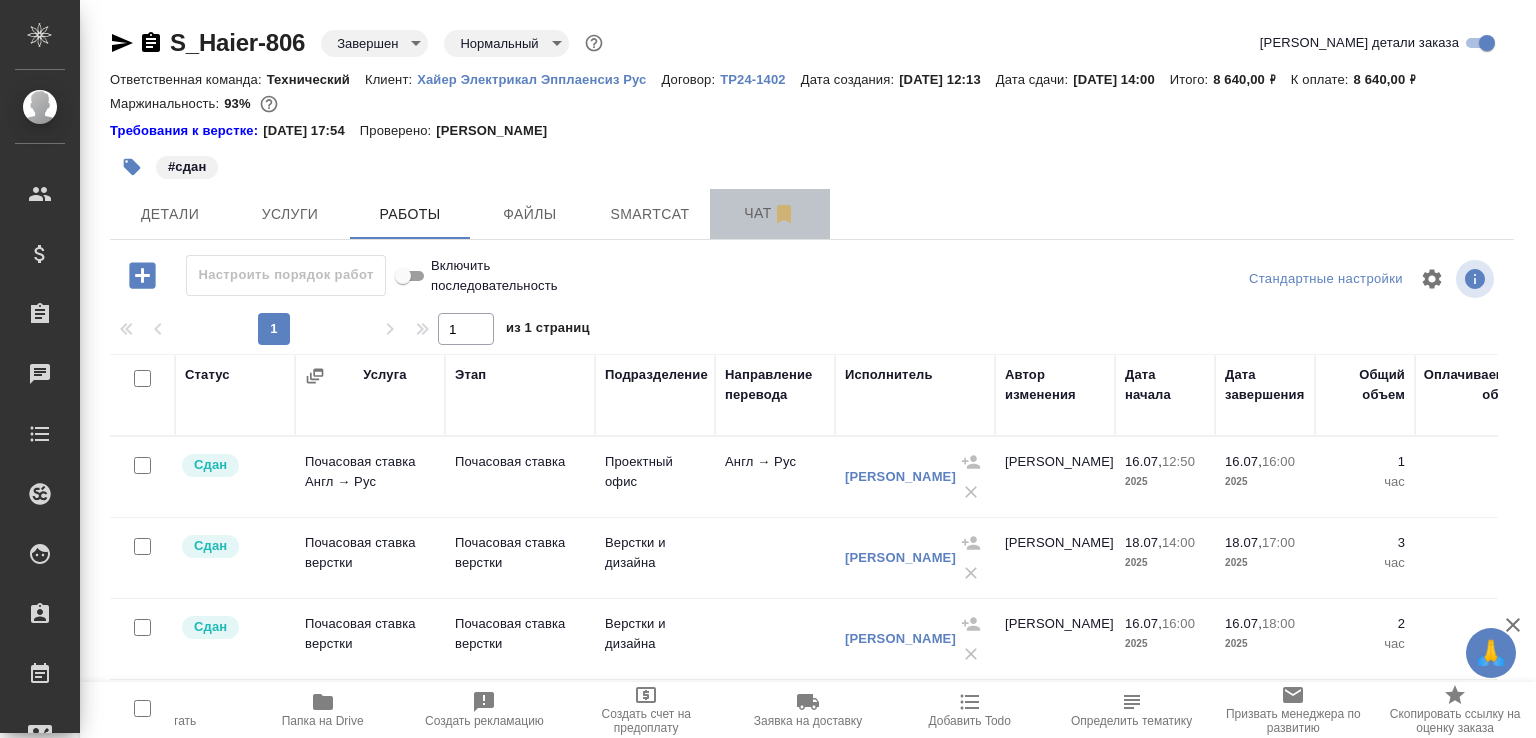 click on "Чат" at bounding box center [770, 213] 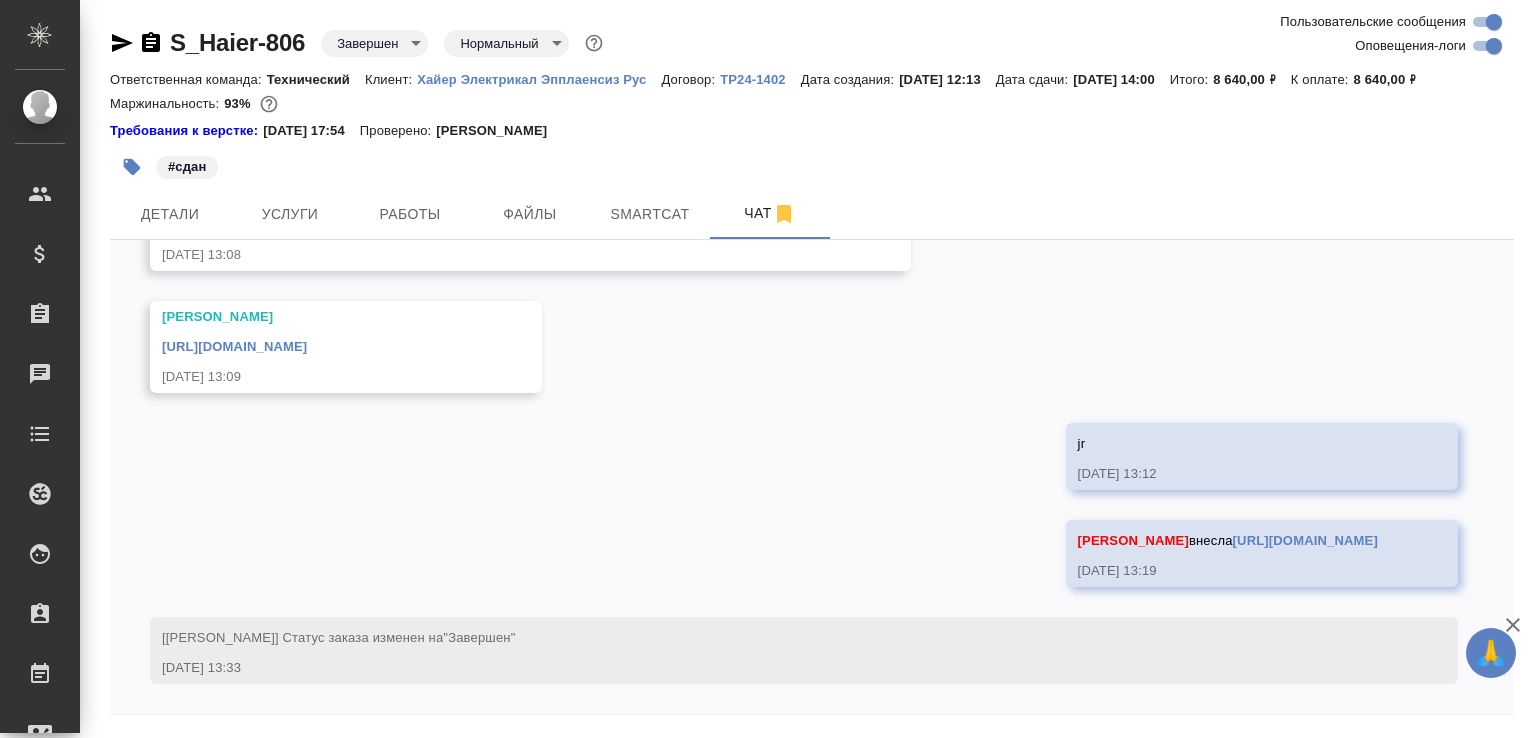 scroll, scrollTop: 23053, scrollLeft: 0, axis: vertical 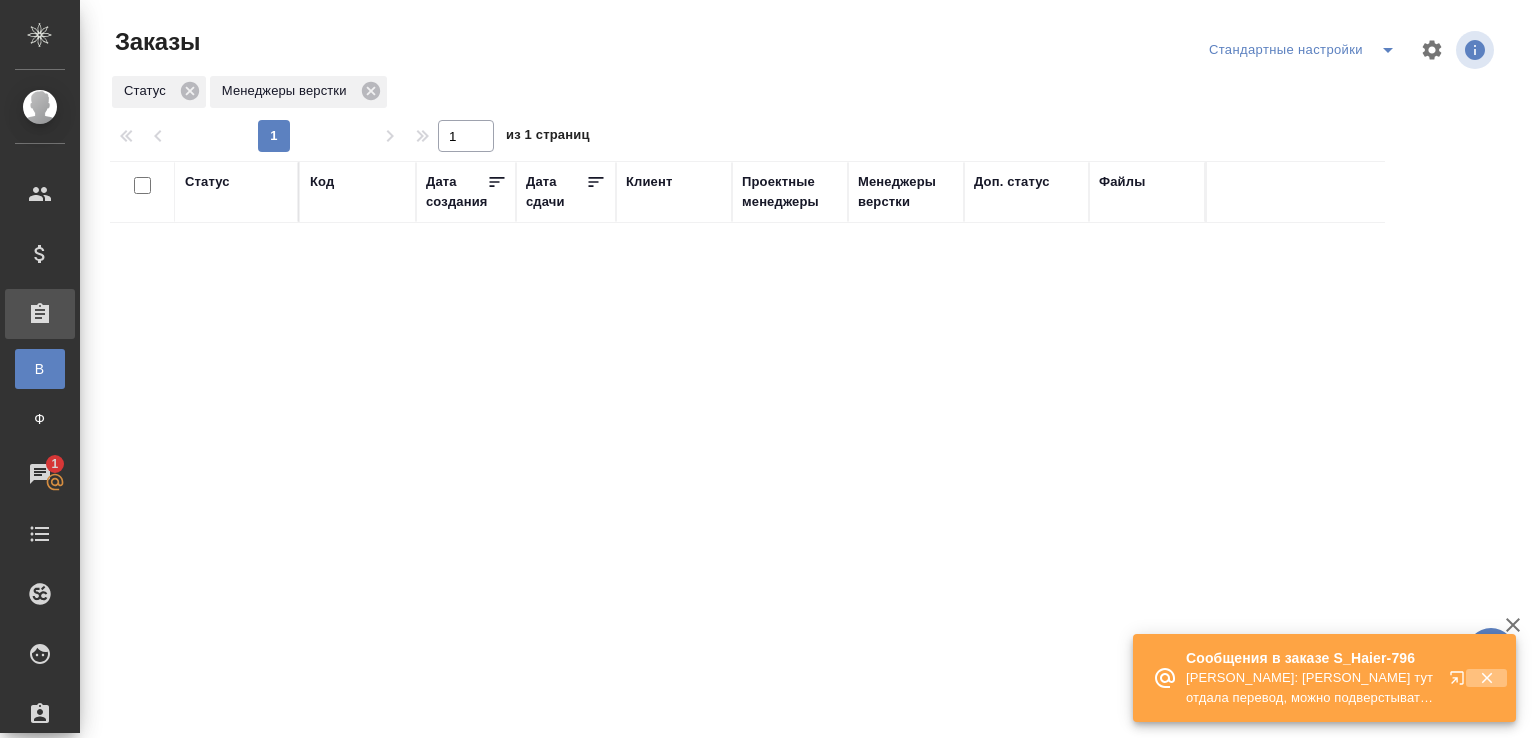 click 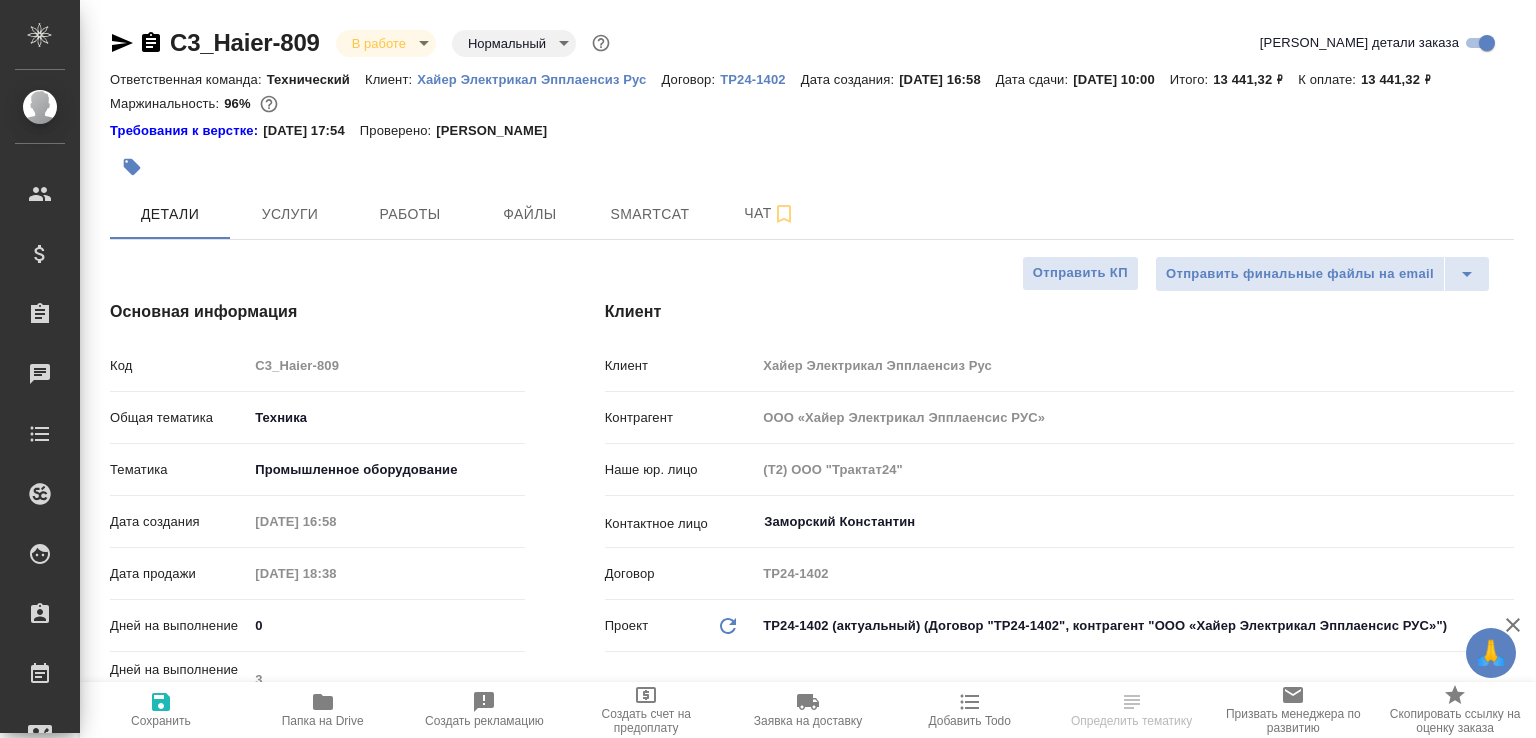 select on "RU" 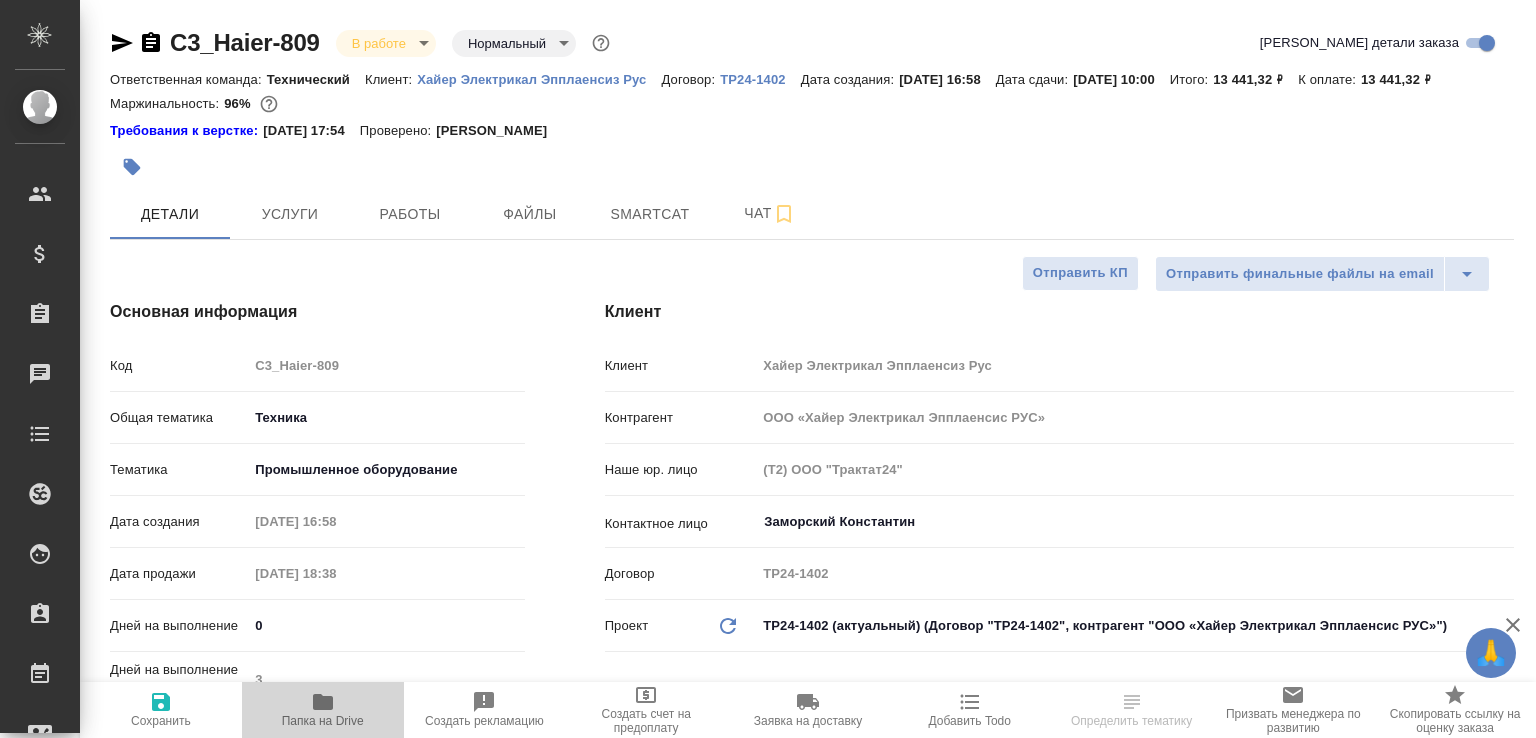 click 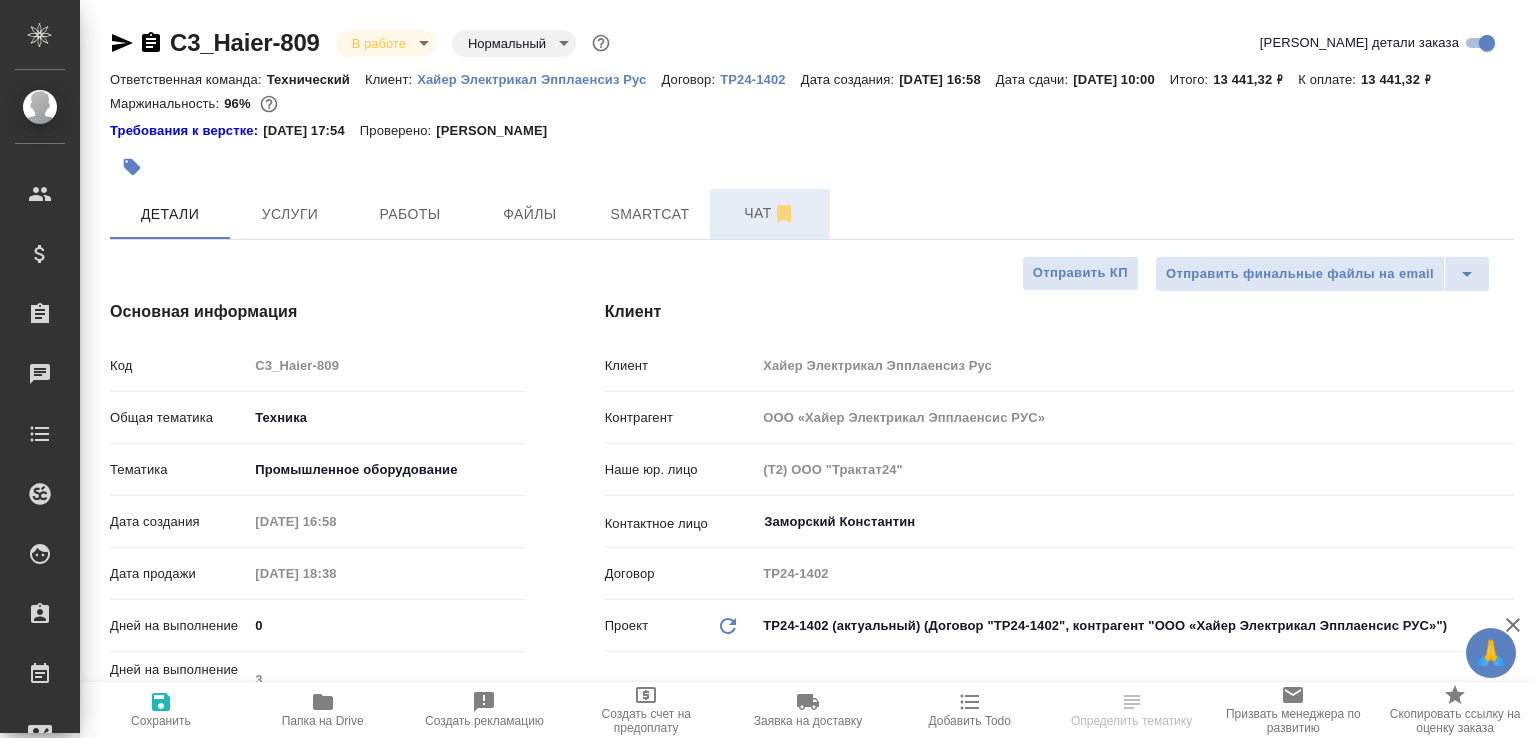 select on "RU" 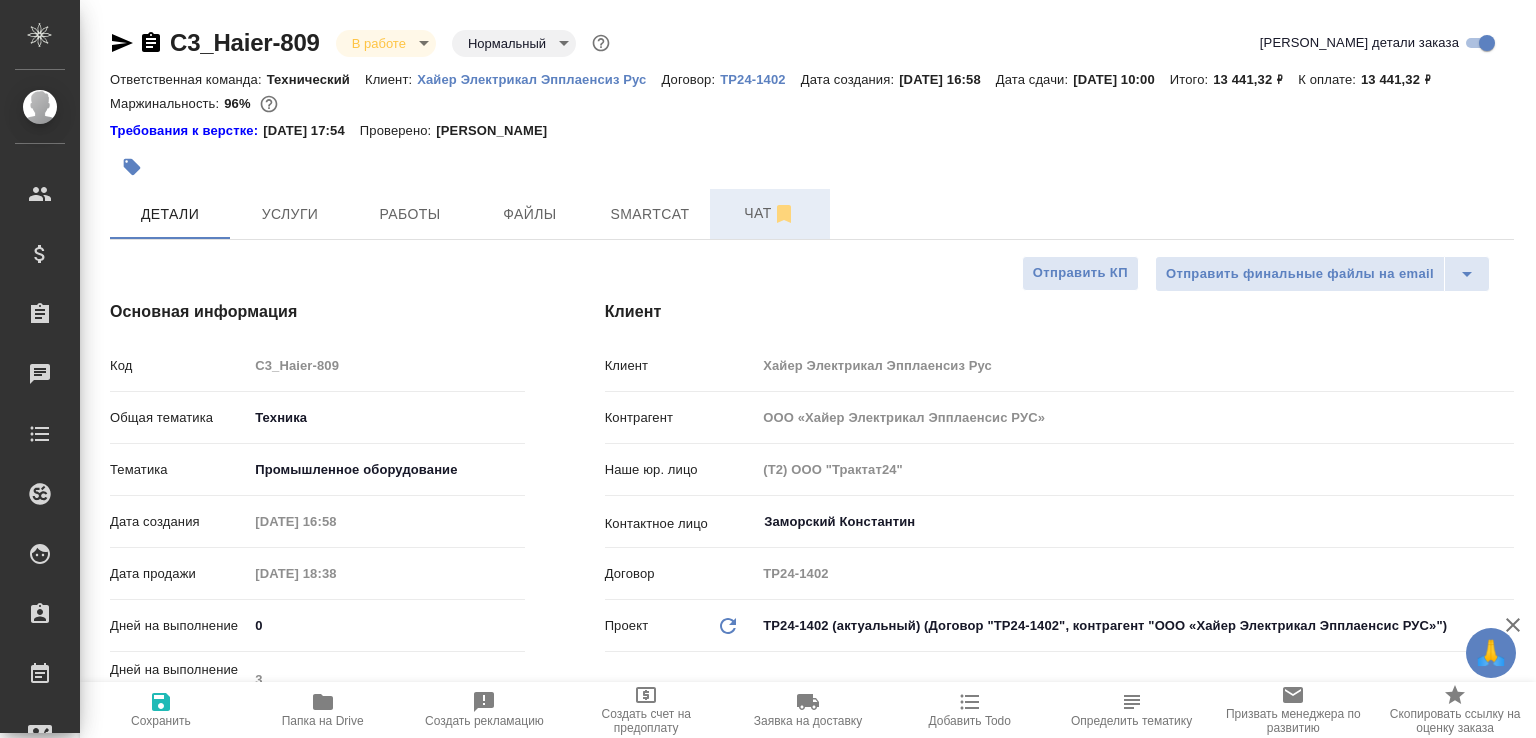type on "x" 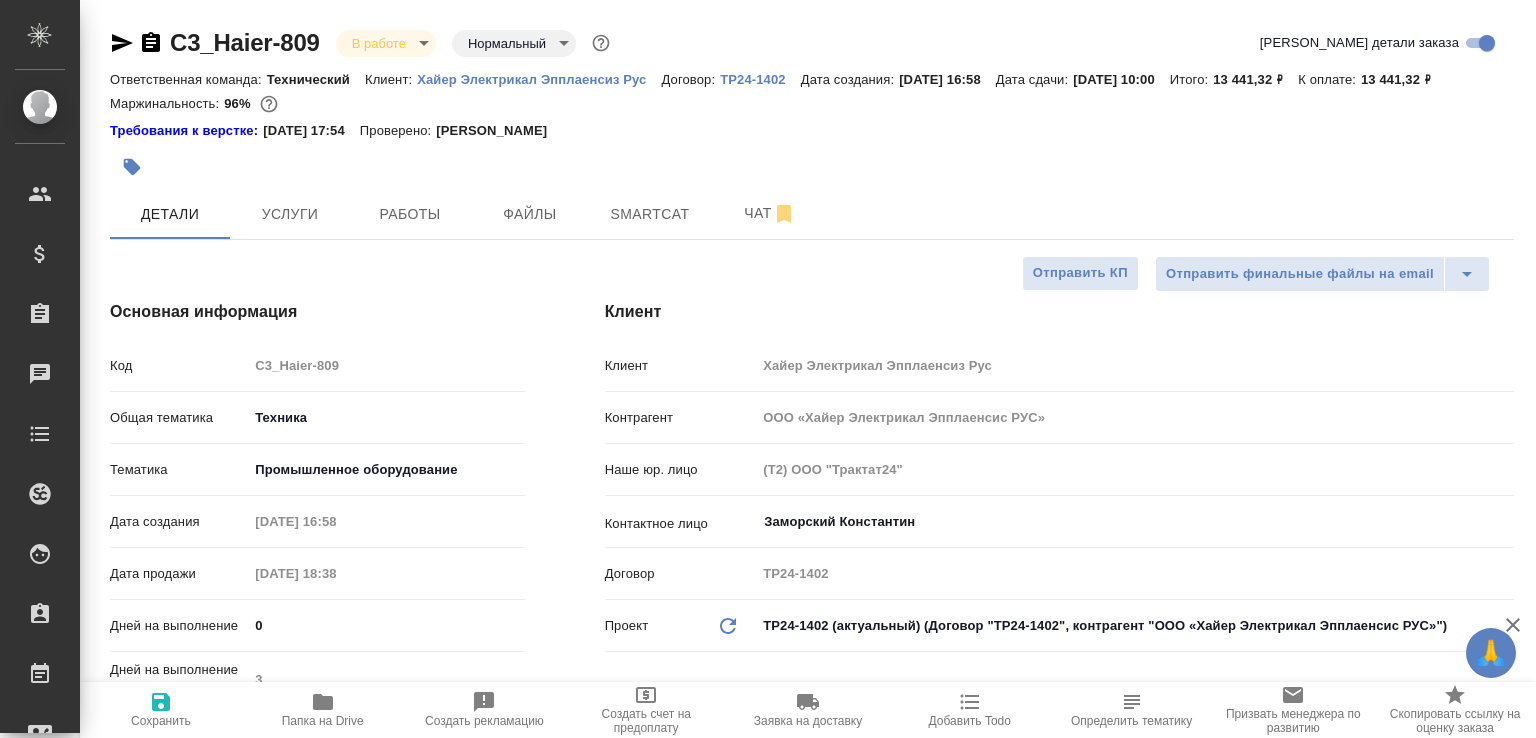 click on "Папка на Drive" at bounding box center [323, 709] 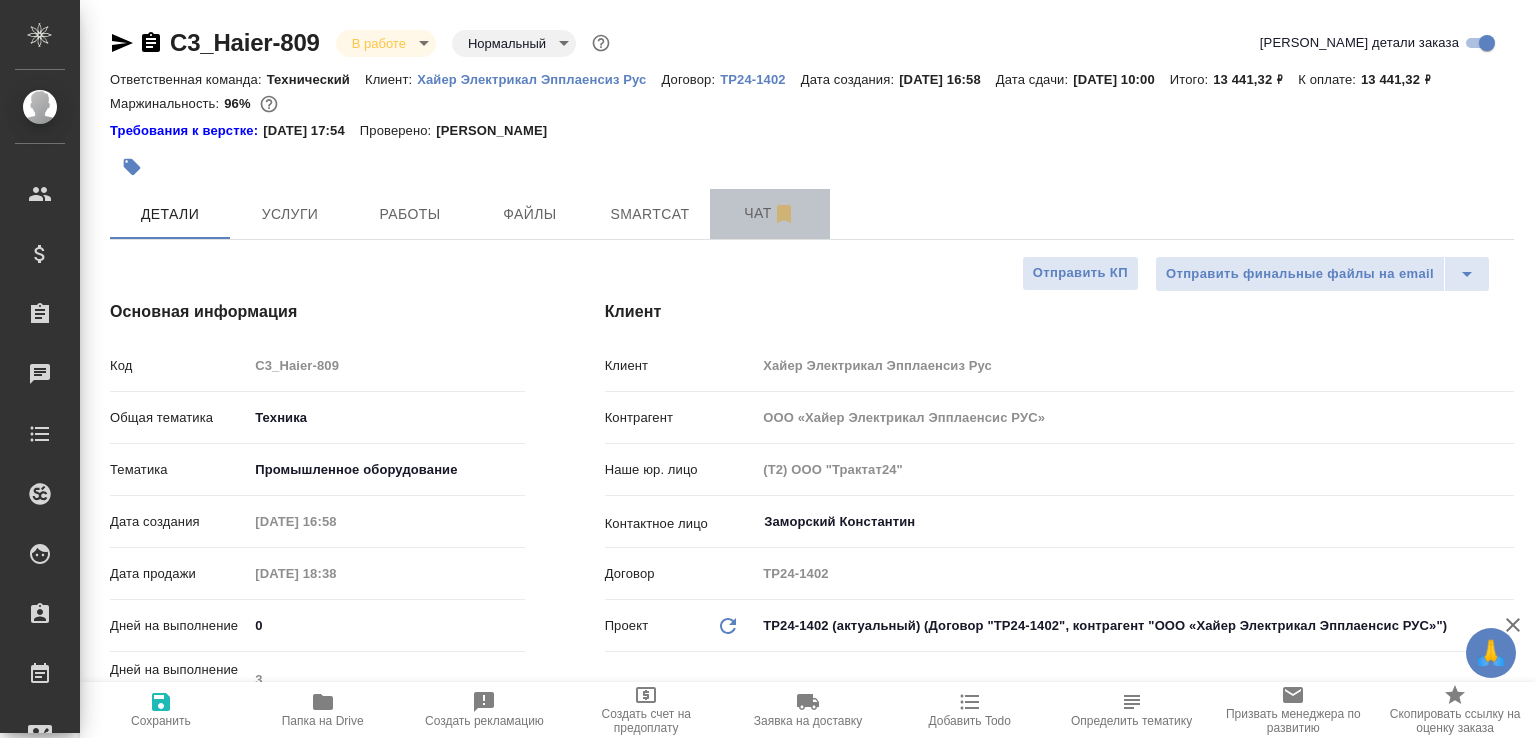 click on "Чат" at bounding box center [770, 214] 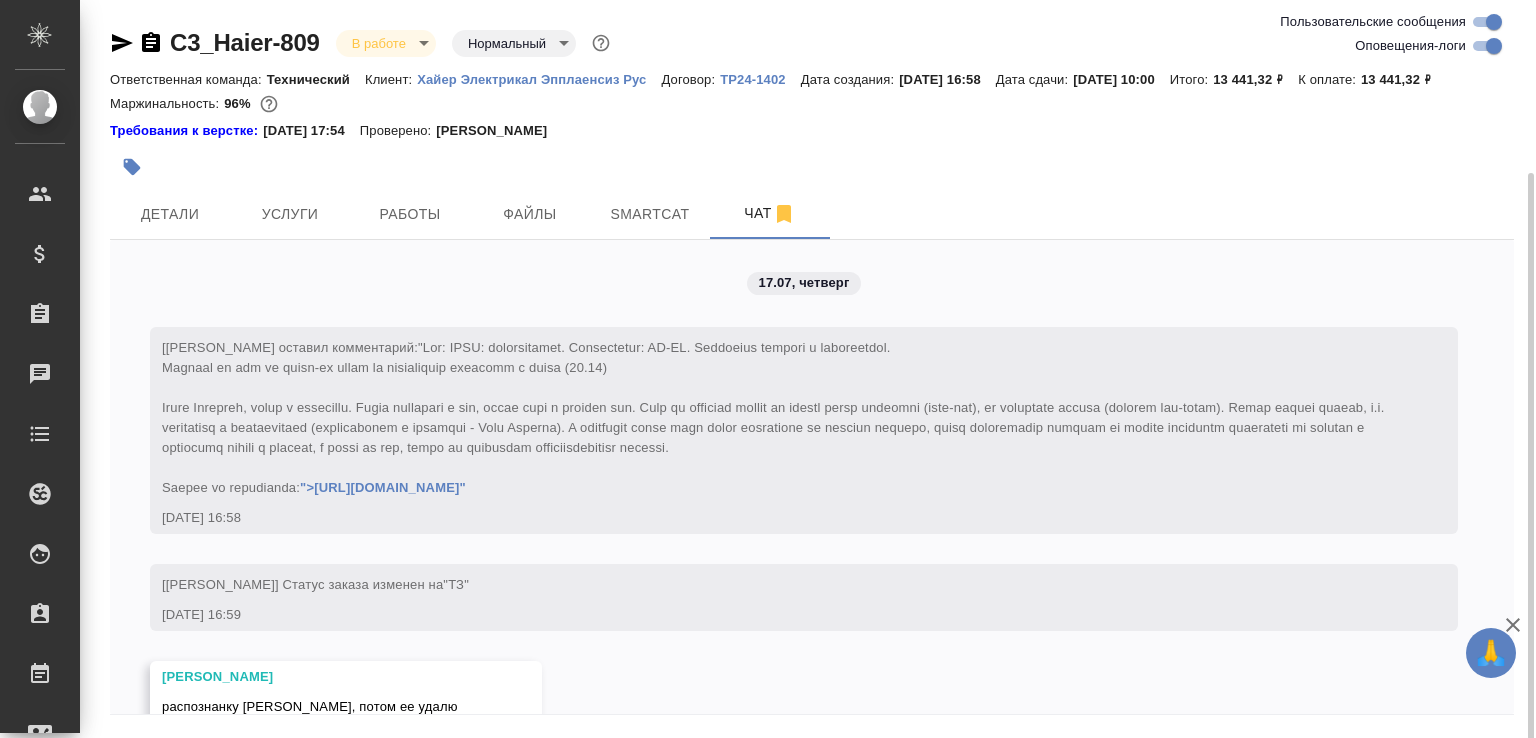 scroll, scrollTop: 18671, scrollLeft: 0, axis: vertical 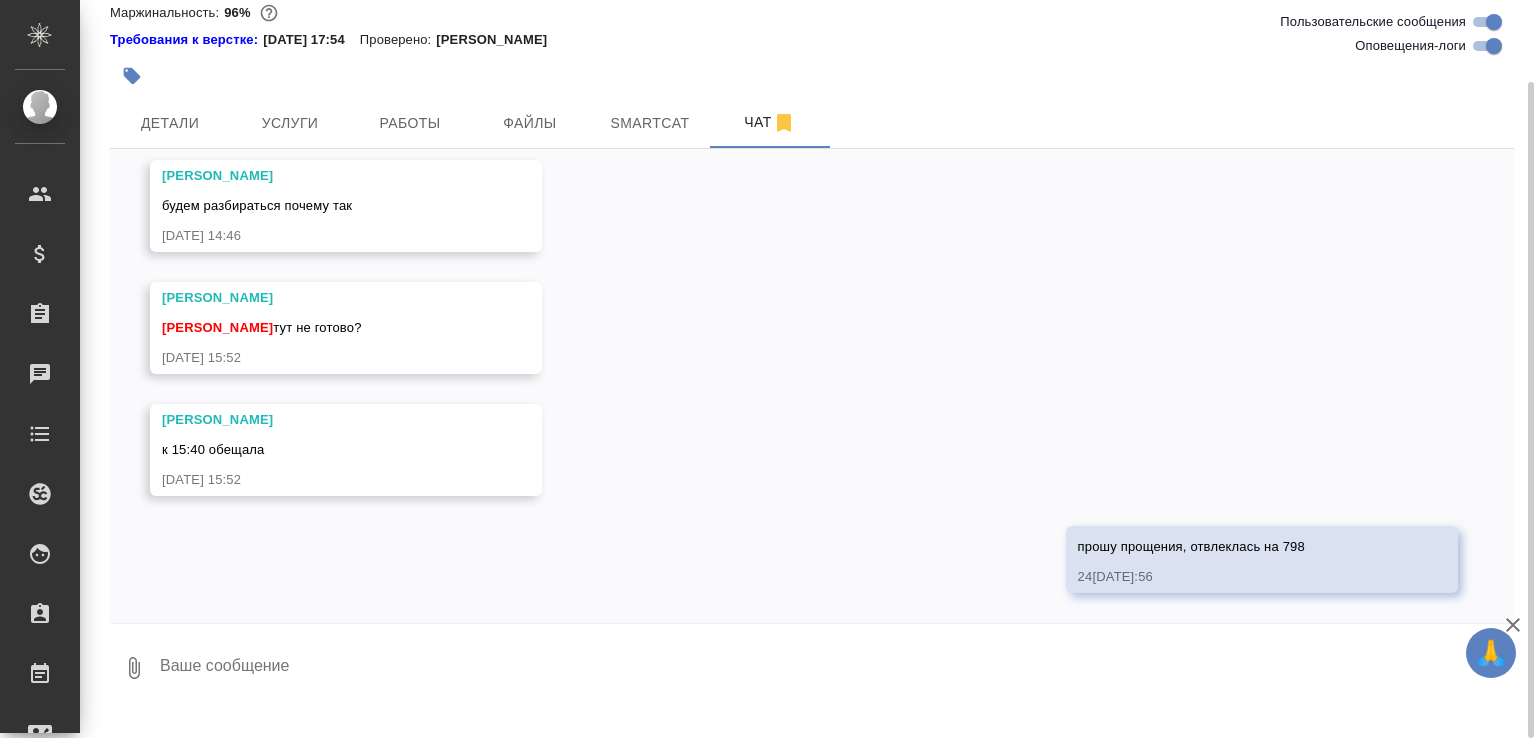 click at bounding box center (836, 668) 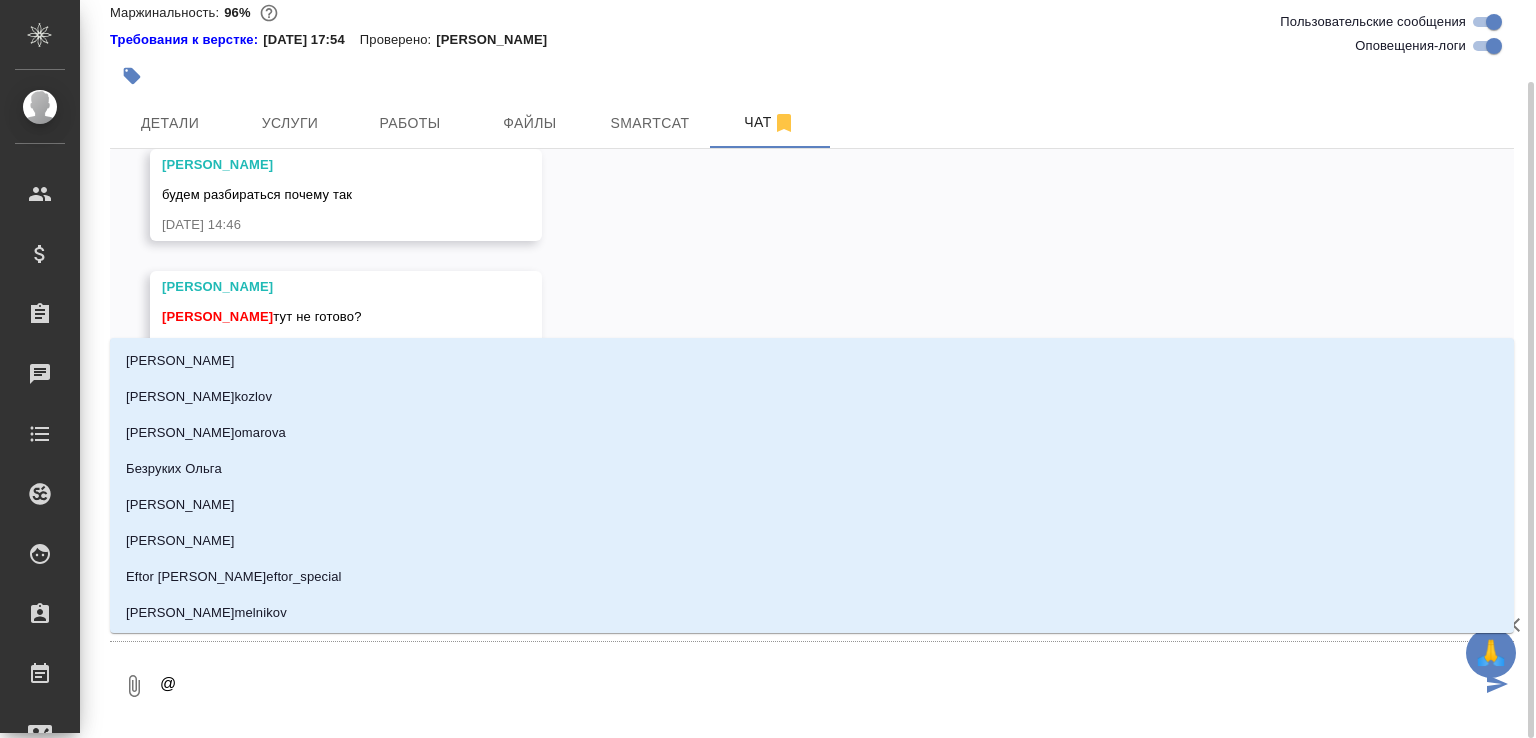 type on "@б" 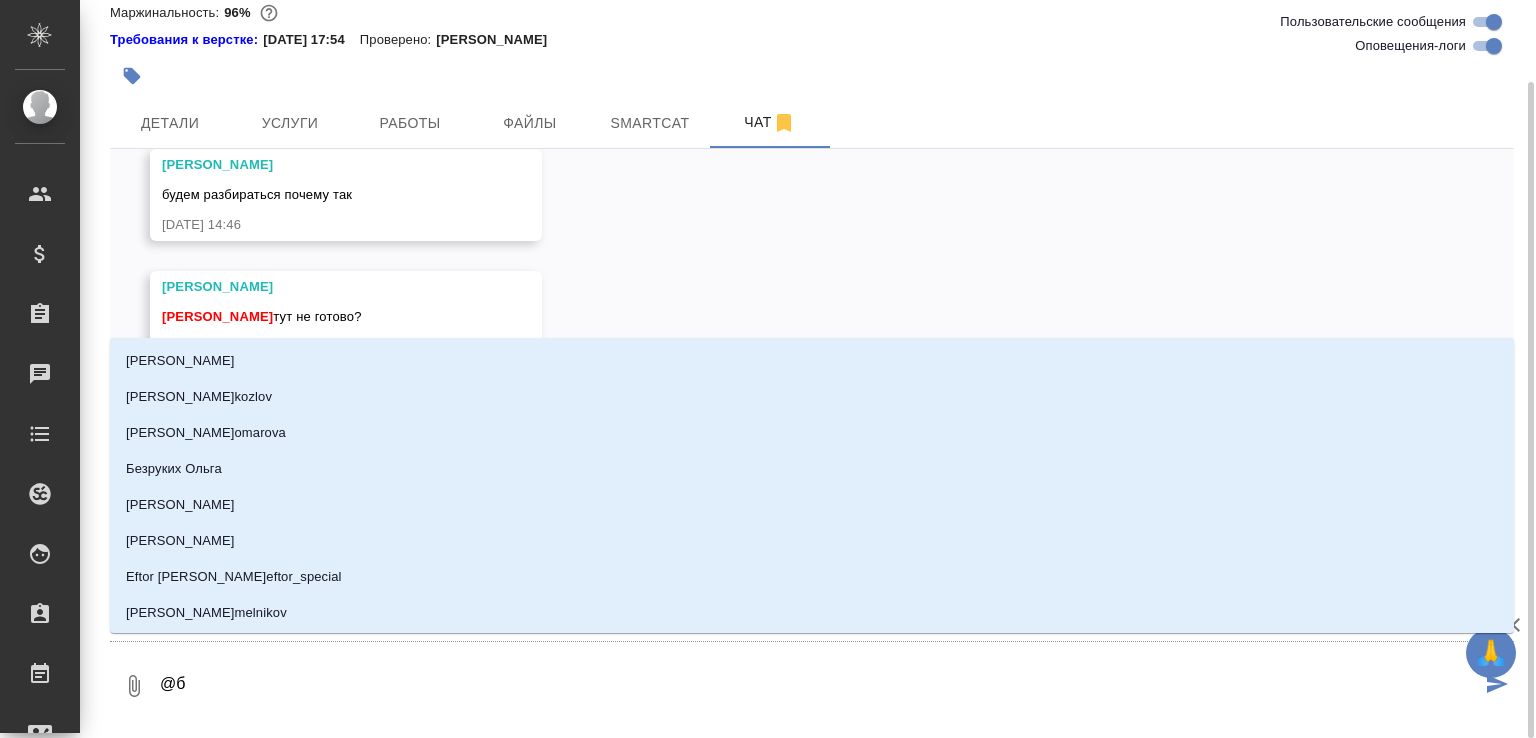 type on "@бе" 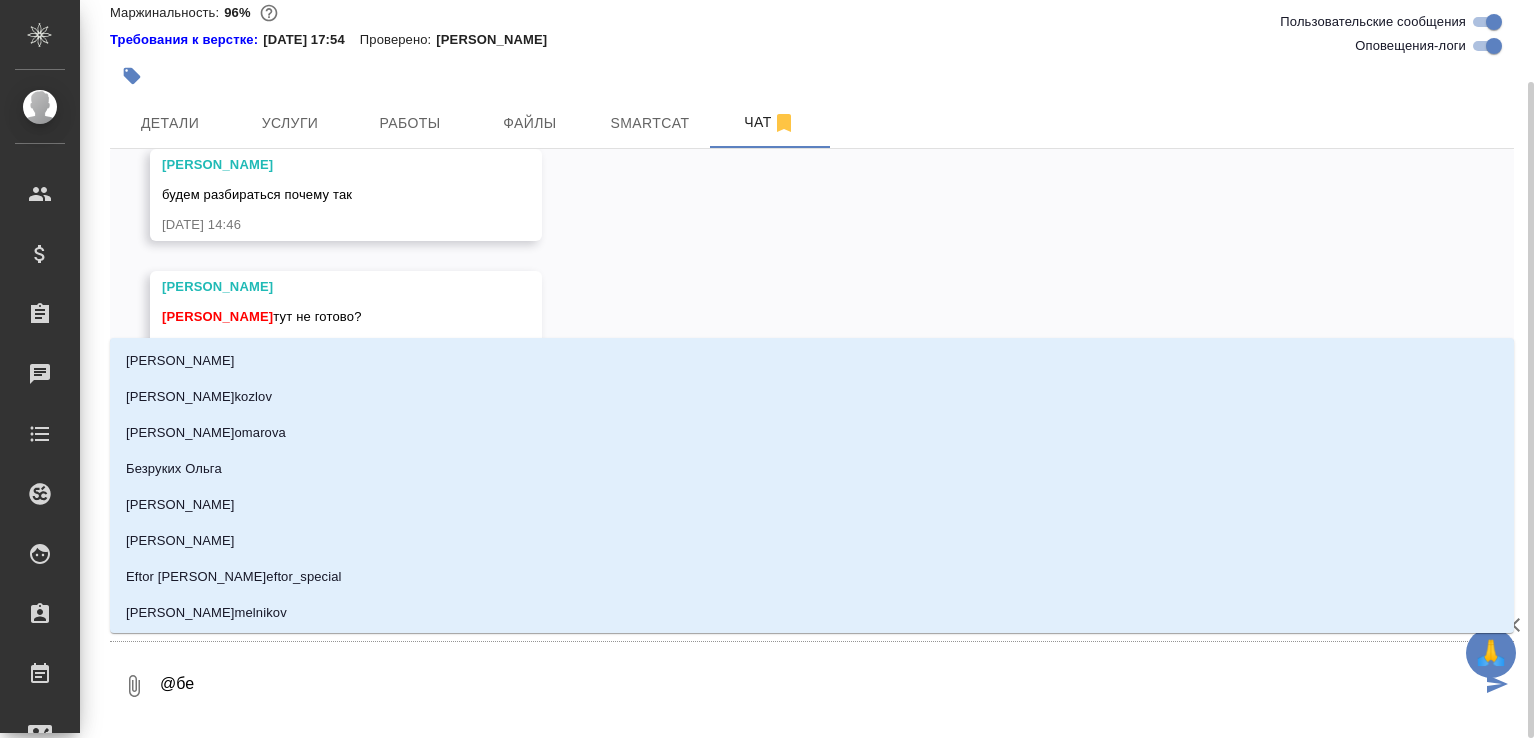type on "бе" 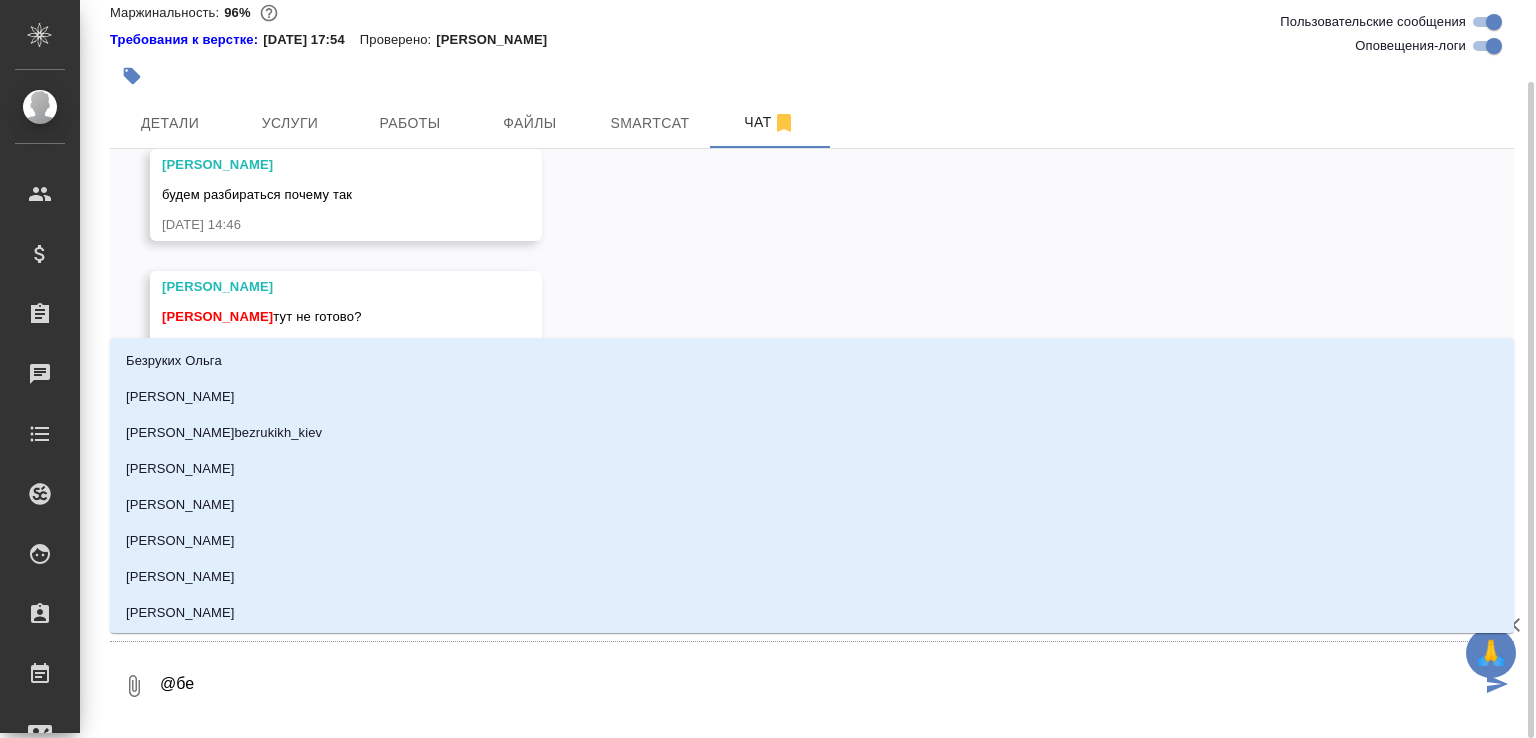 type on "@бел" 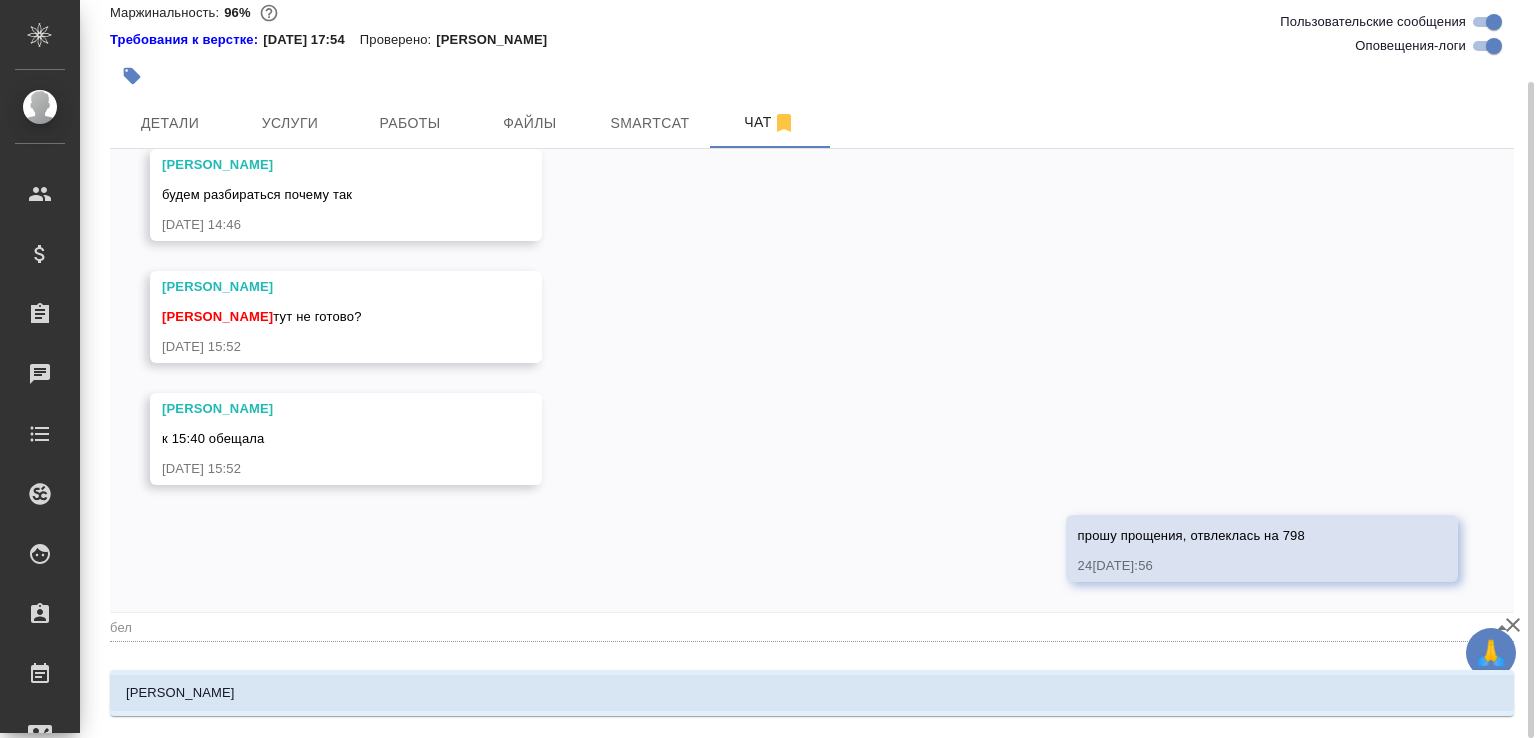 type on "@беля" 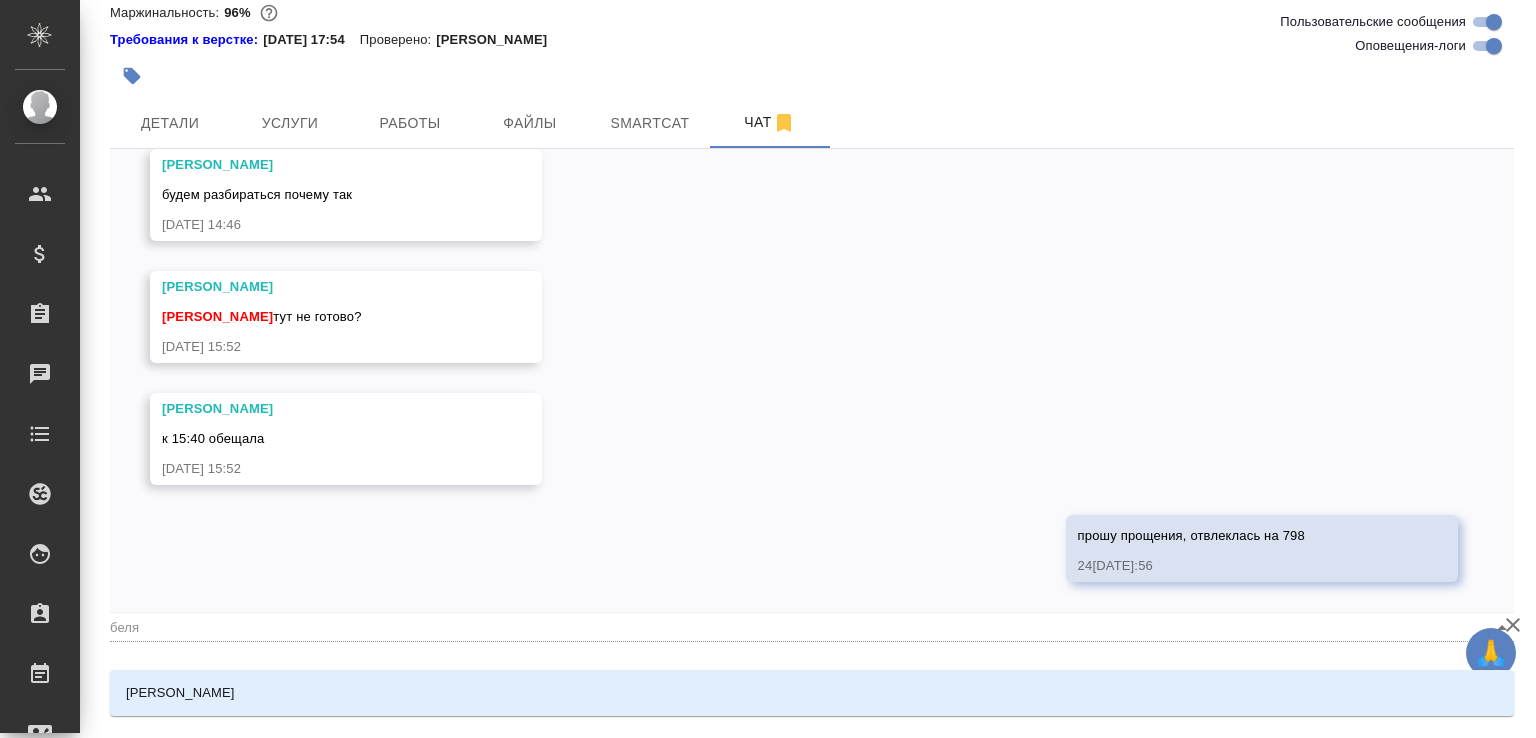 click on "Белякова Юлия" at bounding box center [812, 693] 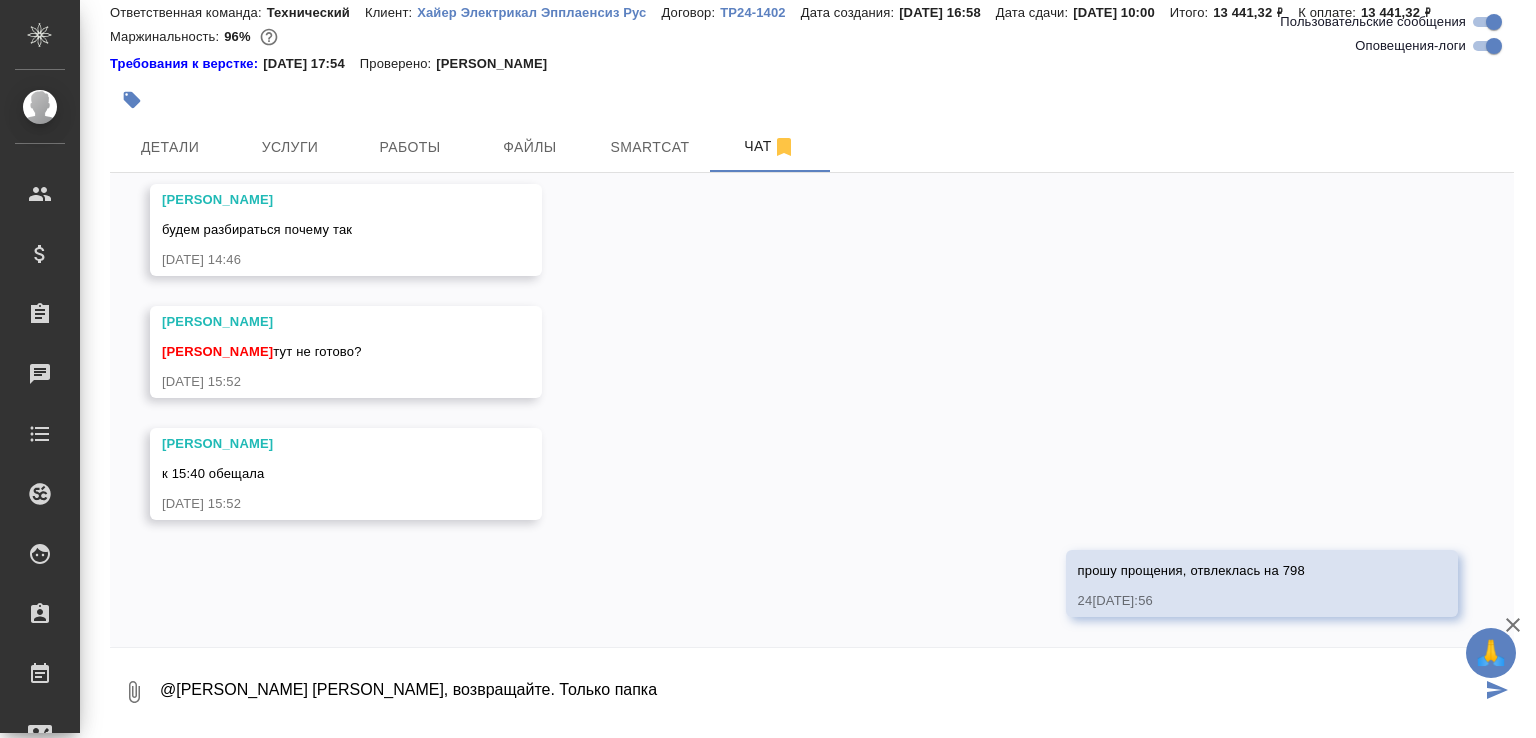 scroll, scrollTop: 19095, scrollLeft: 0, axis: vertical 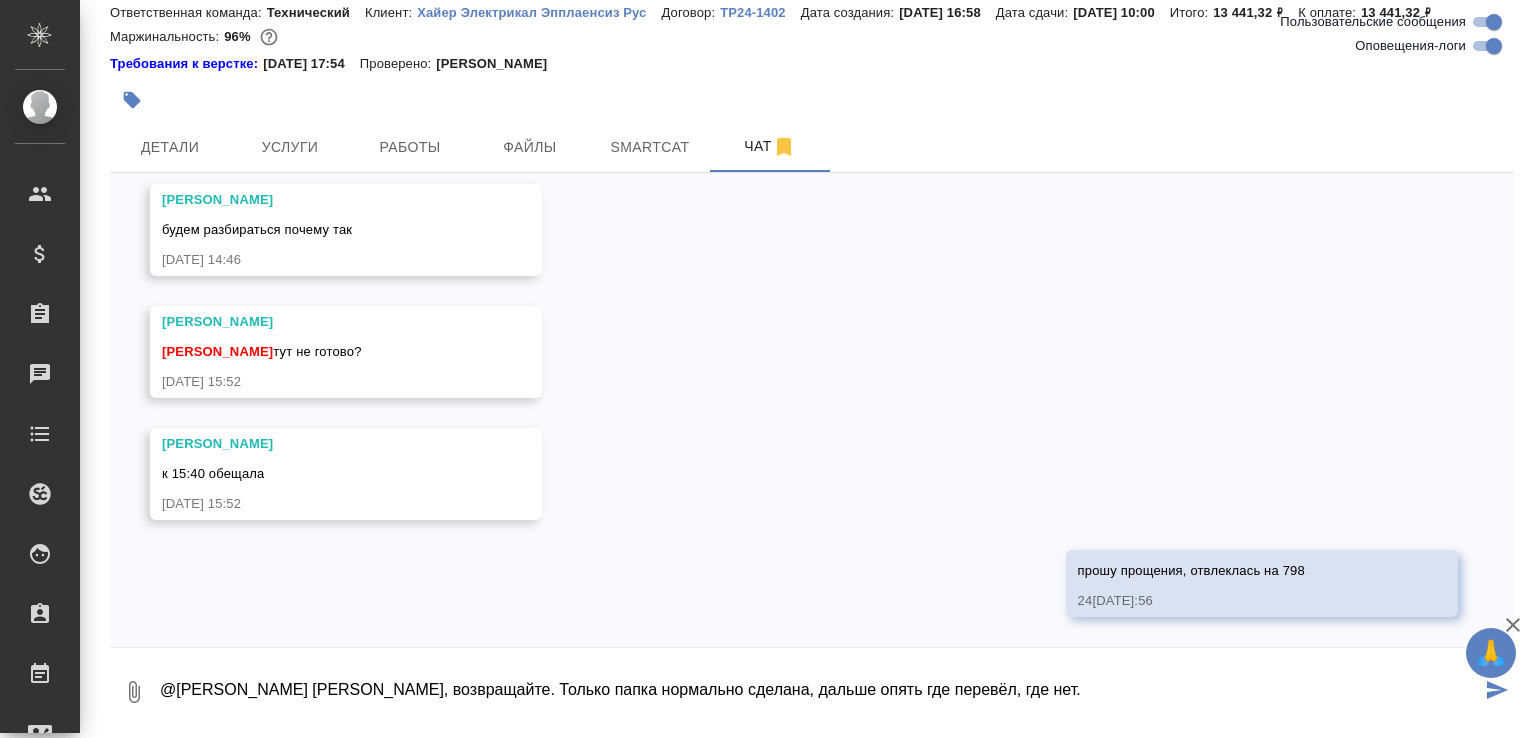 paste 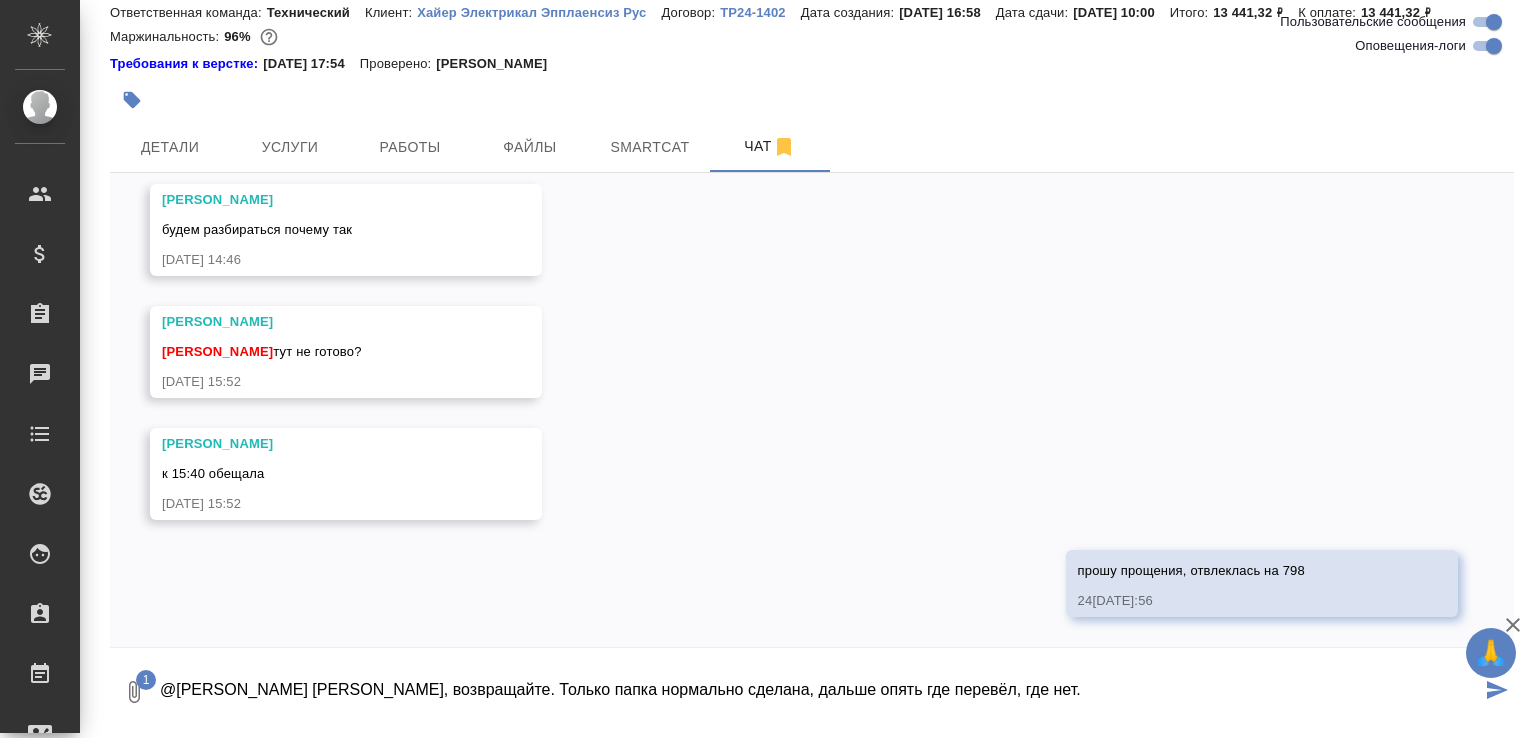 click on "17.07, четверг [Никитина Татьяна] Клиент оставил комментарий:   ">https://drive.awatera.com/s/tJYiNLcpyEtgmk4" 17.07.25, 16:58 [Никитина Татьяна] Статус заказа изменен на  "ТЗ" 17.07.25, 16:59 Никитина Татьяна распознанку игнорим, потом ее удалю 17.07.25, 17:16 Cтатистика по проекту посчиталась в Smartcat -  C3_Haier-809 ">https://tera.awatera.com/smartcat-project/687905d6fa1532c621c1216f/smartcat-statistics">C3_Haier-809 17.07.25, 17:17 [Малофеева Екатерина] Статус заказа изменен на  "Создан" 17.07.25, 18:06 C3_Haier-809.png 17.07.25, 18:07 [Никифорова Валерия] Статус заказа изменен на  "Согласование КП" 17.07.25, 18:20 [Бот] Задана общая тематика:   Техника 17.07.25, 18:21   на   17.07.25, 18:38 Редактура .   .   ." at bounding box center (812, 410) 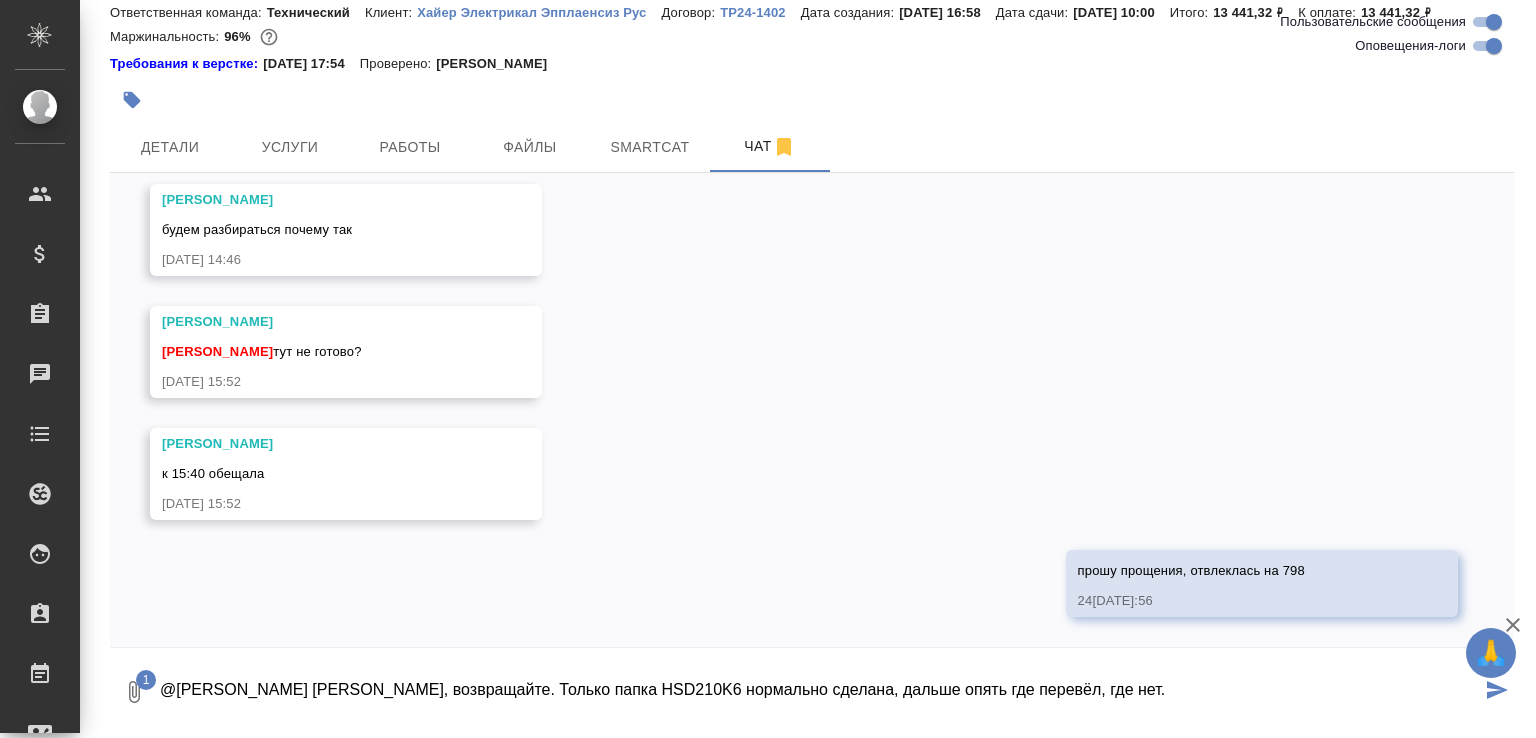 click on "@Белякова Юлия Юля, возвращайте. Только папка HSD210K6 нормально сделана, дальше опять где перевёл, где нет." at bounding box center (819, 692) 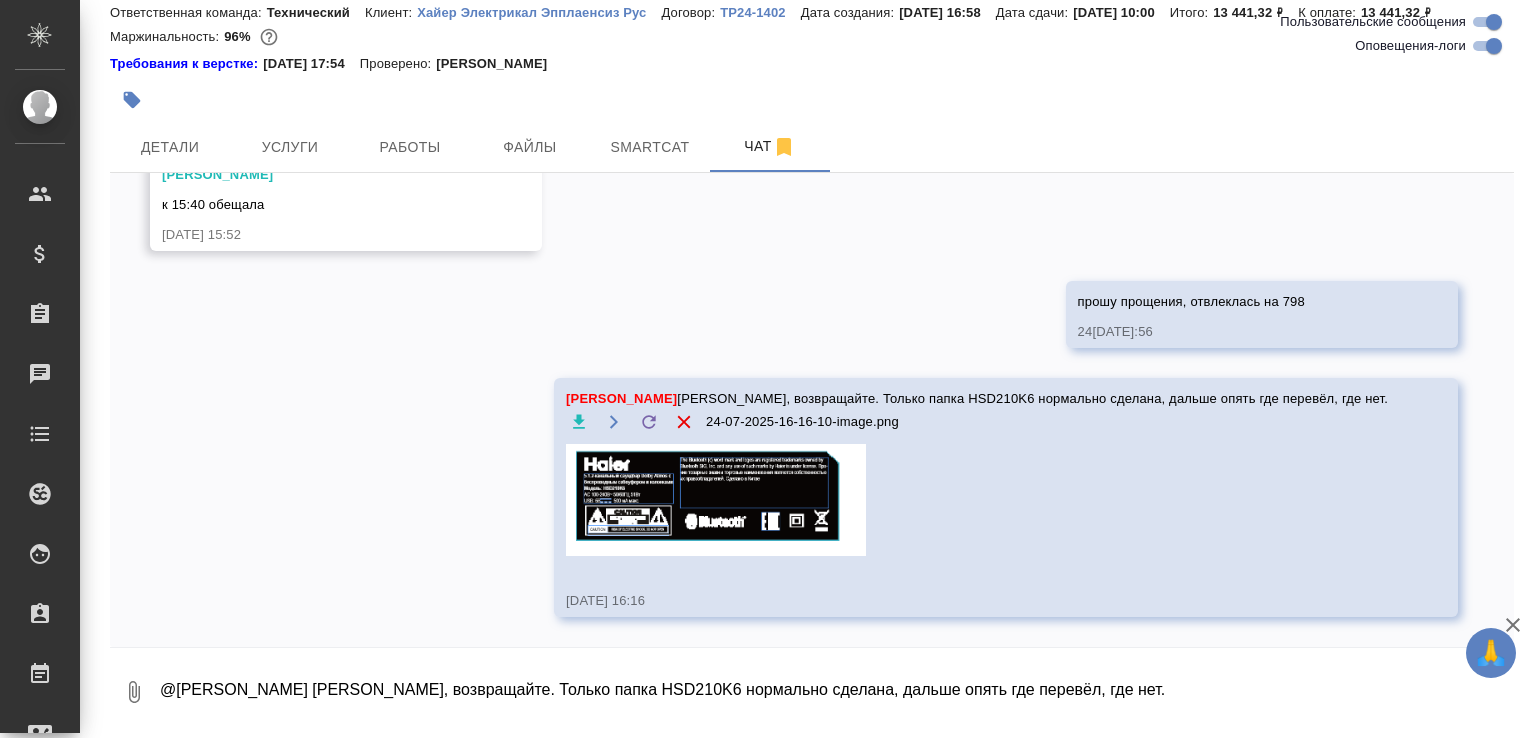 scroll, scrollTop: 19363, scrollLeft: 0, axis: vertical 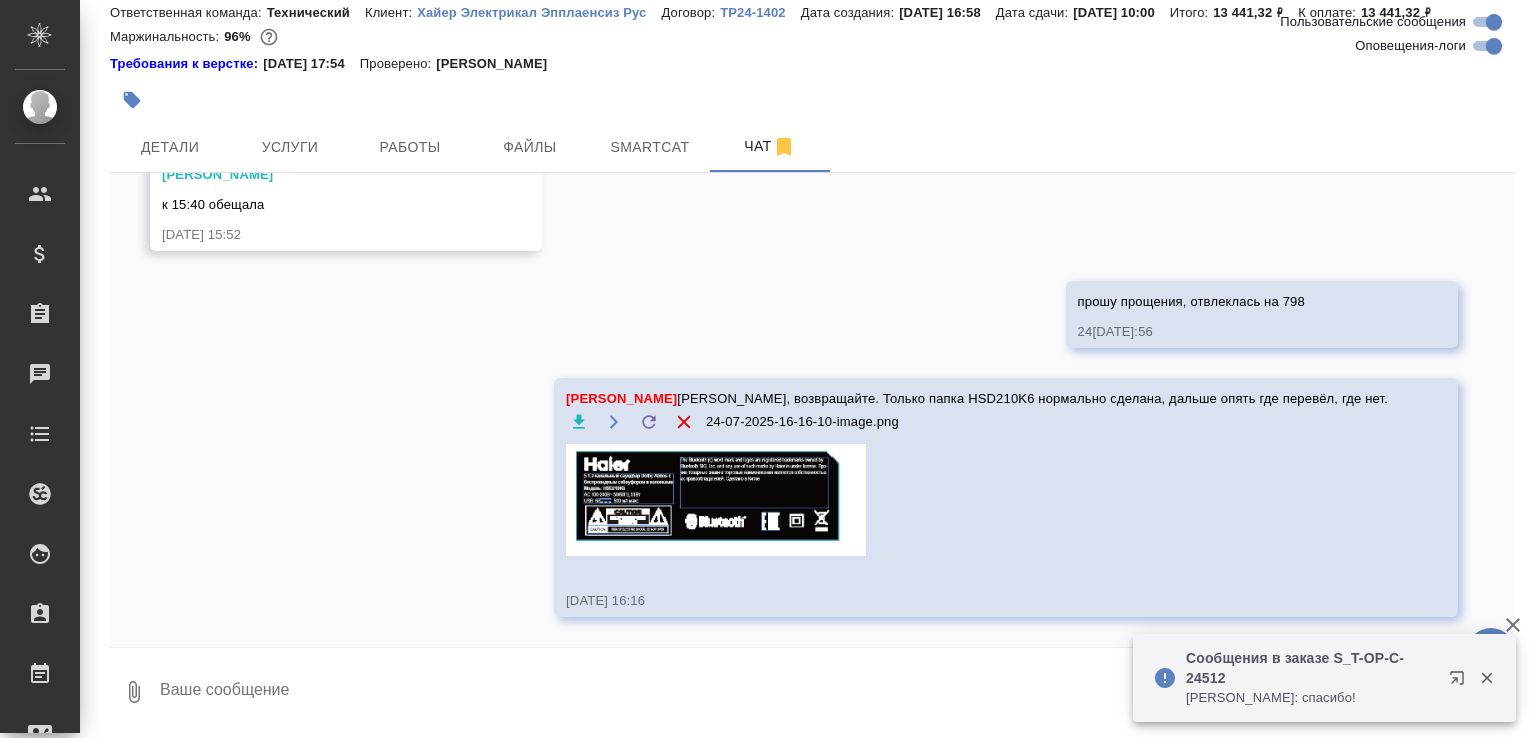 click on "C3_Haier-809 В работе inProgress Нормальный normal Ответственная команда: Технический Клиент: Хайер Электрикал Эпплаенсиз Рус Договор: ТР24-1402 Дата создания: 17.07.2025, 16:58 Дата сдачи: 25.07.2025, 10:00 Итого: 13 441,32 ₽ К оплате: 13 441,32 ₽ Маржинальность: 96% Требования к верстке: 19.01.2024 17:54 Проверено: Петрова Валерия Детали Услуги Работы Файлы Smartcat Чат Пользовательские сообщения Оповещения-логи 17.07, четверг [Никитина Татьяна] Клиент оставил комментарий:   ">https://drive.awatera.com/s/tJYiNLcpyEtgmk4" 17.07.25, 16:58 [Никитина Татьяна] Статус заказа изменен на  "ТЗ" 17.07.25, 16:59 Никитина Татьяна 17.07.25, 17:16 C3_Haier-809   на   ." at bounding box center (812, 335) 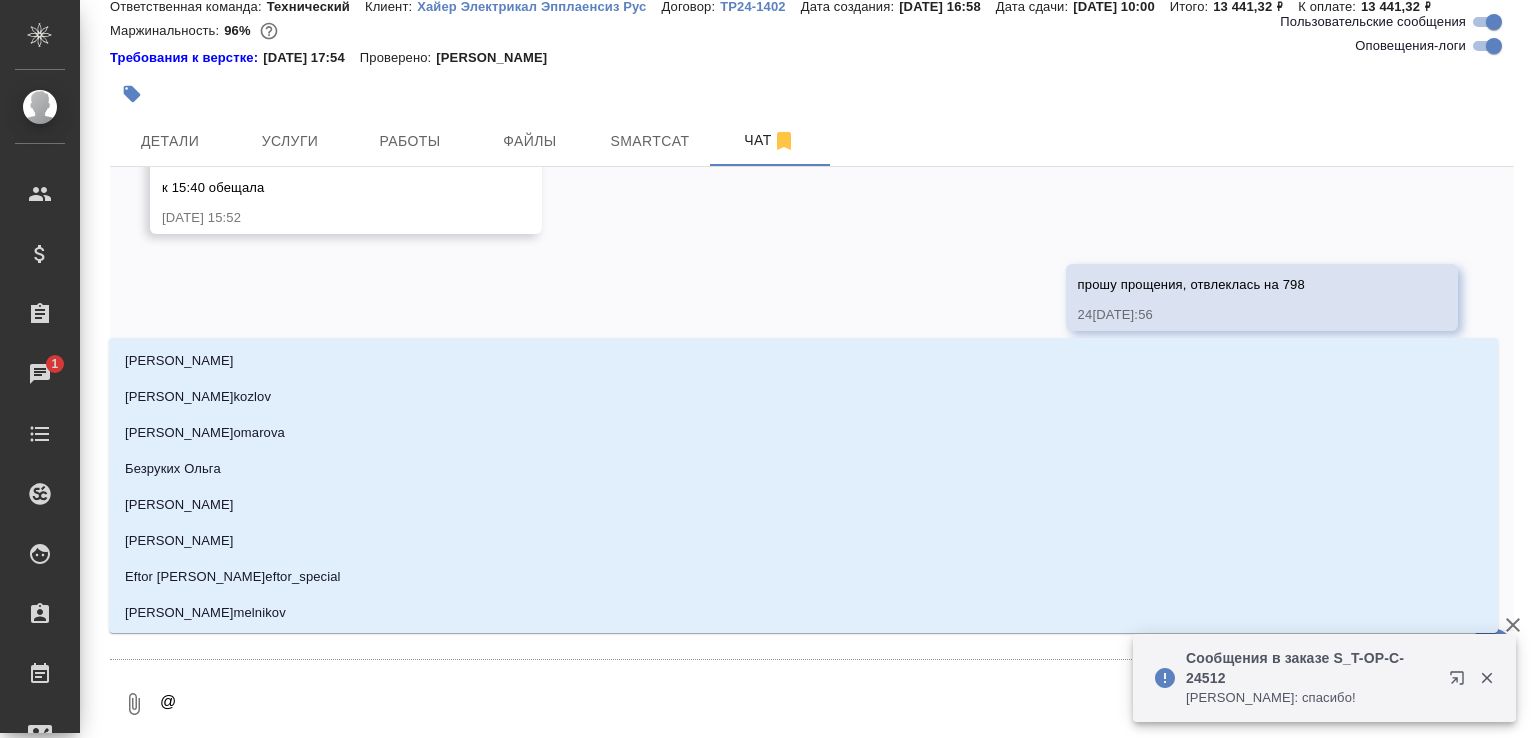 type on "@h" 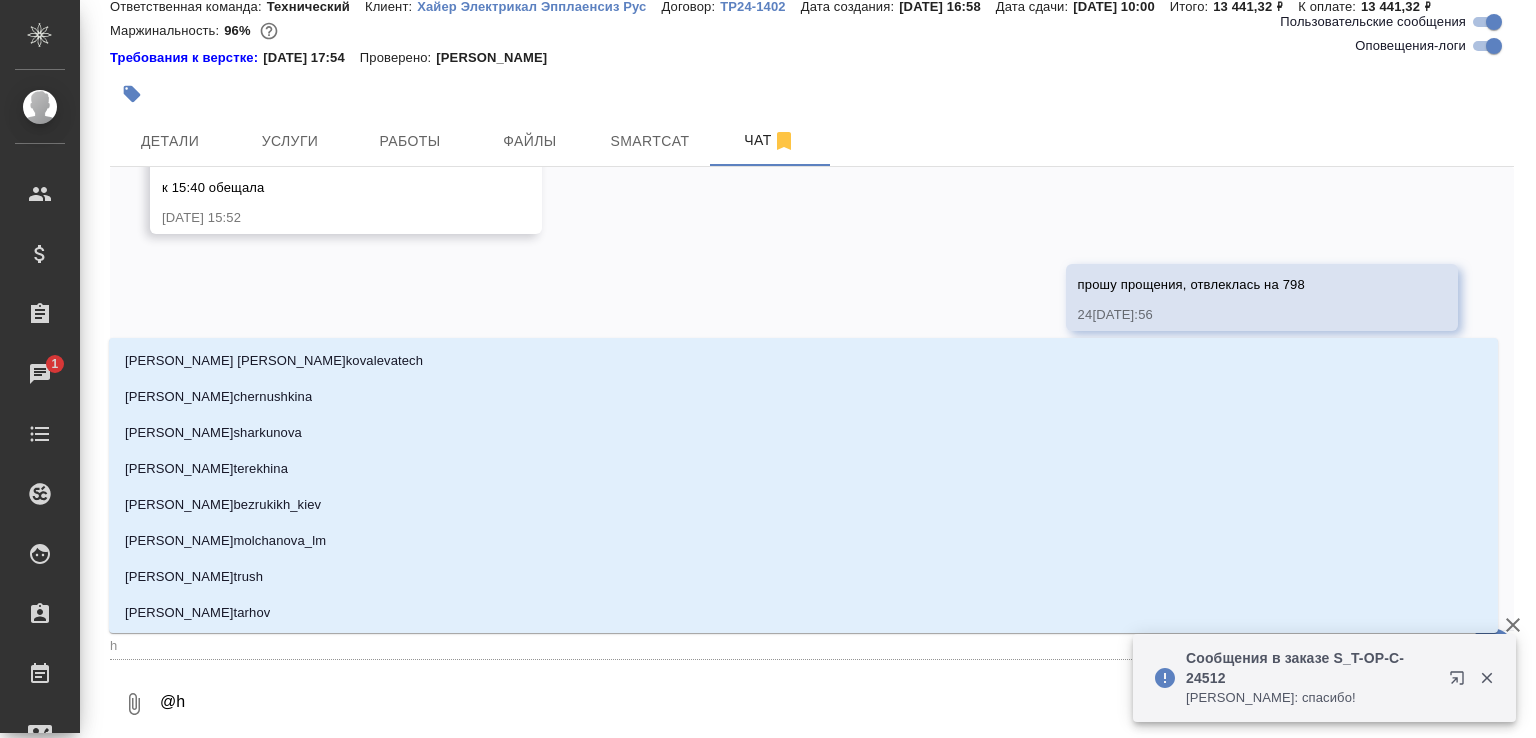 type on "@hv" 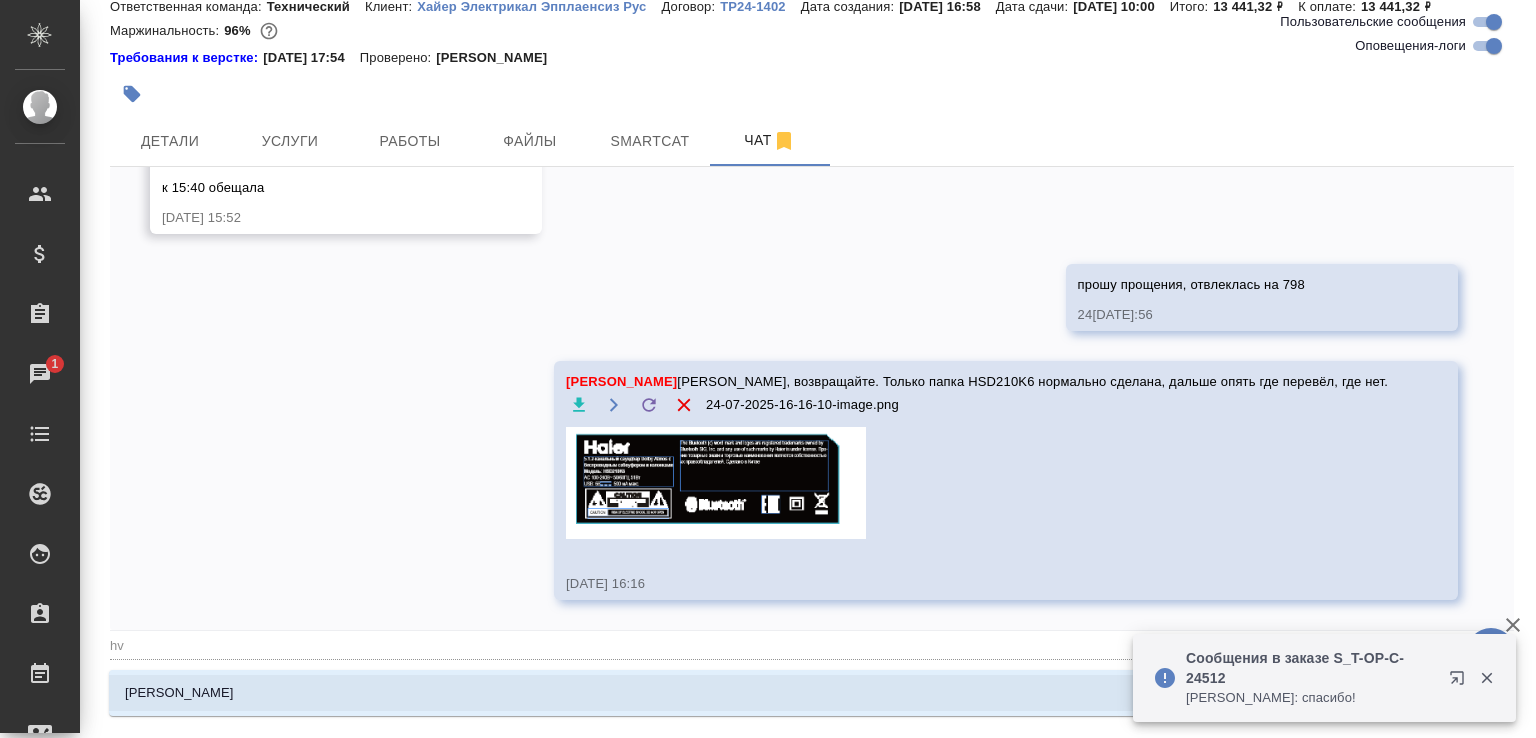 type on "@h" 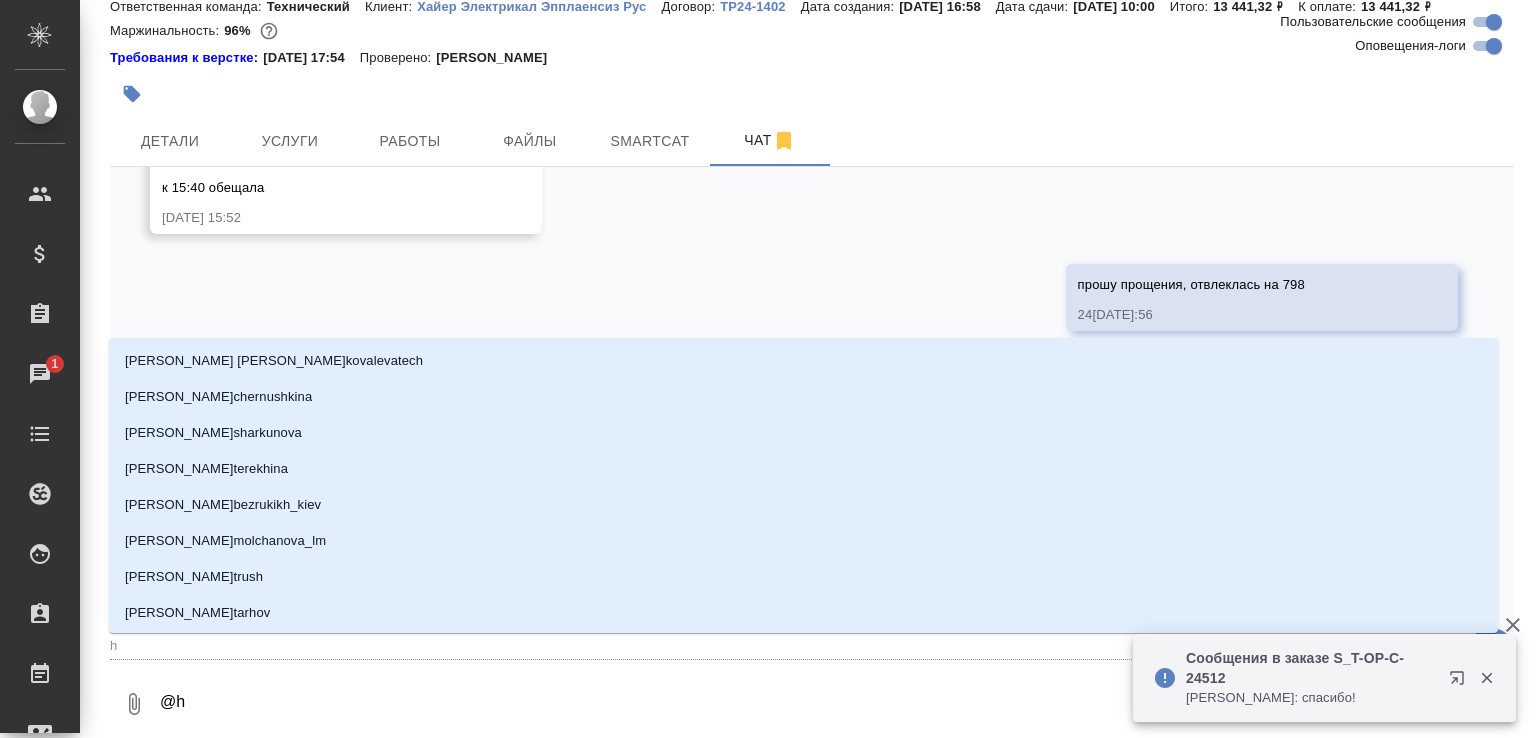 type on "@" 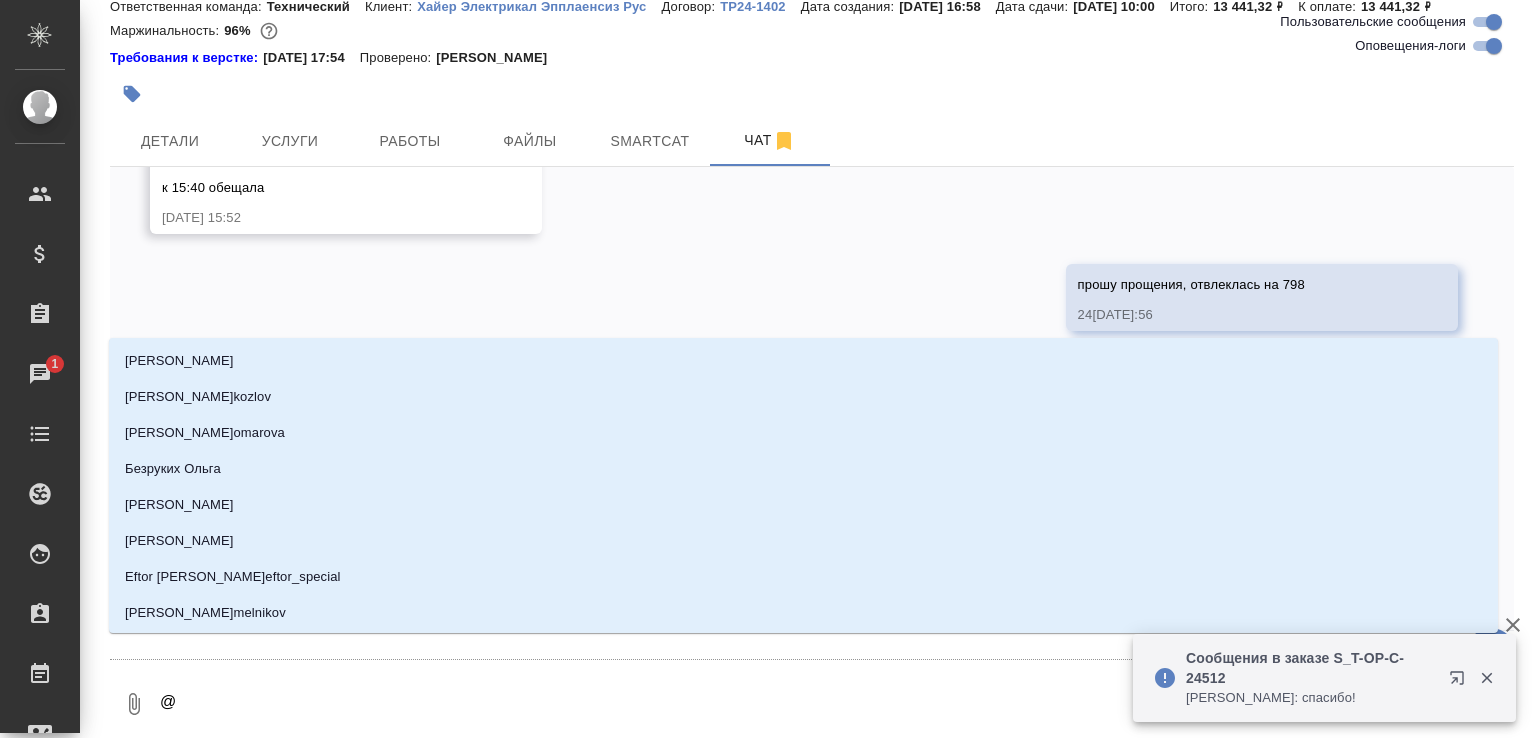 type on "@р" 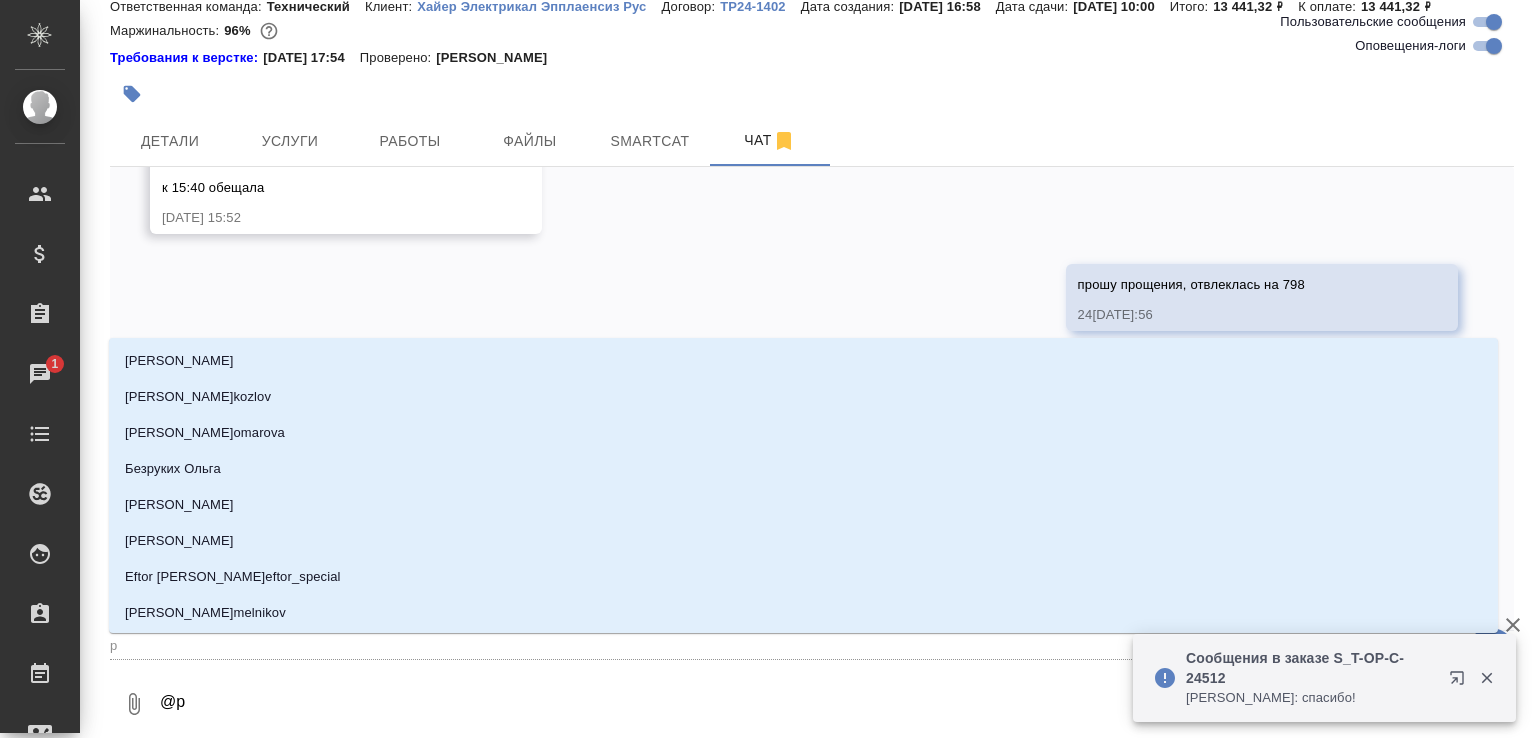 type on "@ру" 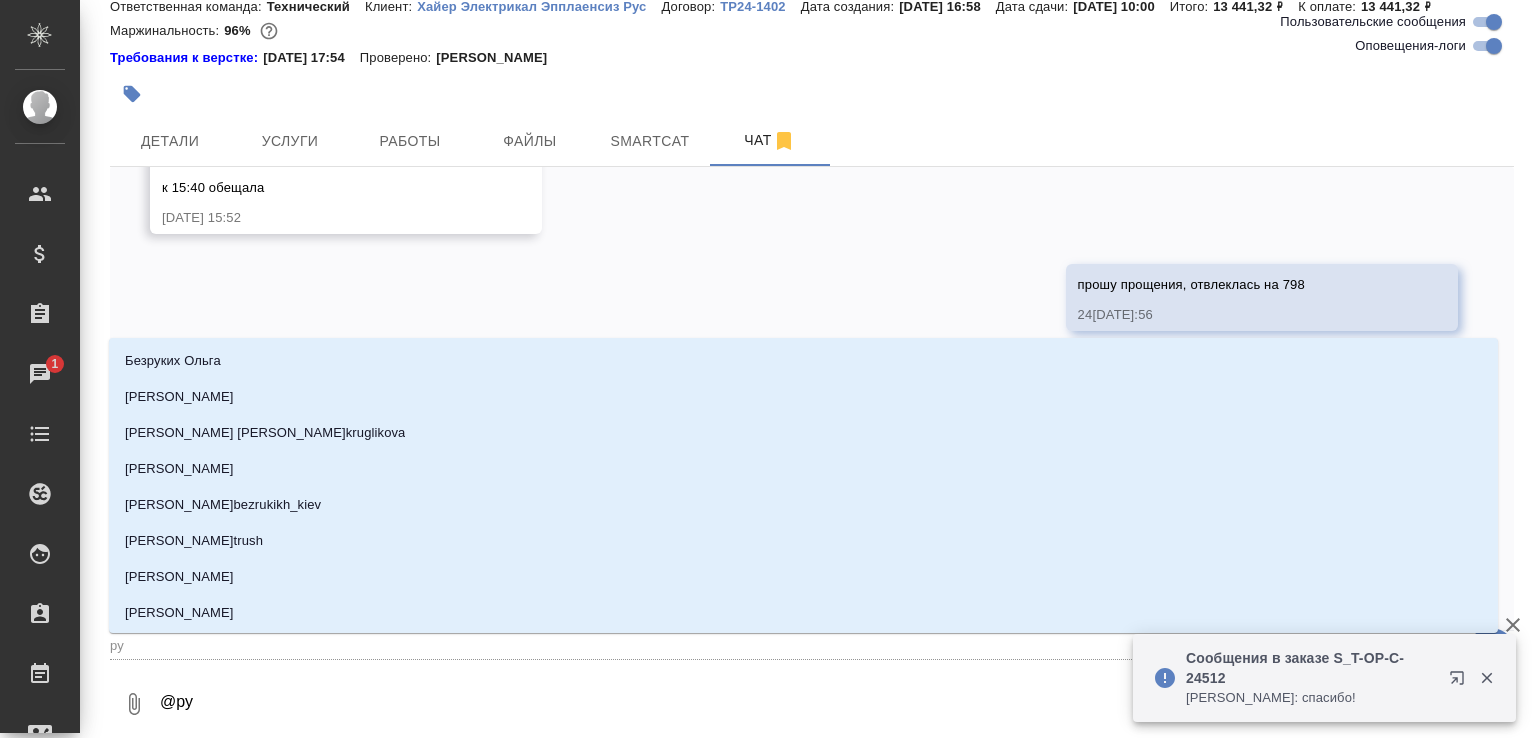 type on "@рум" 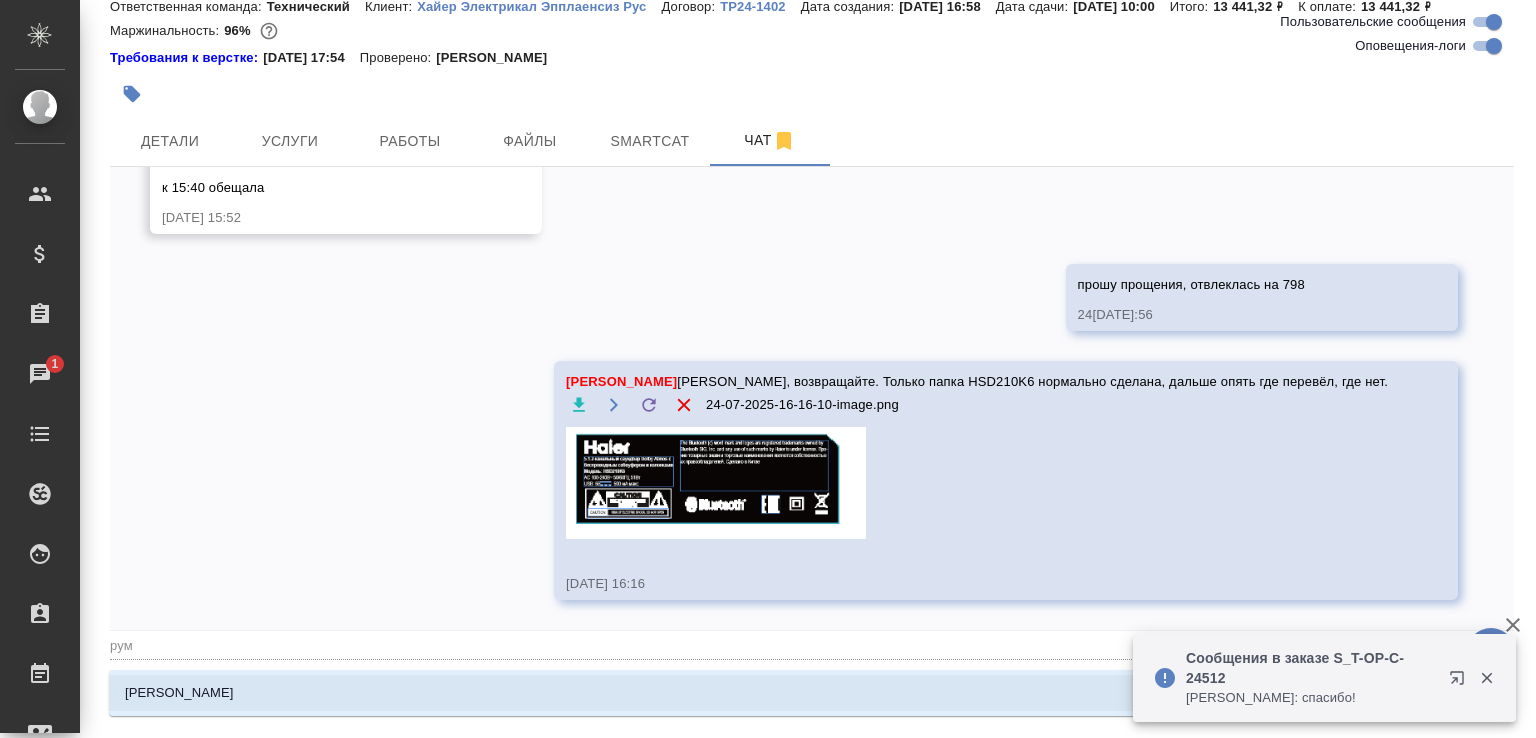 type on "@румя" 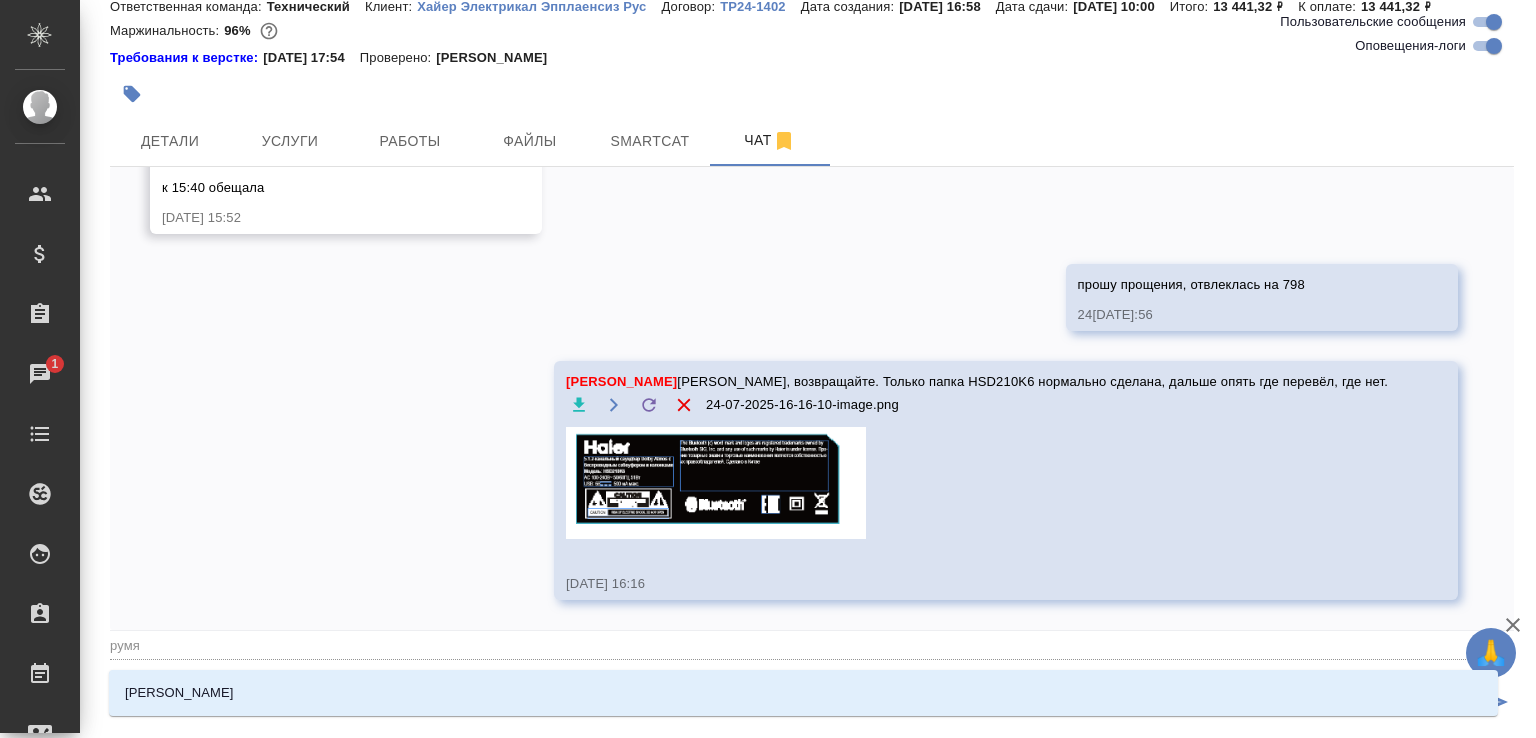 click on "[PERSON_NAME]" at bounding box center [803, 693] 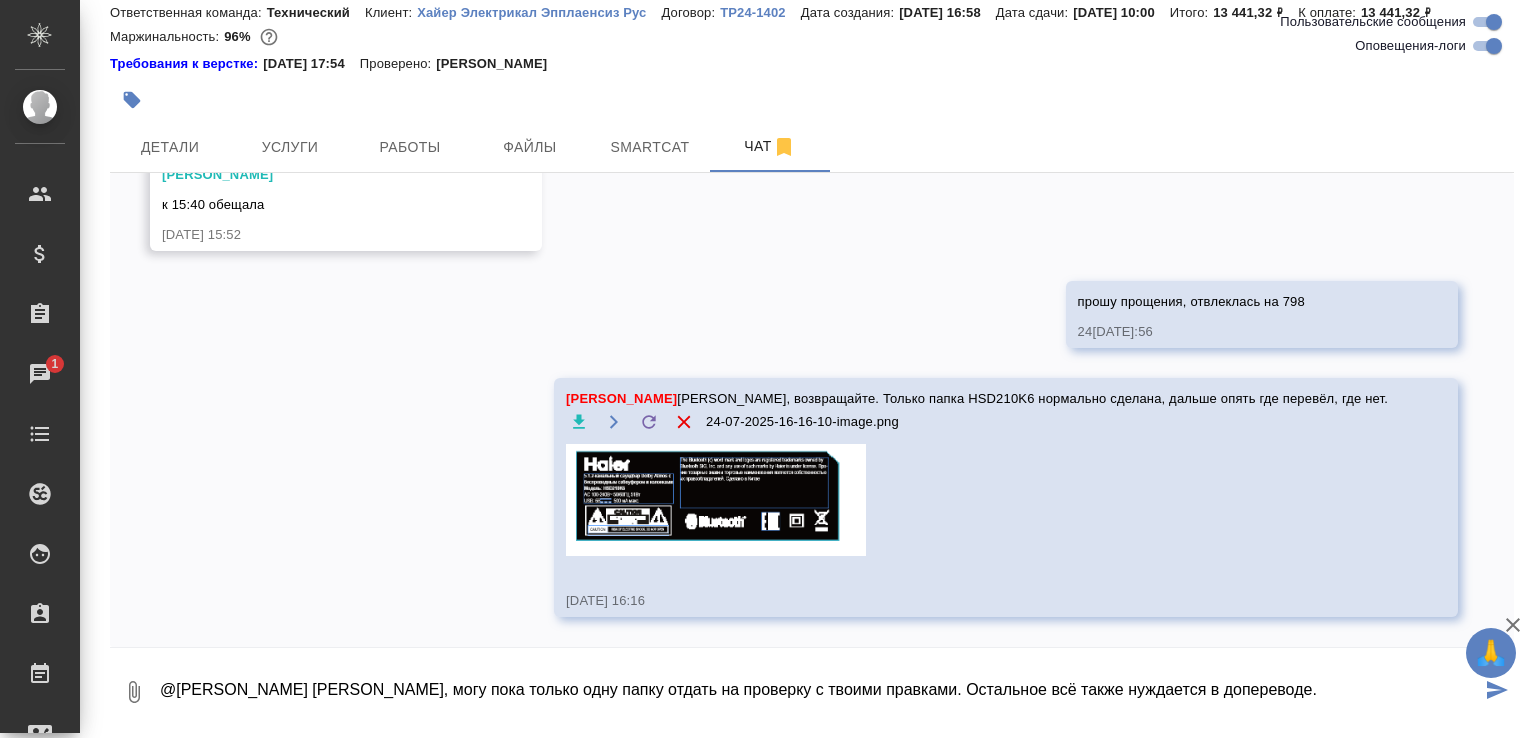 paste on "[URL][DOMAIN_NAME]" 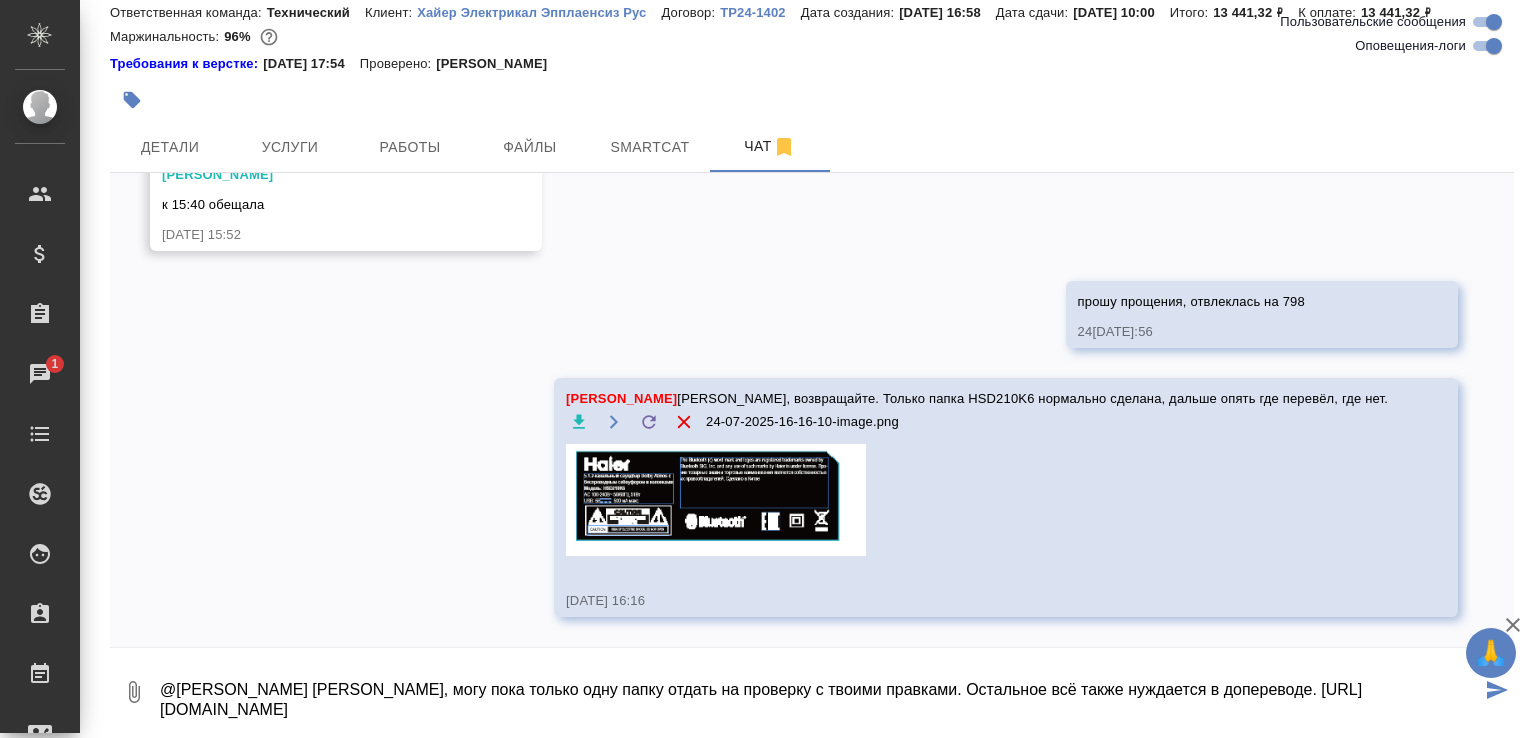 type on "@Румянцева Дарья Даша, могу пока только одну папку отдать на проверку с твоими правками. Остальное всё также нуждается в допереводе. https://drive.awatera.com/s/GAS7YF5r9Nmibe9" 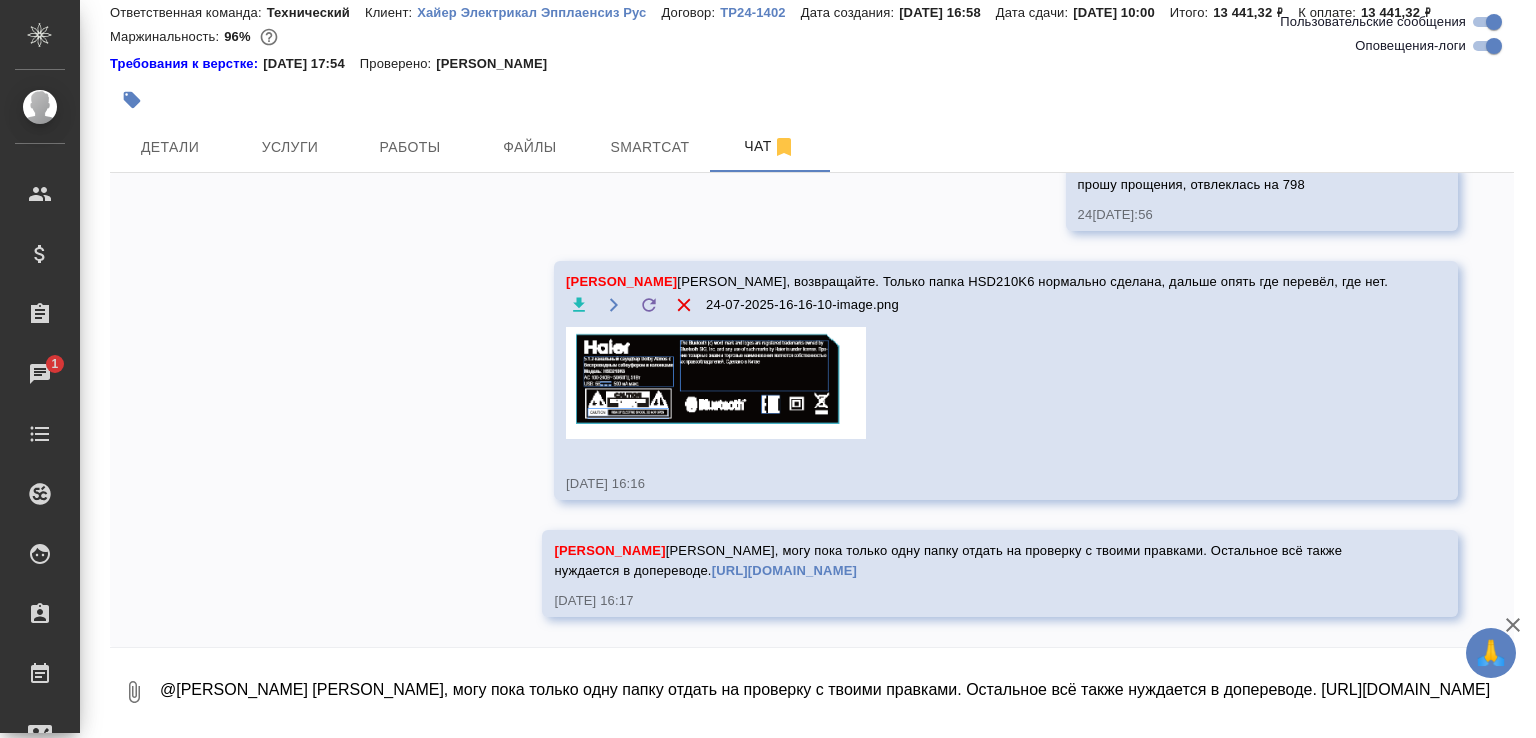 scroll, scrollTop: 19480, scrollLeft: 0, axis: vertical 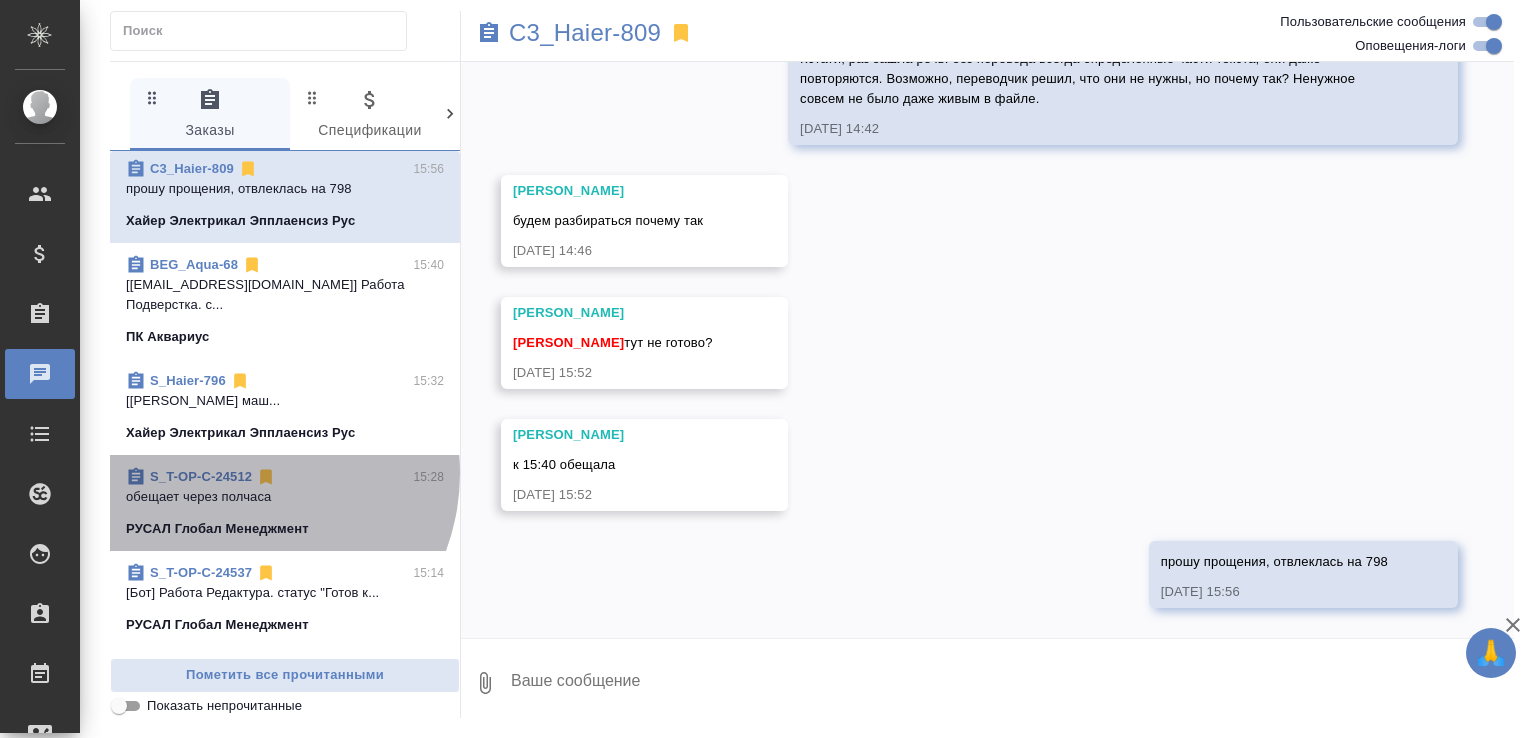 click on "S_T-OP-C-24512" at bounding box center (201, 476) 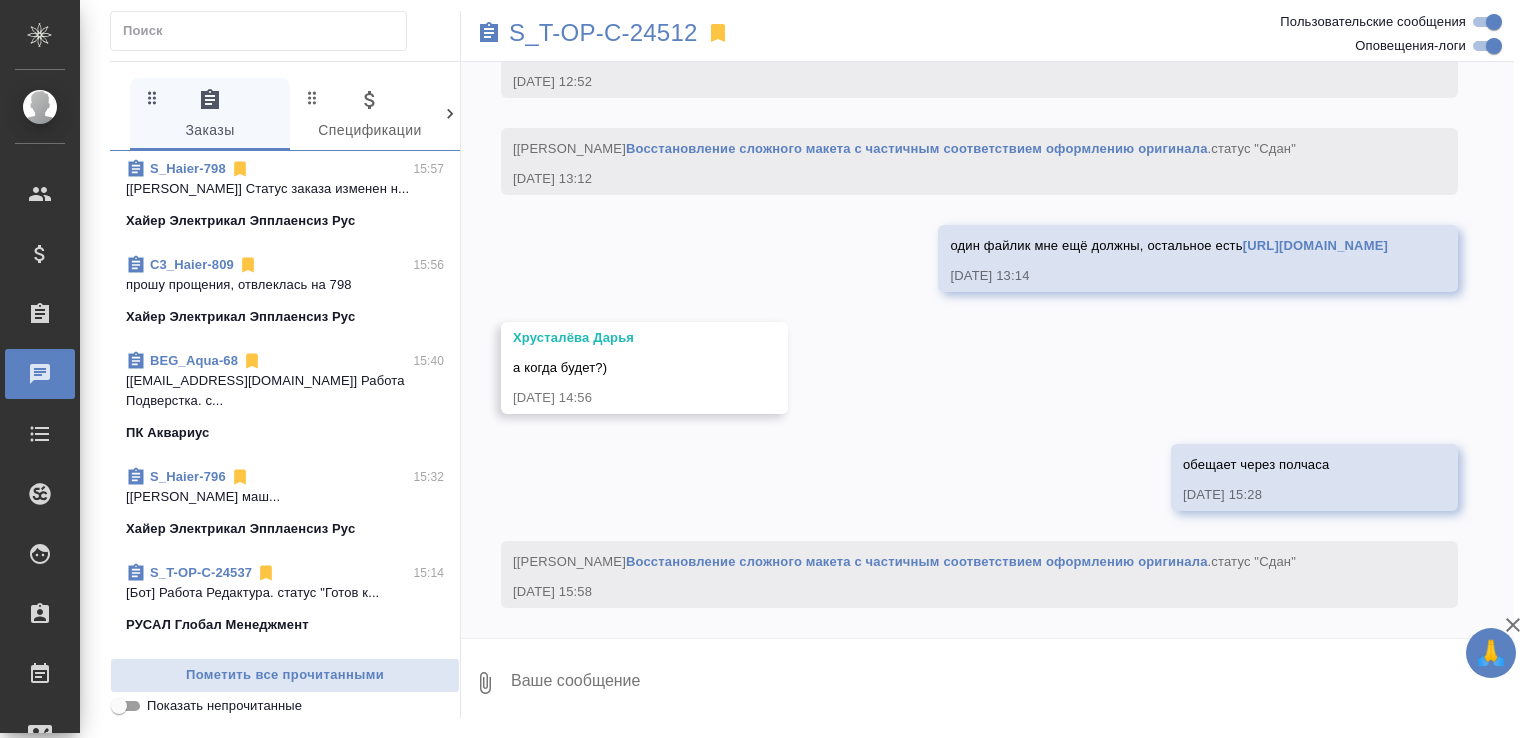 scroll, scrollTop: 8011, scrollLeft: 0, axis: vertical 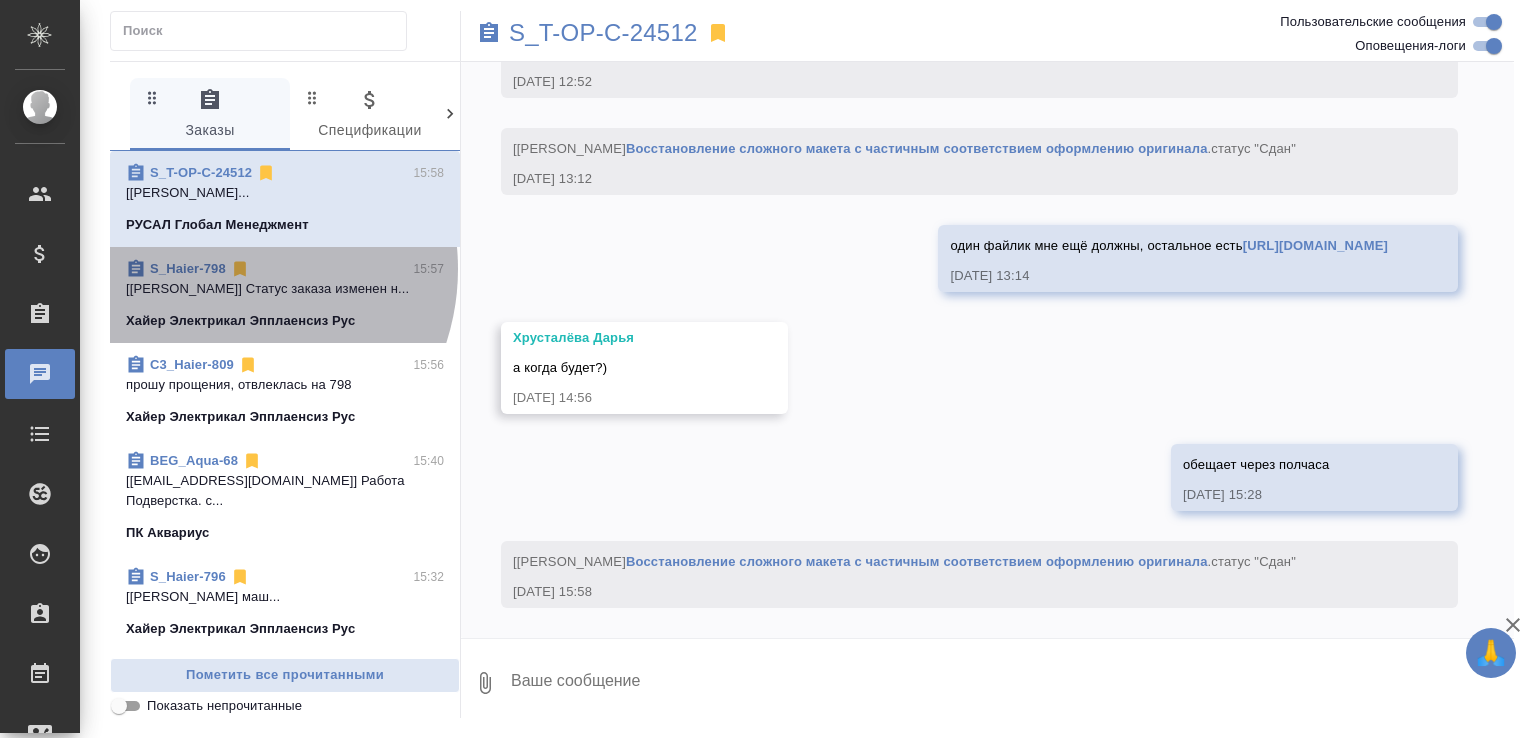 click on "S_Haier-798" at bounding box center (188, 268) 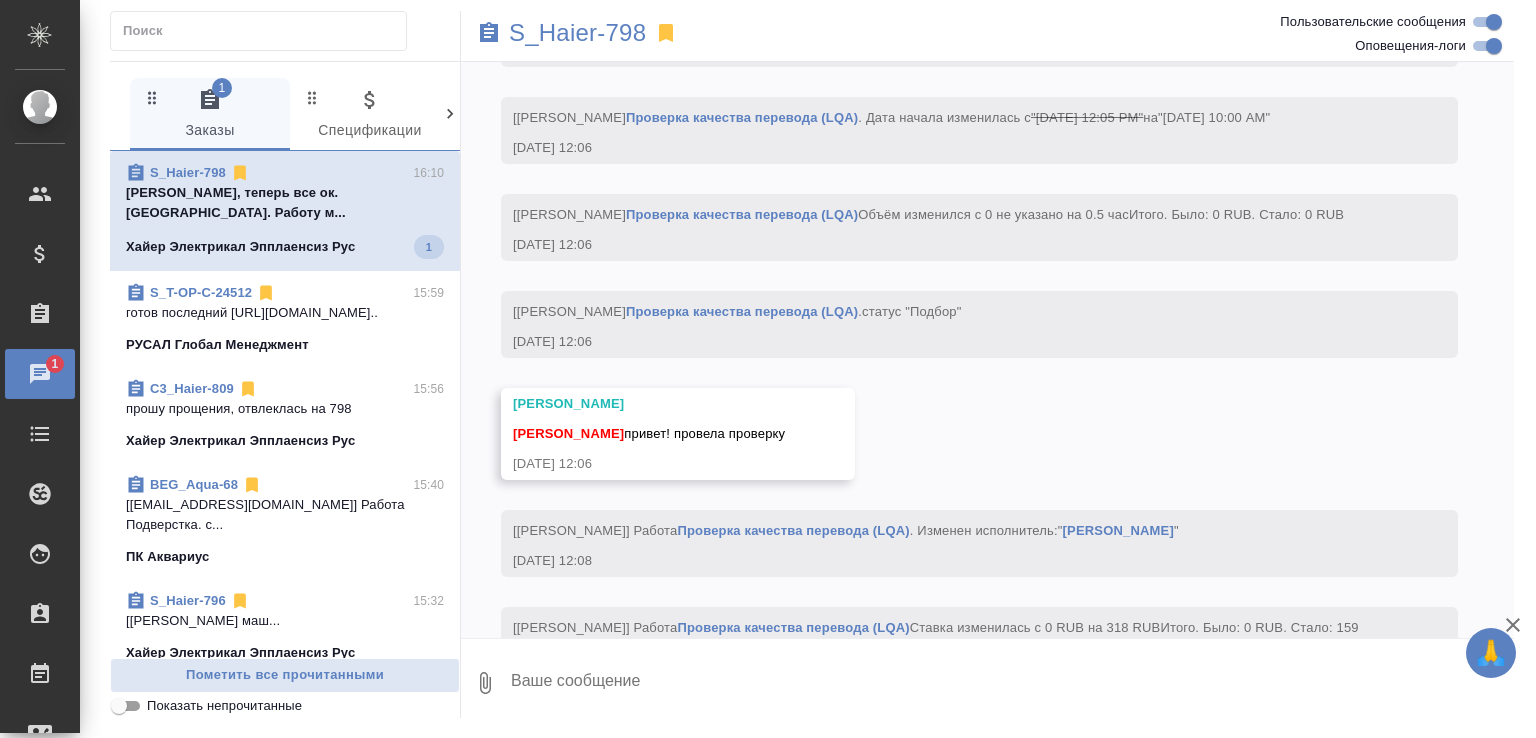 scroll, scrollTop: 26929, scrollLeft: 0, axis: vertical 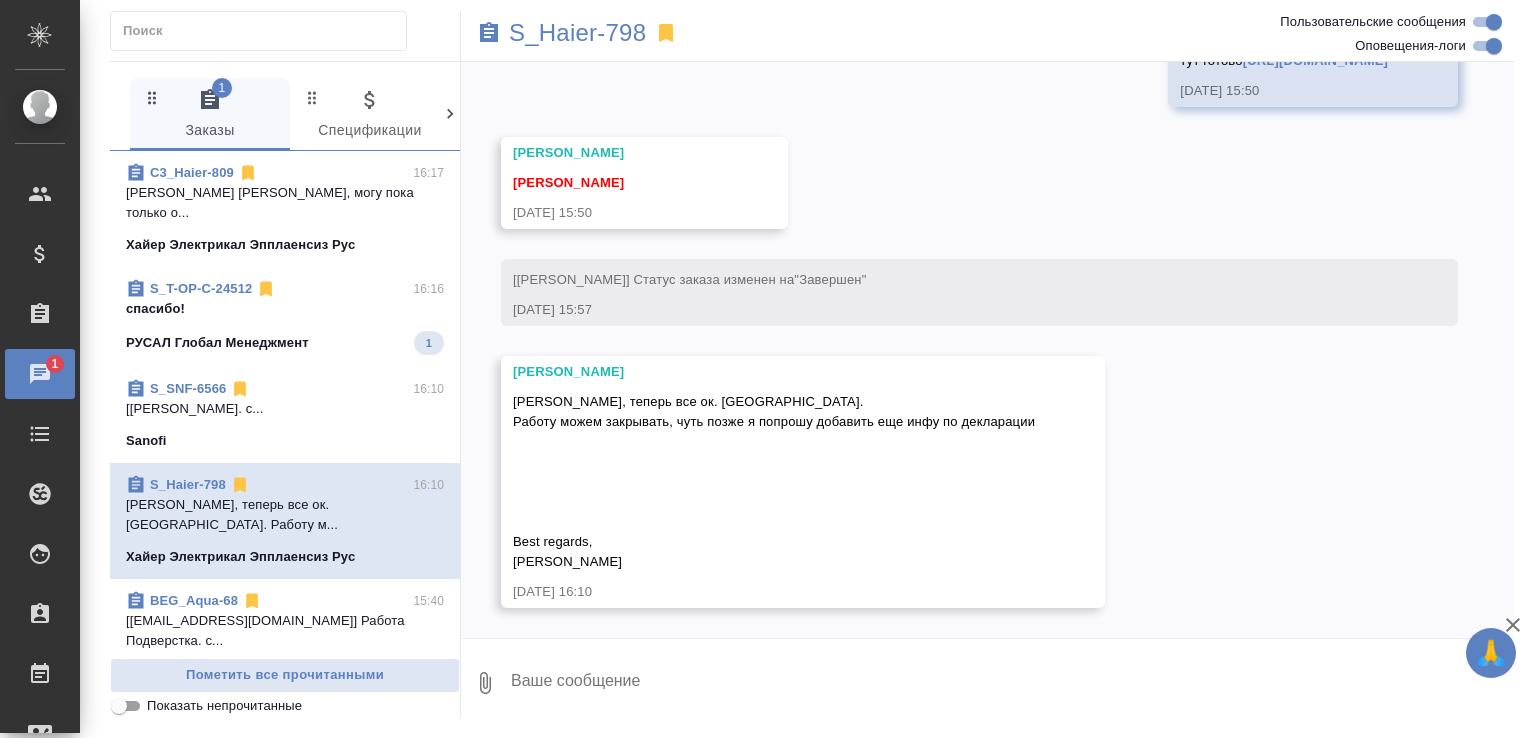 click on "спасибо!" at bounding box center [285, 309] 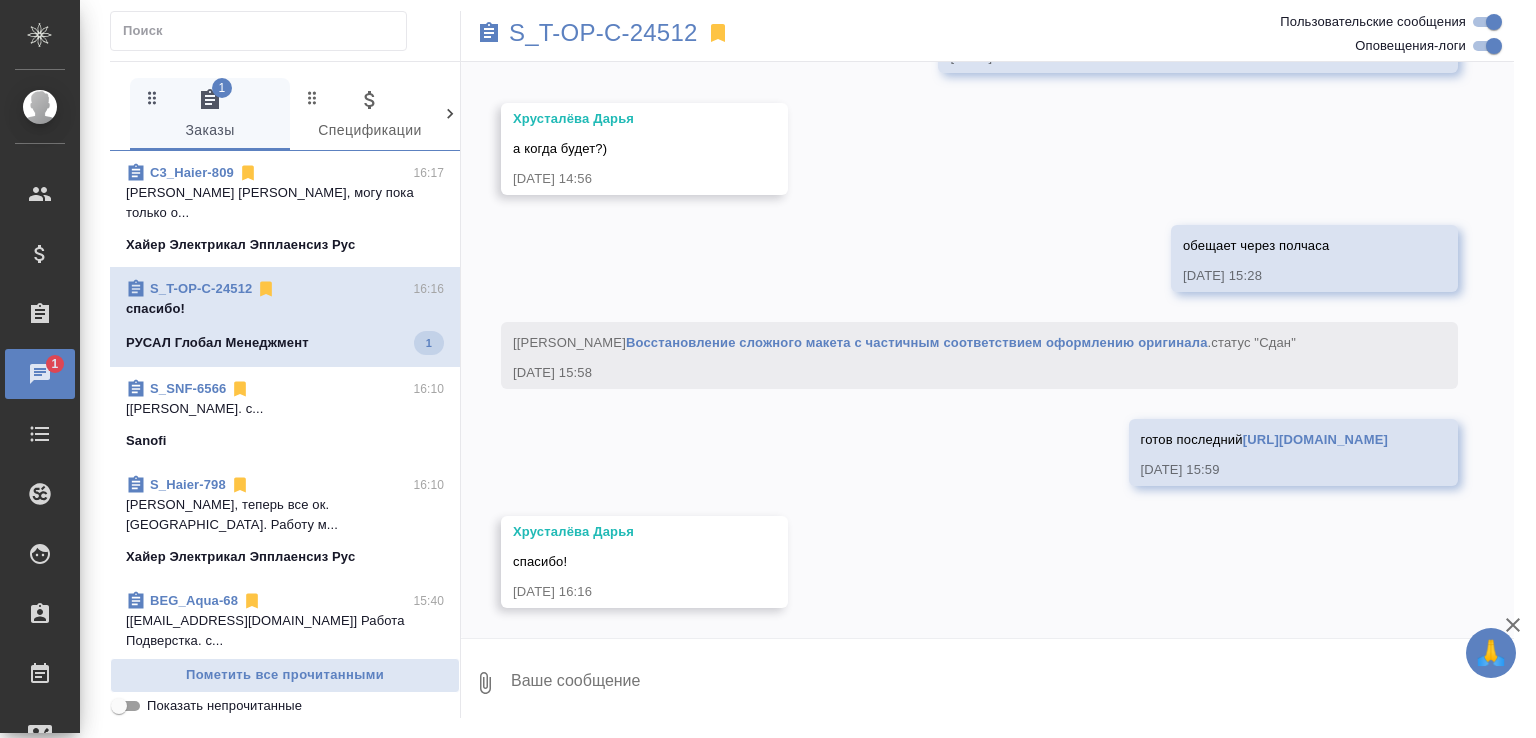 scroll, scrollTop: 8224, scrollLeft: 0, axis: vertical 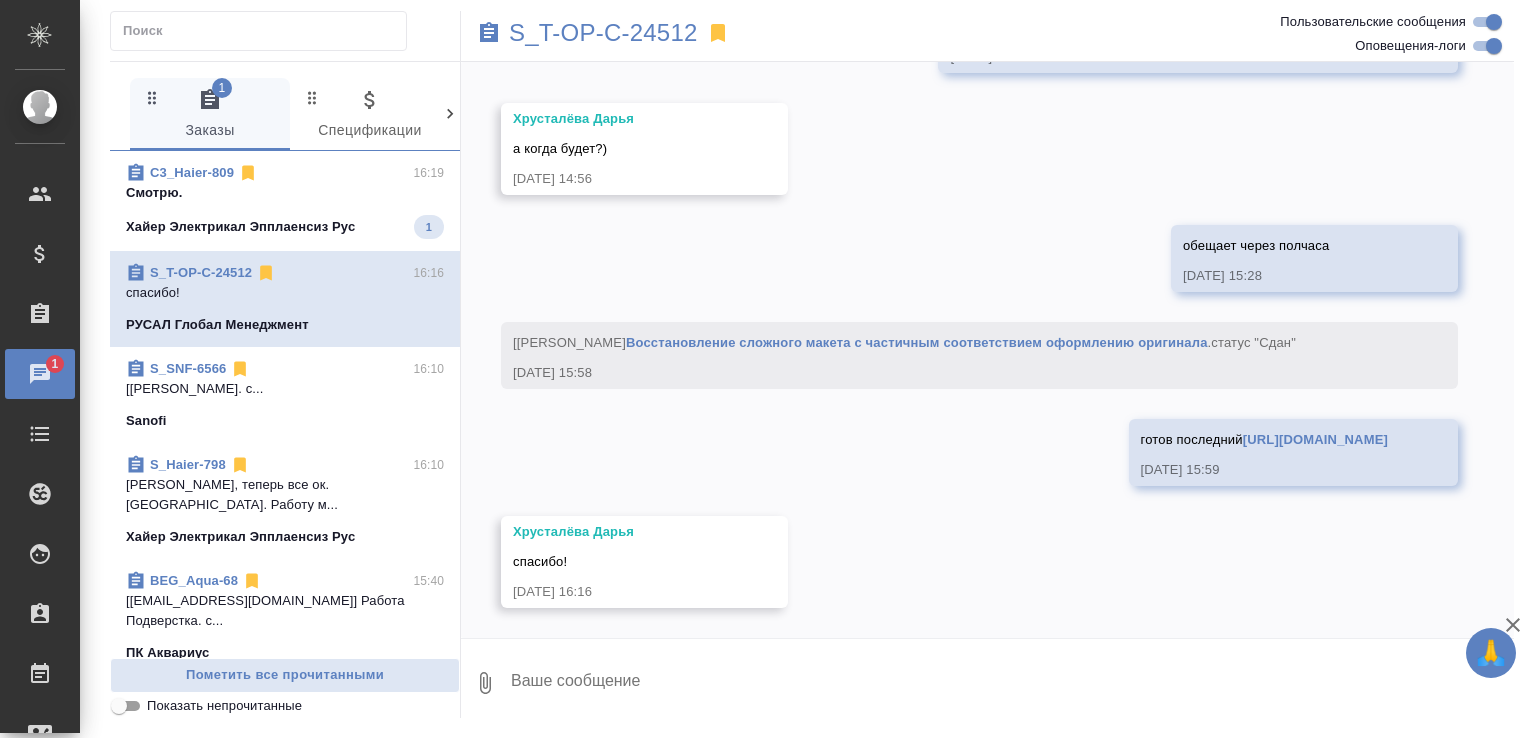 click on "Смотрю." at bounding box center [285, 193] 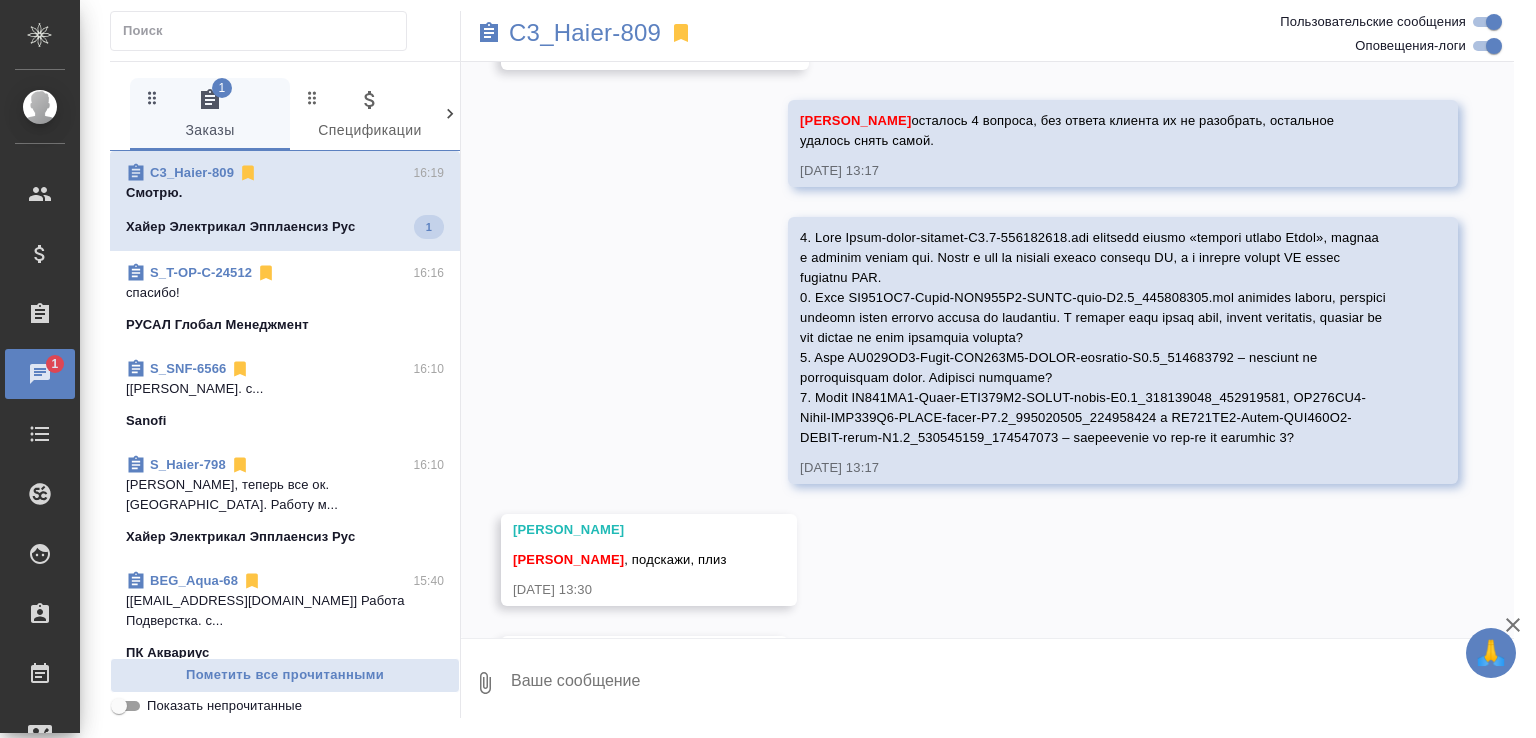 scroll, scrollTop: 20089, scrollLeft: 0, axis: vertical 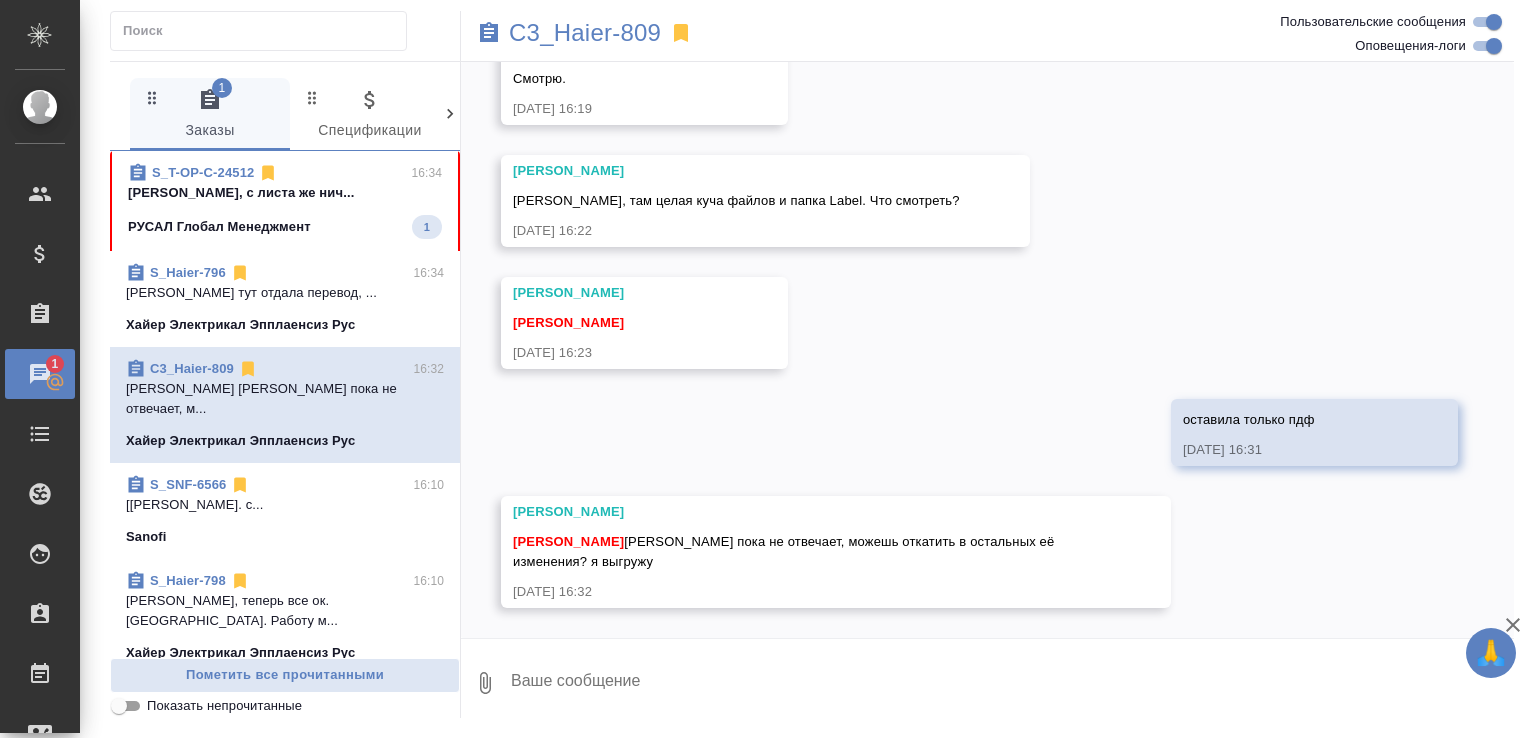click on "S_Haier-796 16:34 Малофеева Екатерина тут отдала перевод, ... Хайер Электрикал Эпплаенсиз Рус" at bounding box center [285, 299] 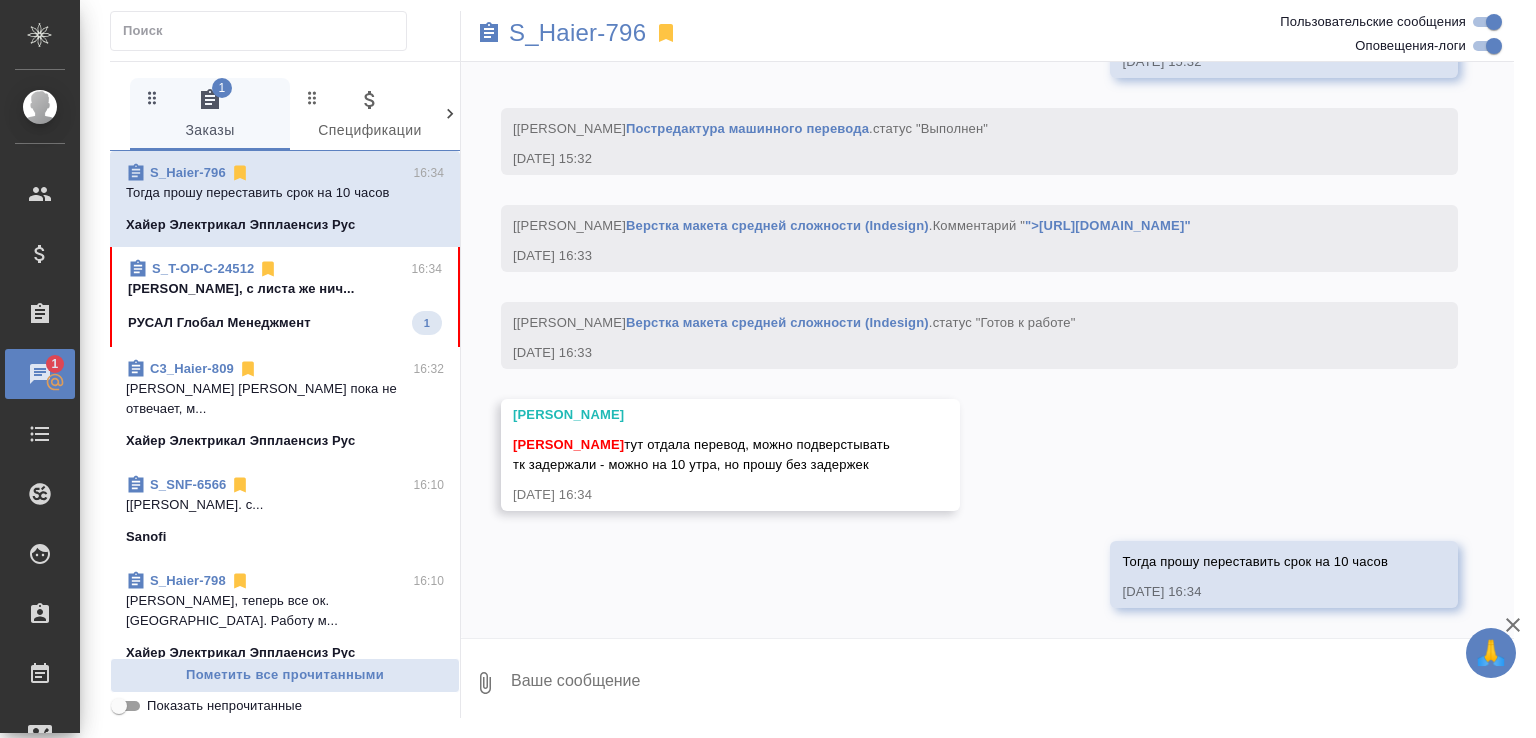 click on "Малофеева Екатерина Кать, с листа же нич..." at bounding box center [285, 289] 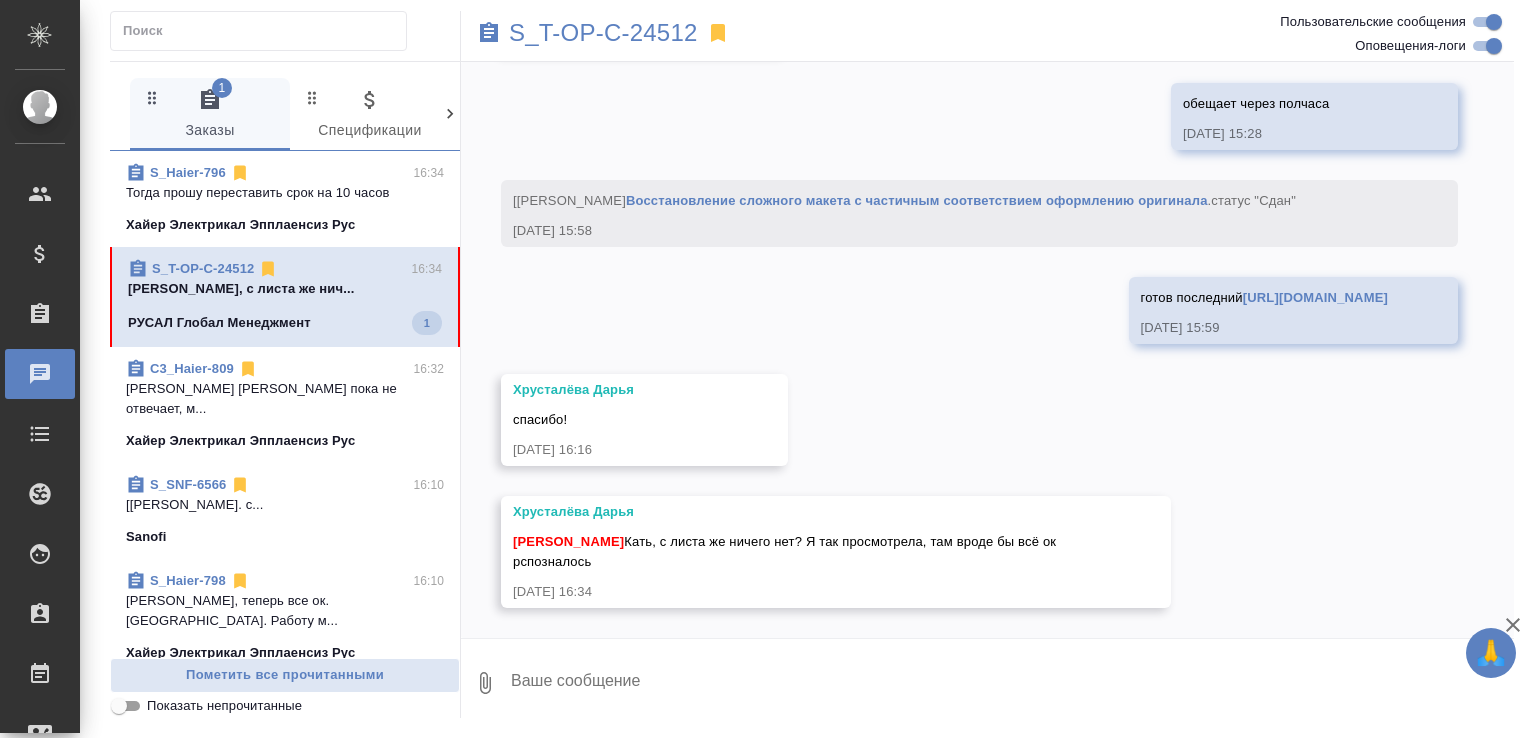 scroll, scrollTop: 8452, scrollLeft: 0, axis: vertical 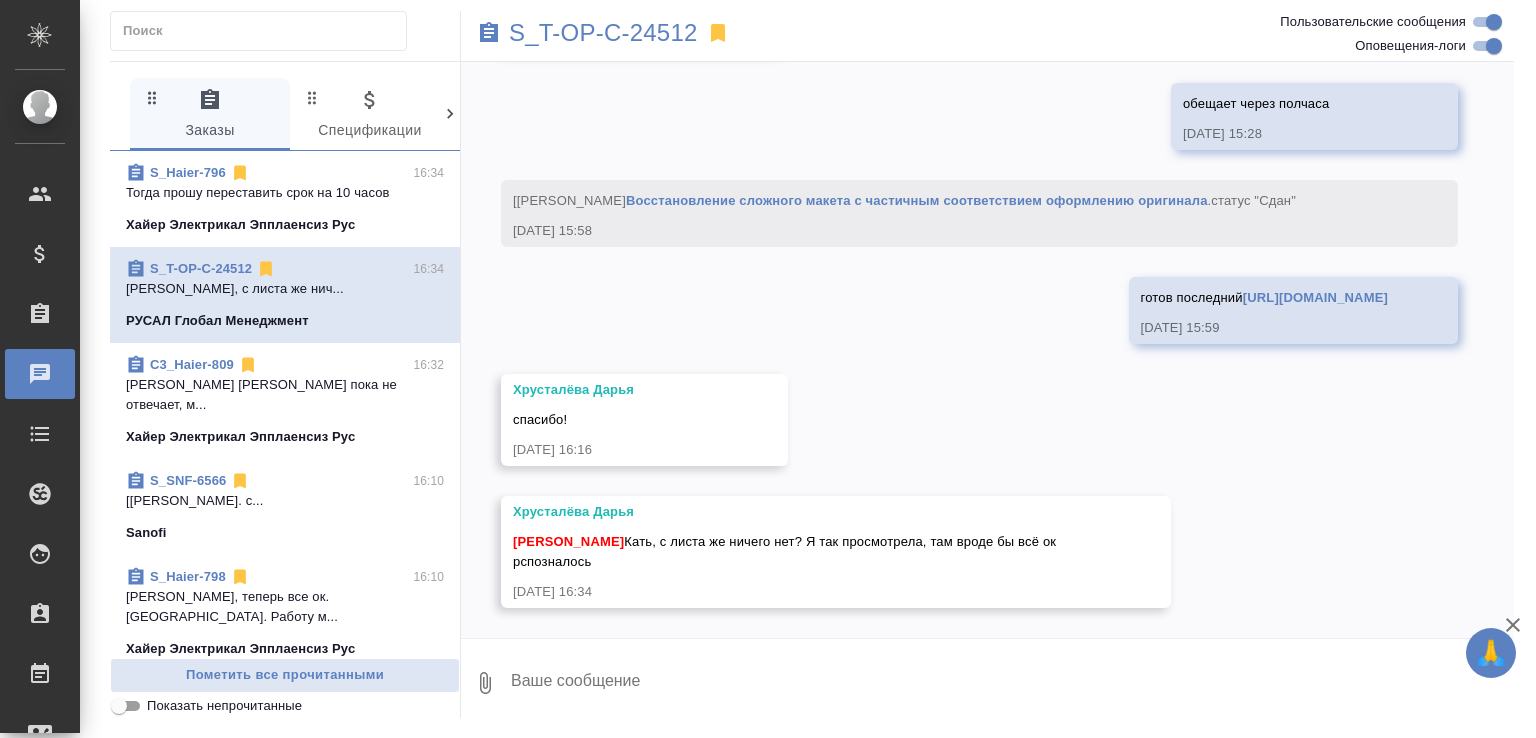 click at bounding box center (1011, 683) 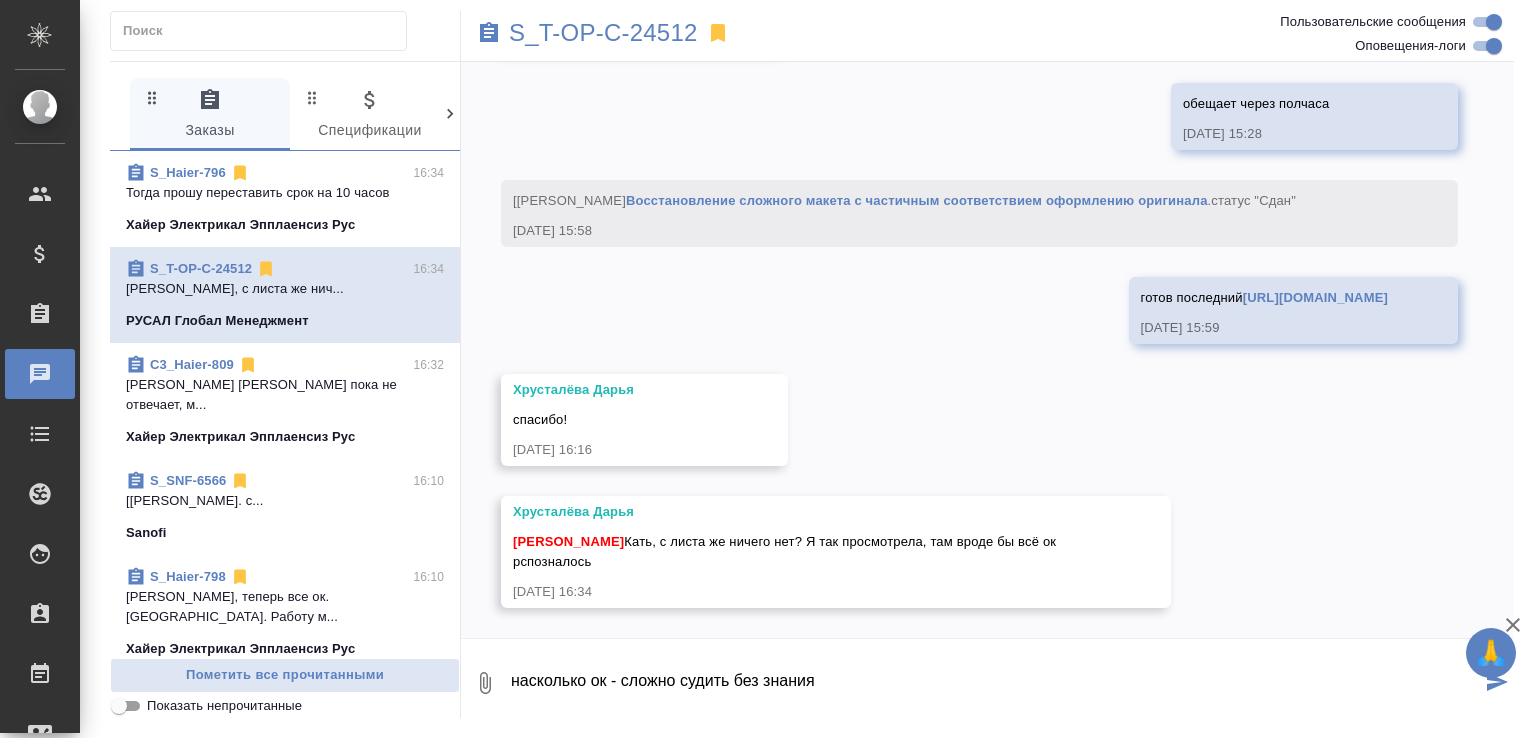 type on "насколько ок - сложно судить без знания" 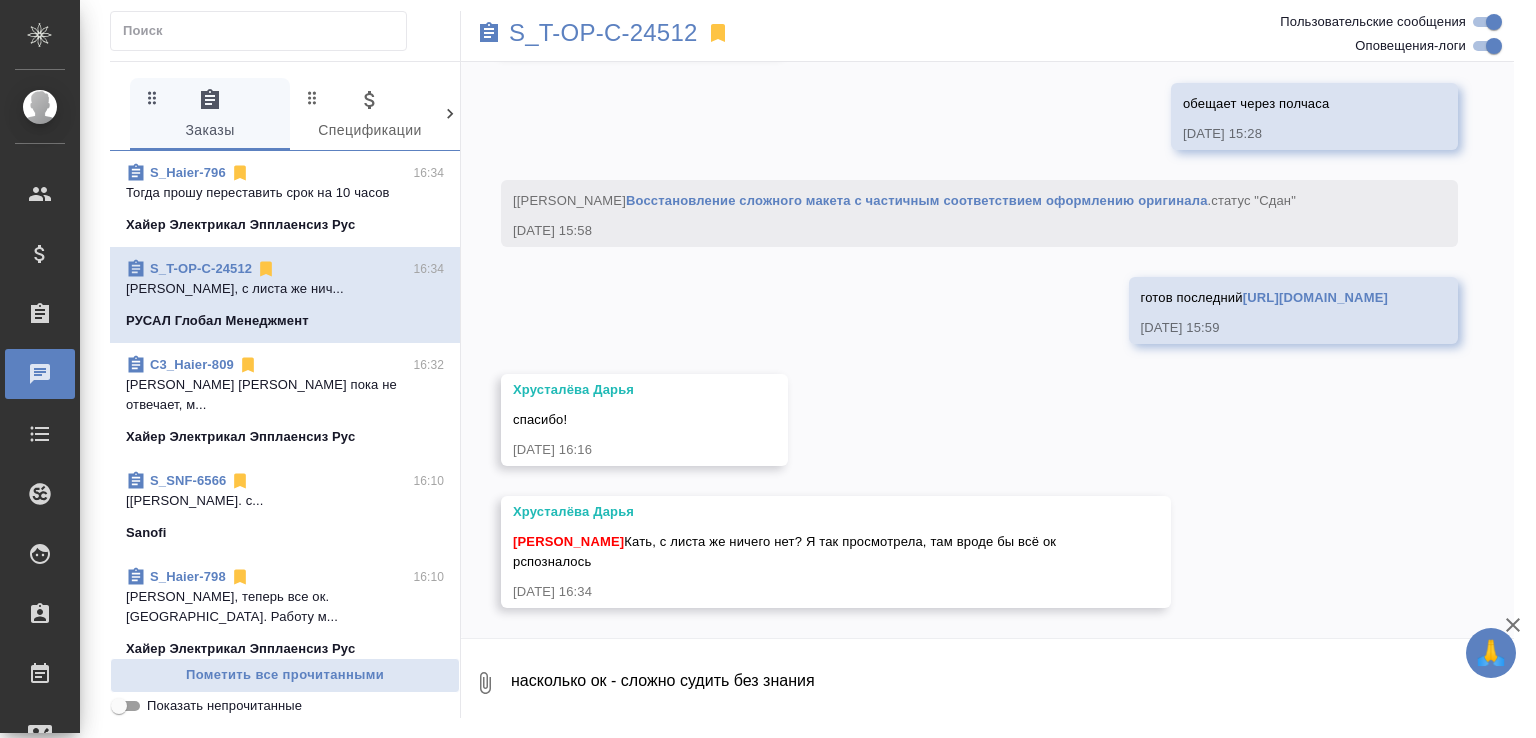 scroll, scrollTop: 8549, scrollLeft: 0, axis: vertical 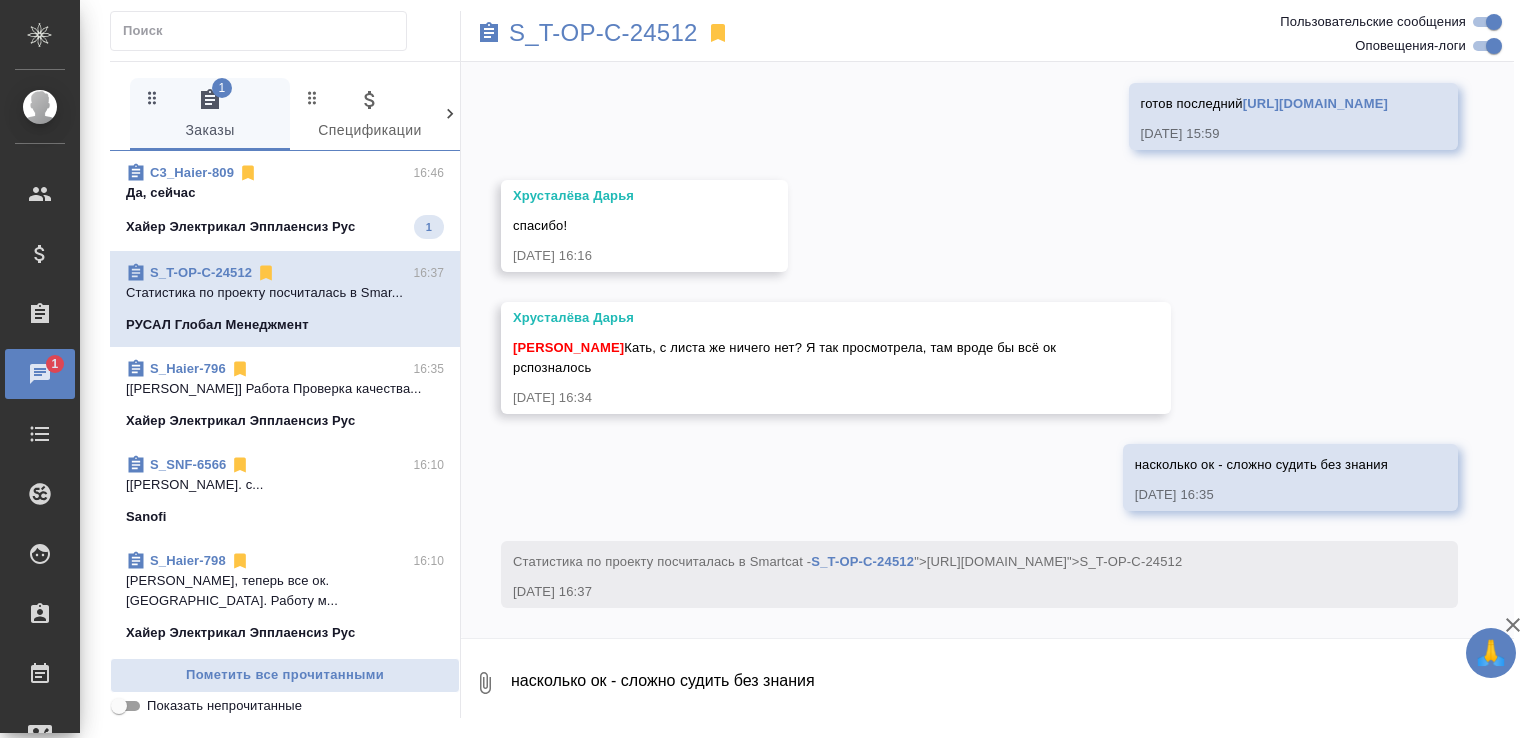 click on "Да, сейчас" at bounding box center (285, 193) 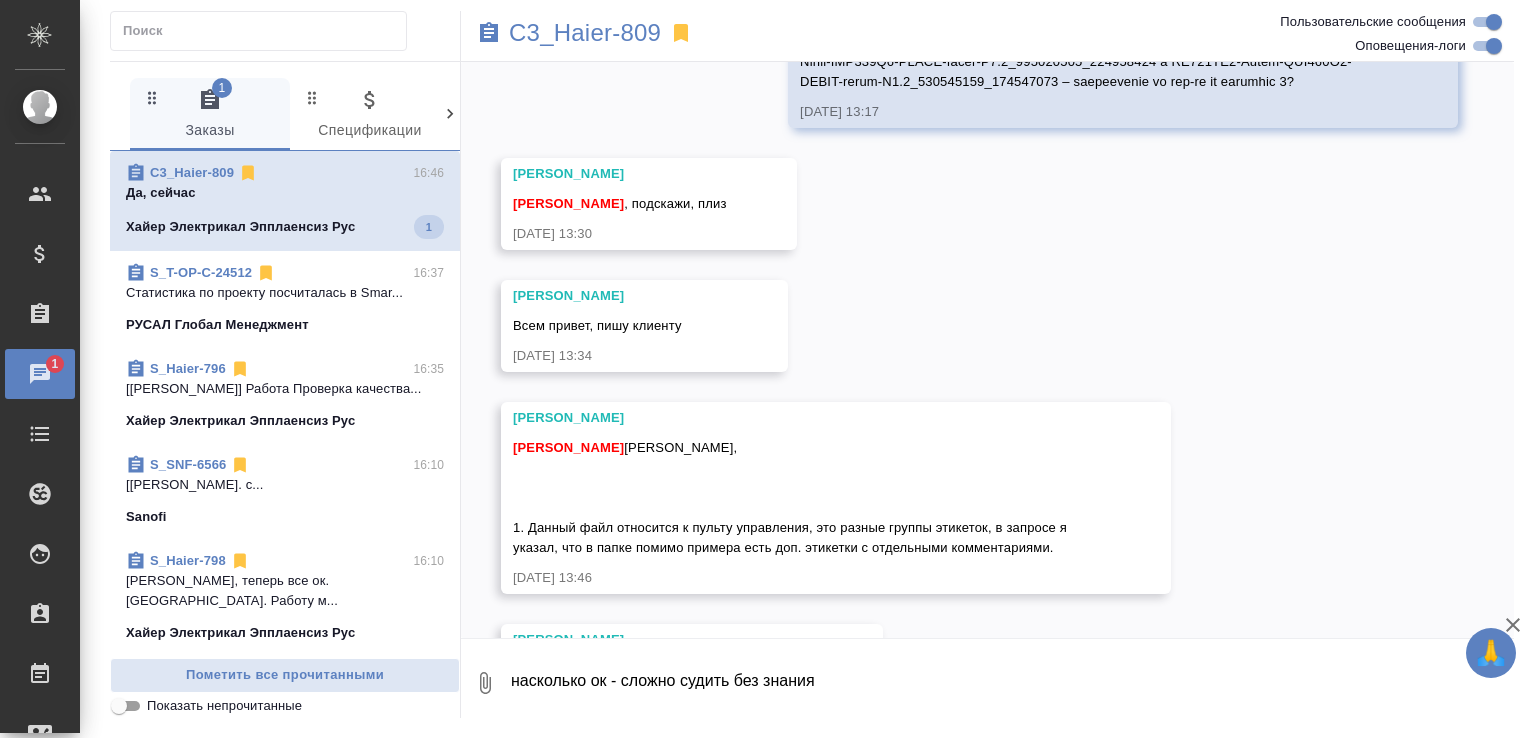 scroll, scrollTop: 20695, scrollLeft: 0, axis: vertical 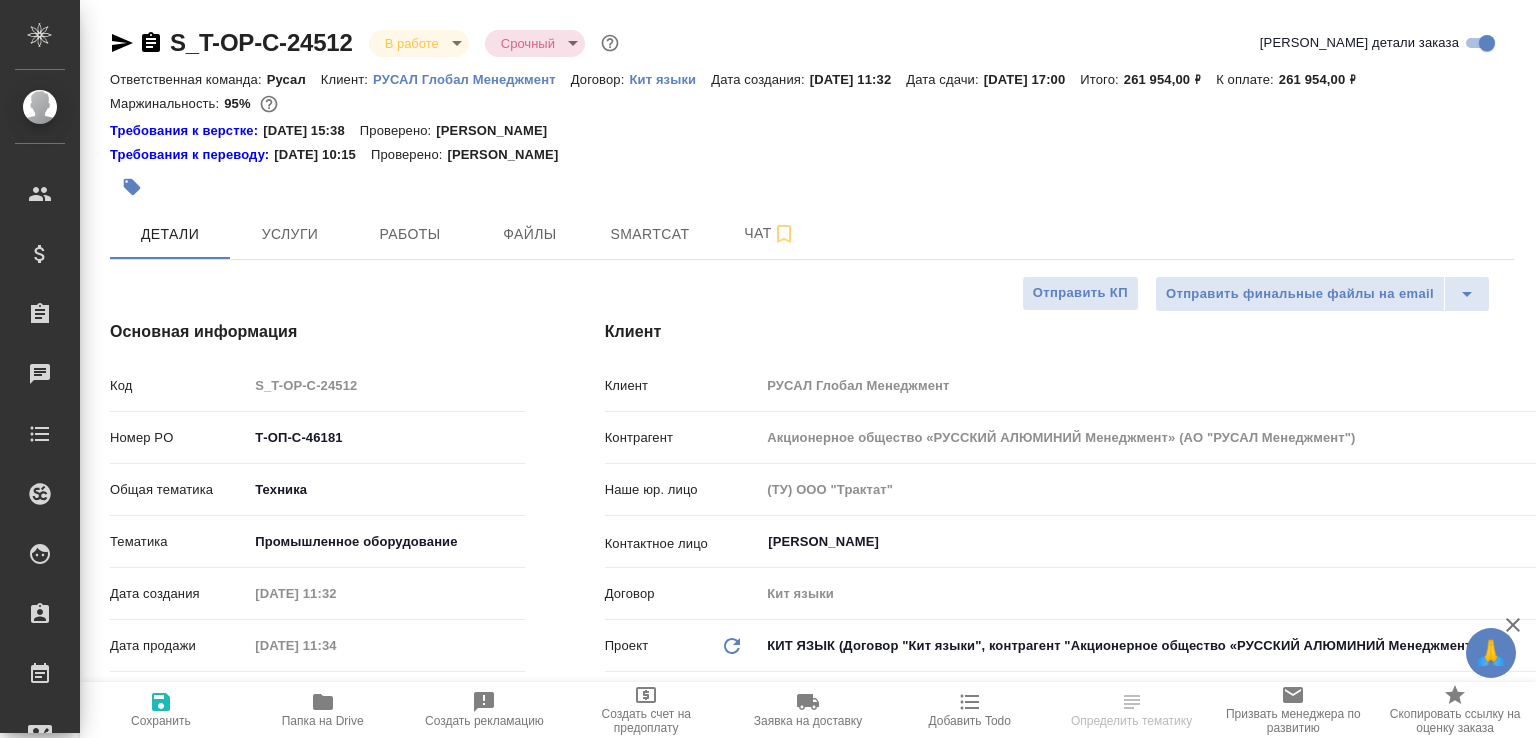 select on "RU" 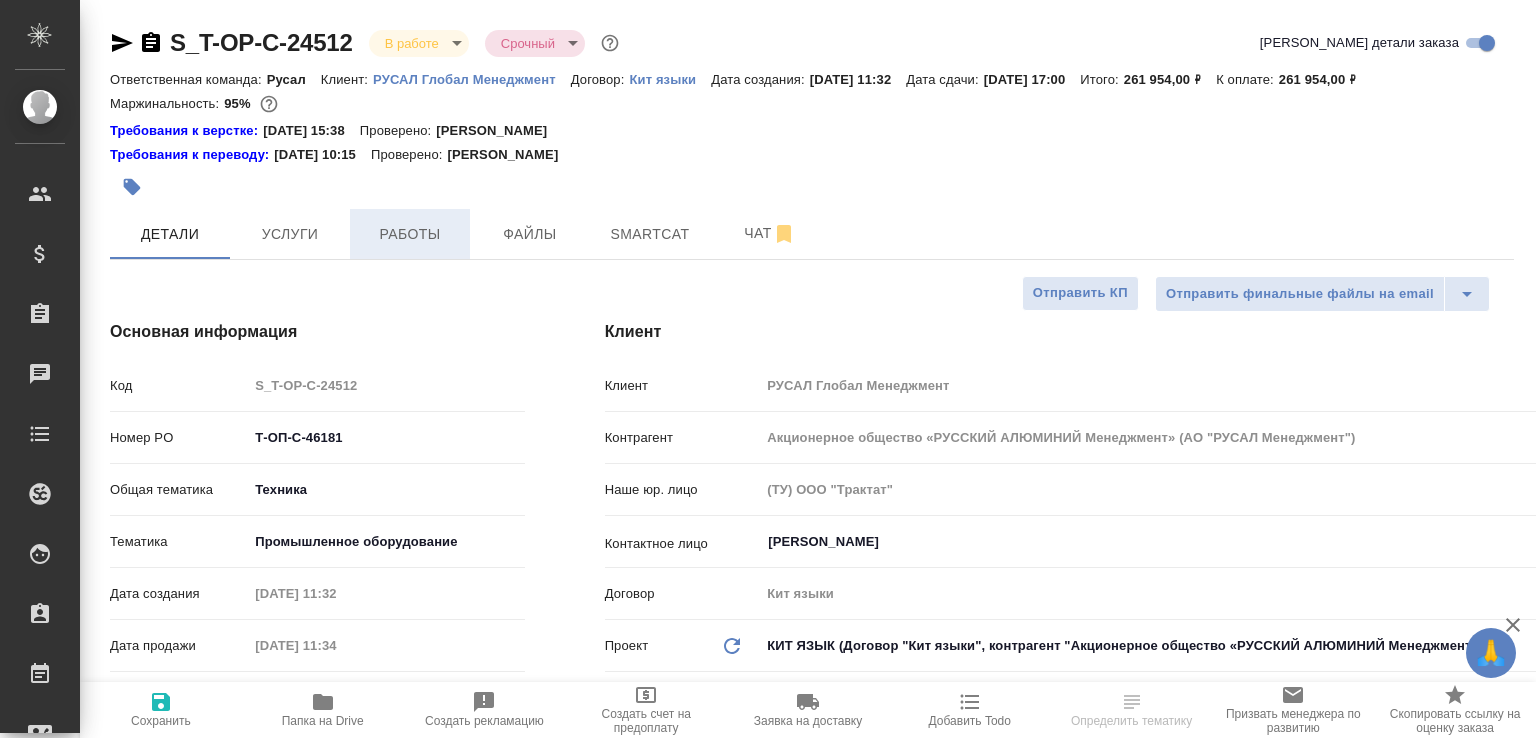 click on "Работы" at bounding box center [410, 234] 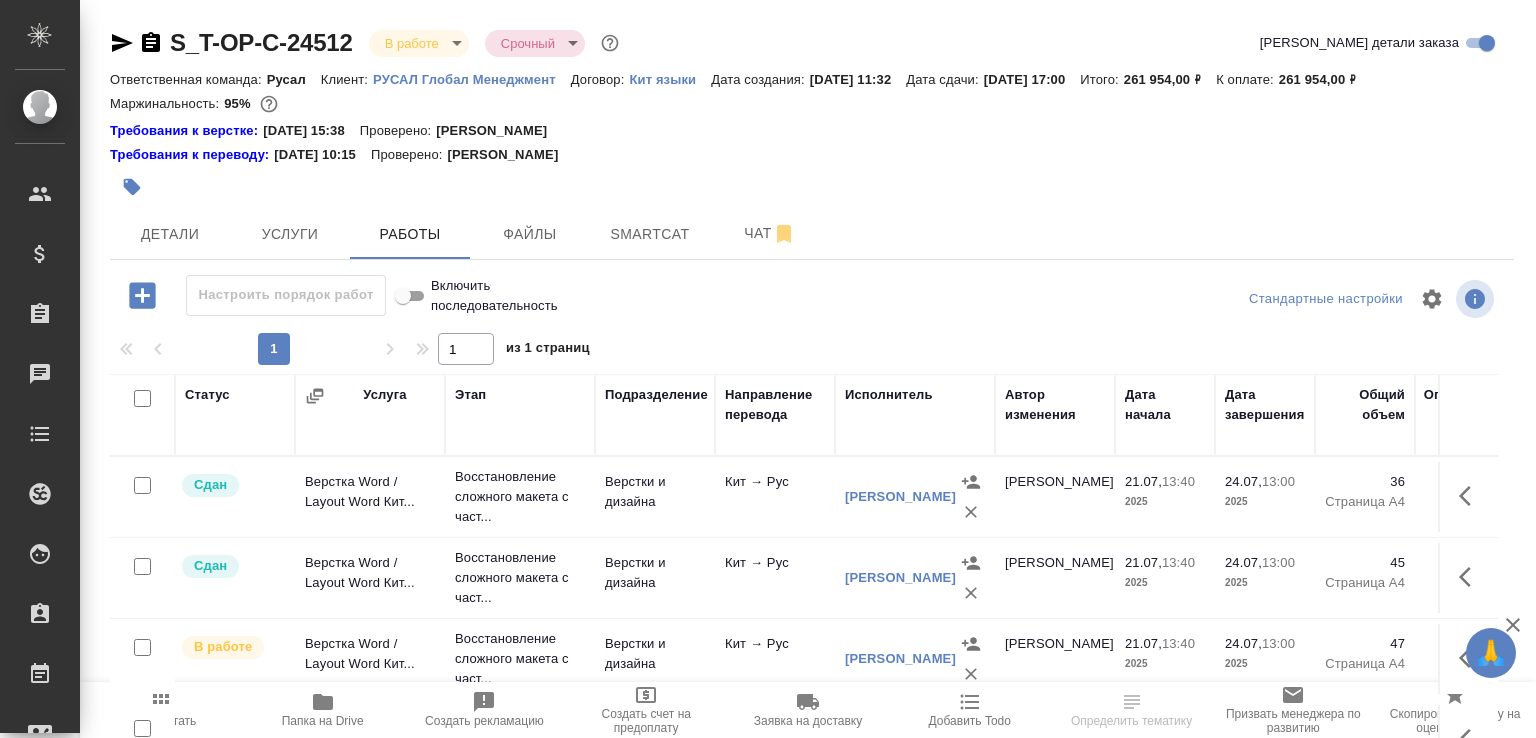click on "Верстка Word / Layout Word Кит..." at bounding box center [370, 497] 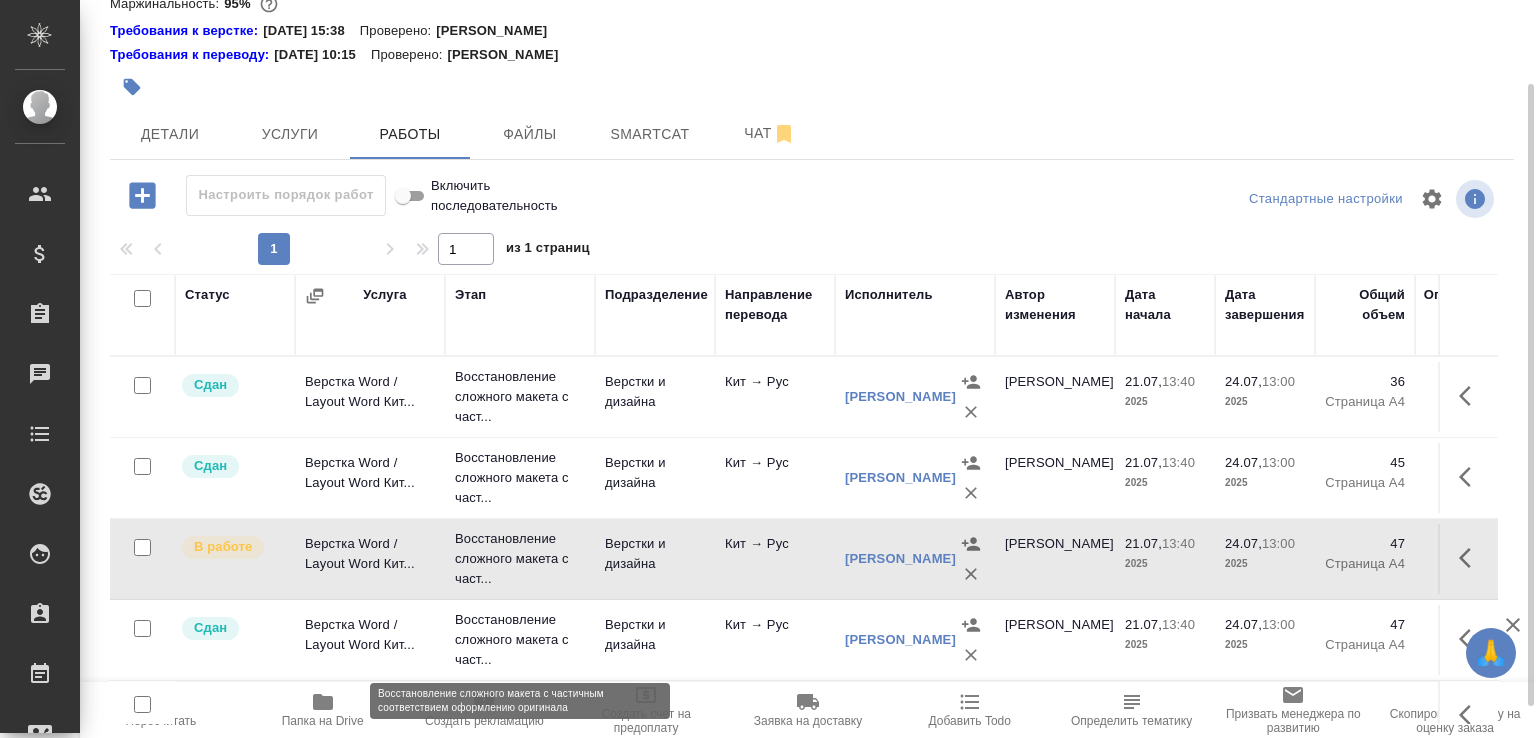 scroll, scrollTop: 137, scrollLeft: 0, axis: vertical 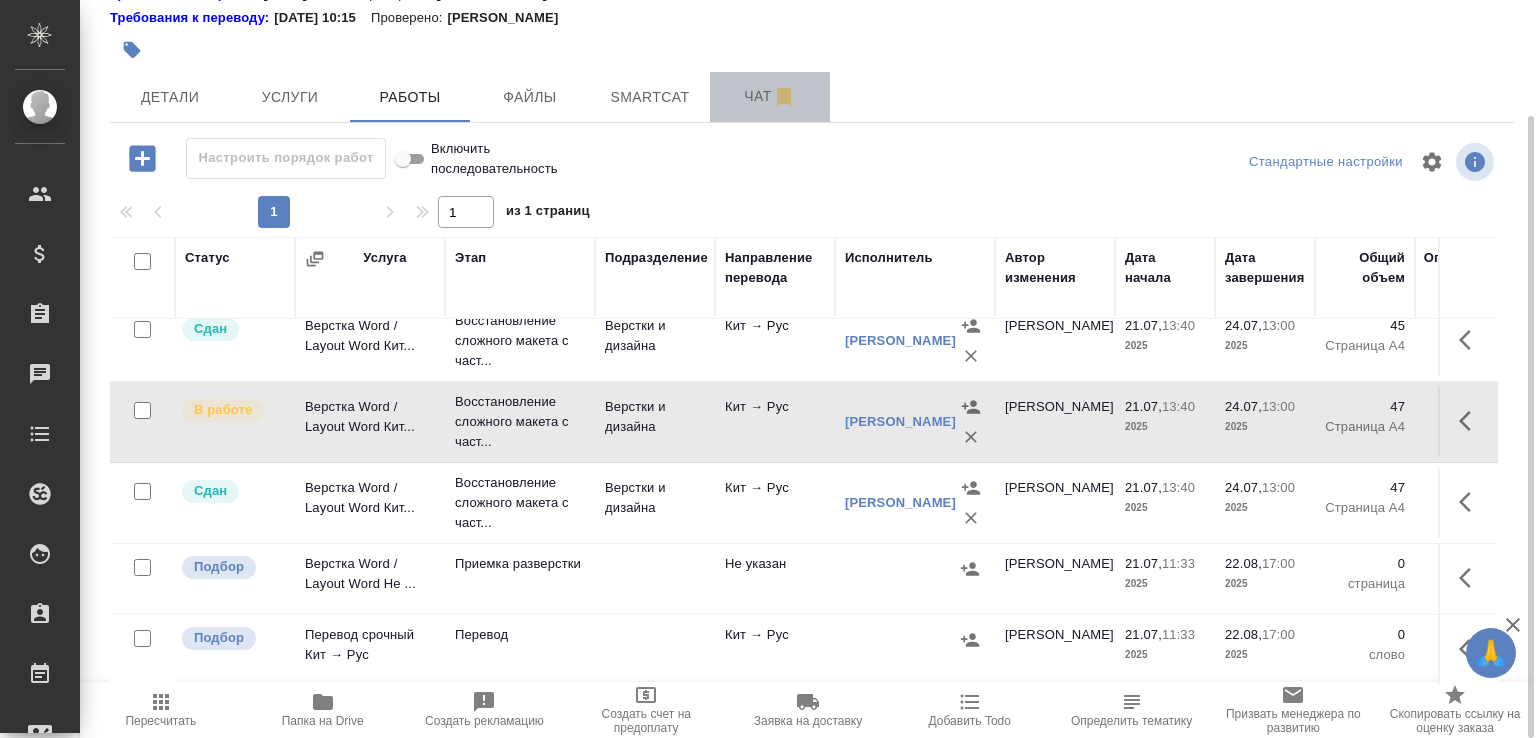 click on "Чат" at bounding box center [770, 97] 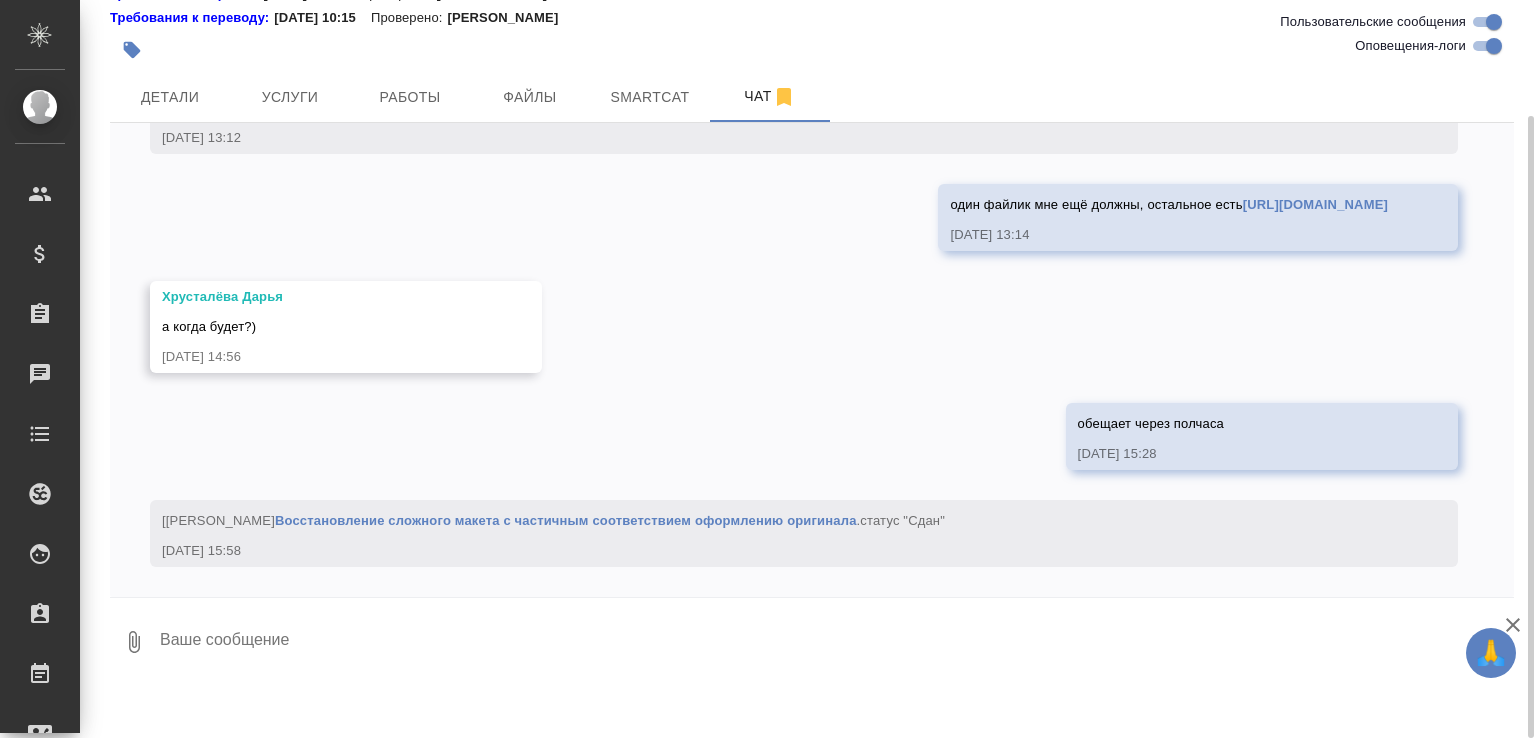 scroll, scrollTop: 7293, scrollLeft: 0, axis: vertical 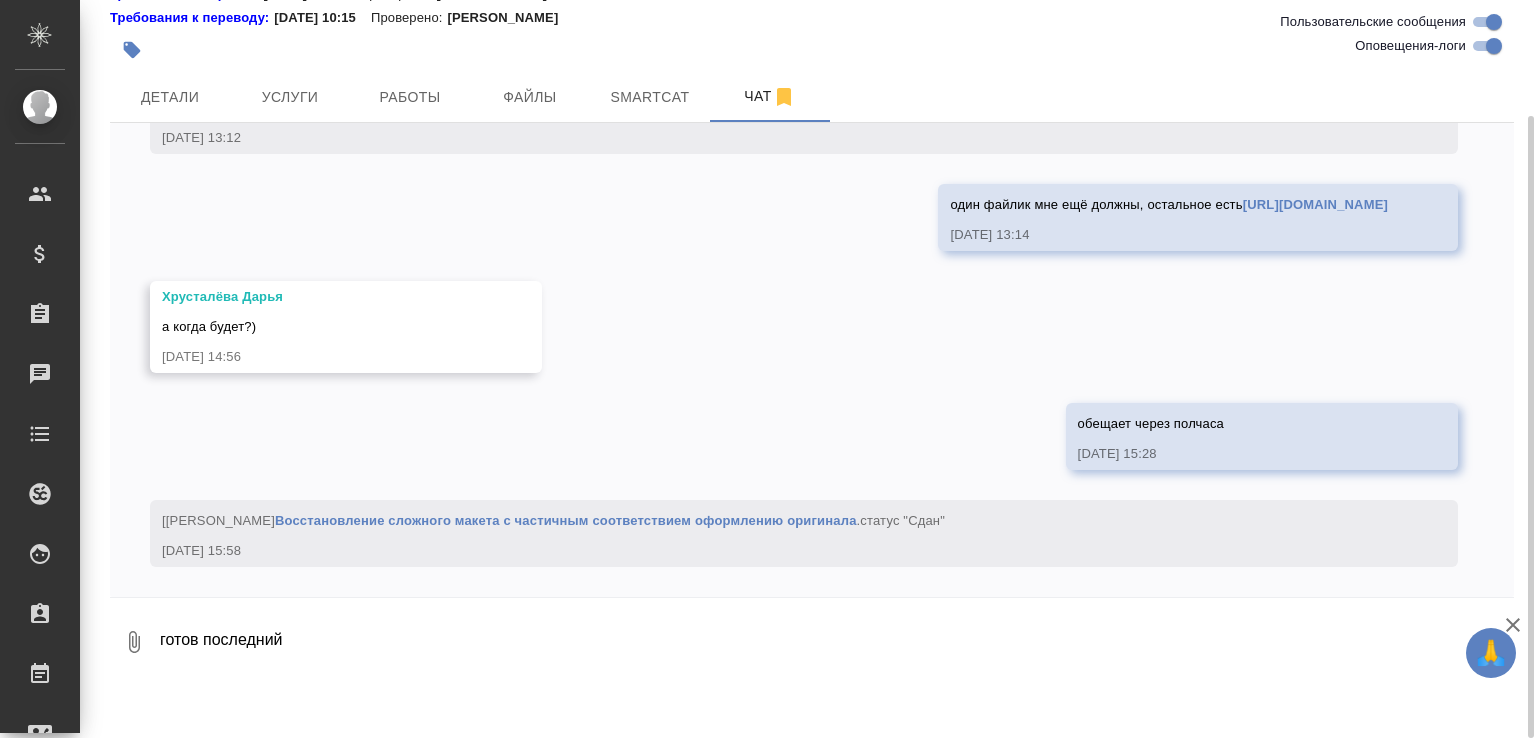 paste on "https://drive.awatera.com/apps/files/files/9882258?dir=/Shares/%D0%A2-%D0%9E%D0%9F-%D0%A1_%D0%A0%D1%83%D1%81%D0%B0%D0%BB%20%D0%93%D0%BB%D0%BE%D0%B1%D0%B0%D0%BB%20%D0%9C%D0%B5%D0%BD%D0%B5%D0%B4%D0%B6%D0%BC%D0%B5%D0%BD%D1%82/Orders/S_T-OP-C-24512/ForTranslation" 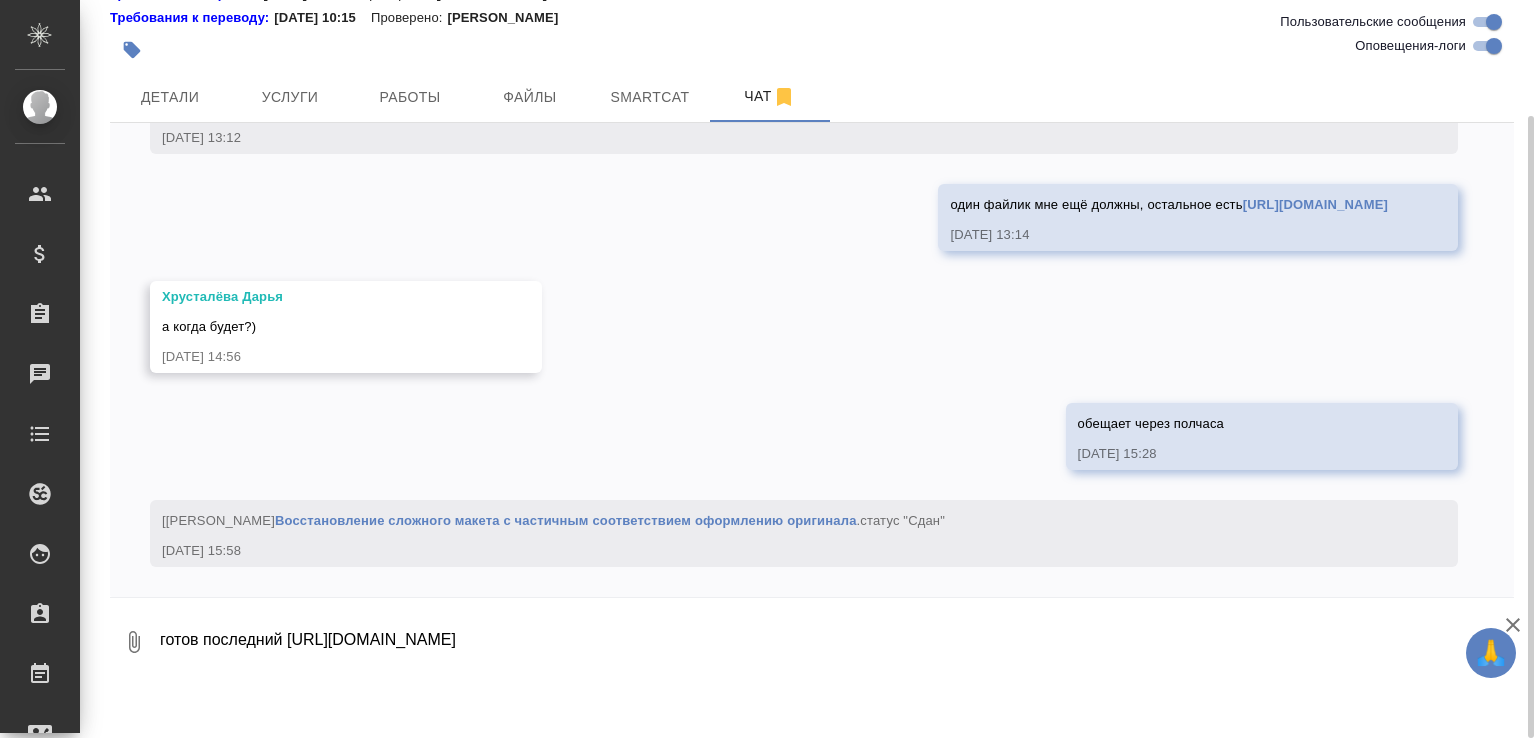 scroll, scrollTop: 13, scrollLeft: 0, axis: vertical 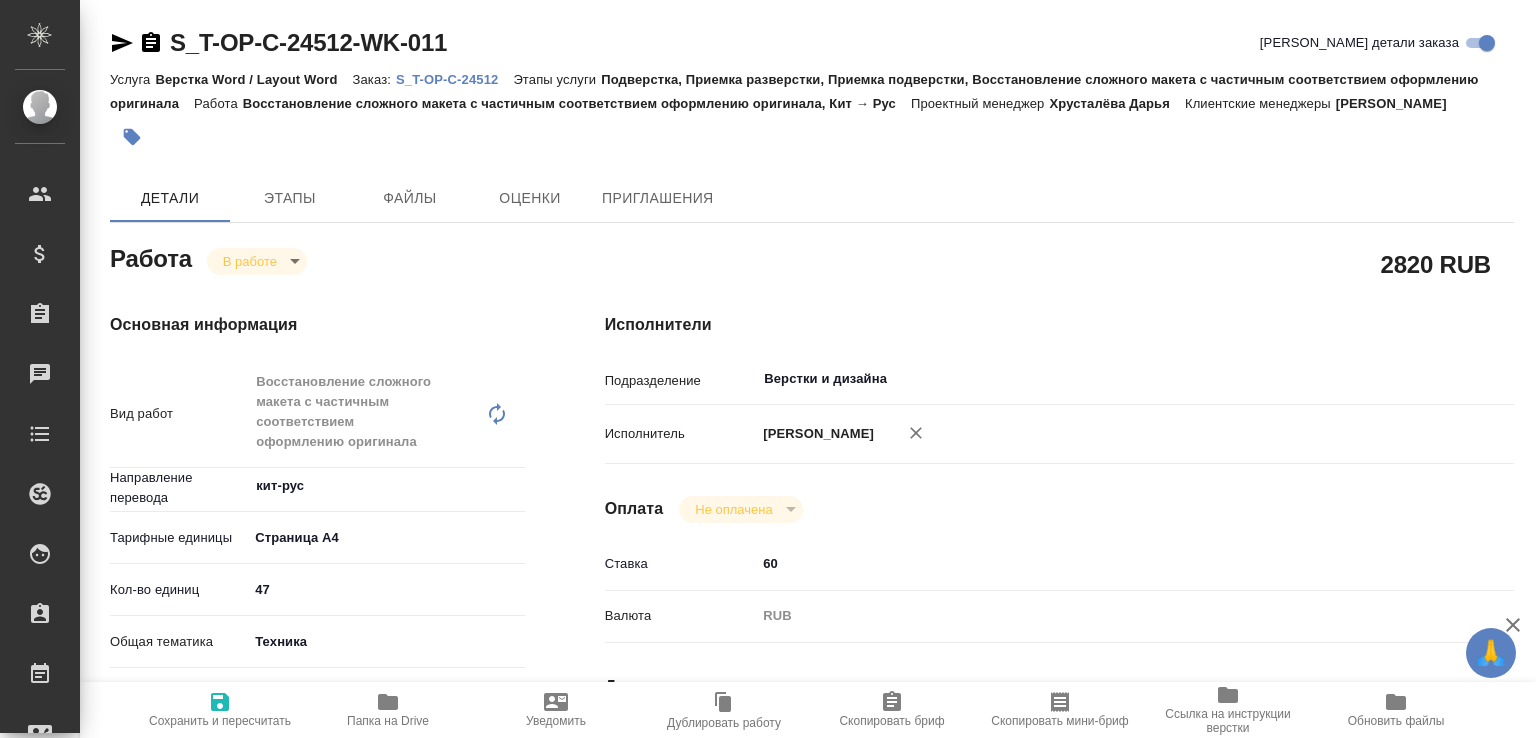 click on "🙏 .cls-1
fill:#fff;
AWATERA [PERSON_NAME]malofeeva Клиенты Спецификации Заказы Чаты Todo Проекты SC Исполнители Кандидаты Работы Входящие заявки Заявки на доставку Рекламации Проекты процессинга Конференции Выйти S_T-OP-C-24512-WK-011 Кратко детали заказа Услуга Верстка Word / Layout Word Заказ: S_T-OP-C-24512 Этапы услуги Подверстка, Приемка разверстки, Приемка подверстки, Восстановление сложного макета с частичным соответствием оформлению оригинала Работа Восстановление сложного макета с частичным соответствием оформлению оригинала, Кит → Рус [PERSON_NAME] x x" at bounding box center [768, 369] 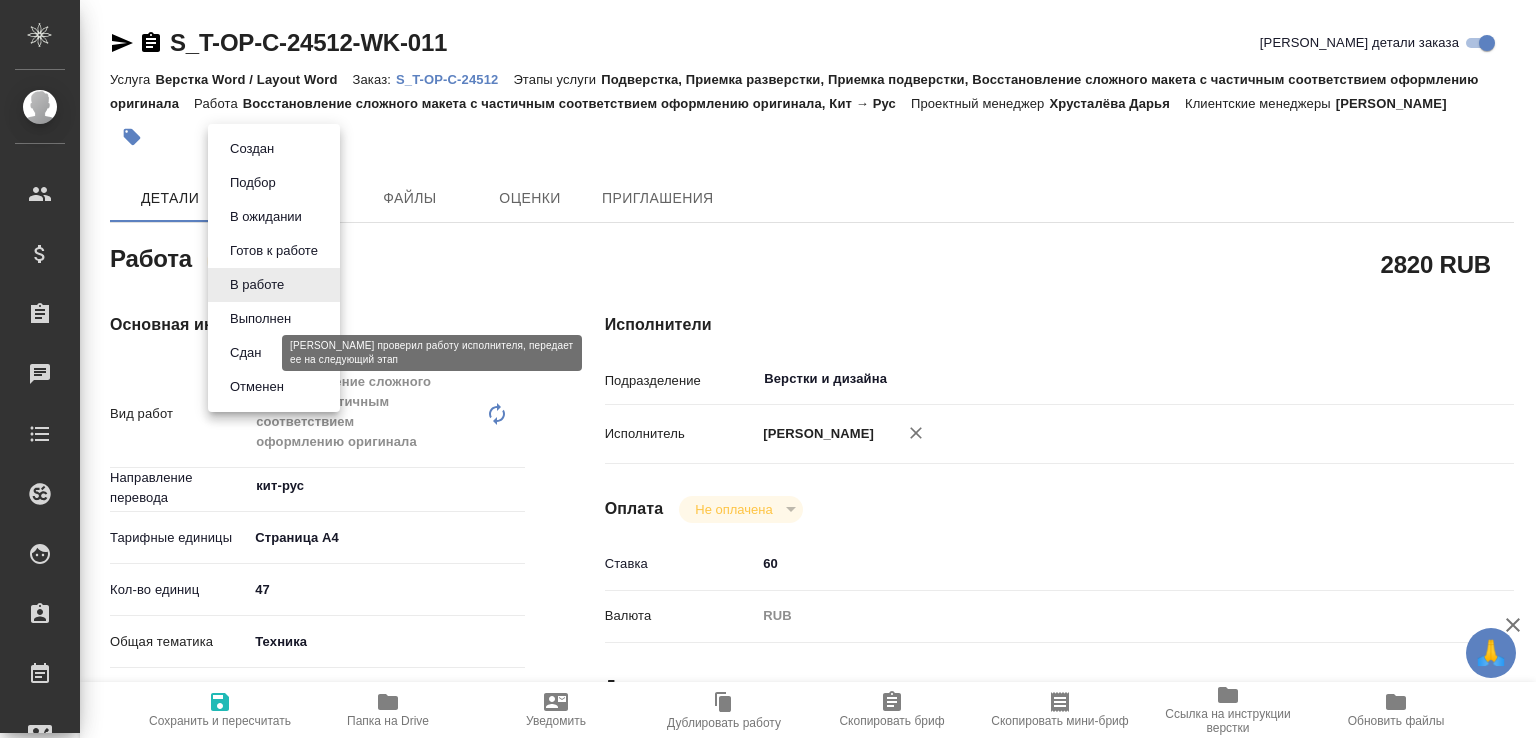 click on "Сдан" at bounding box center [245, 353] 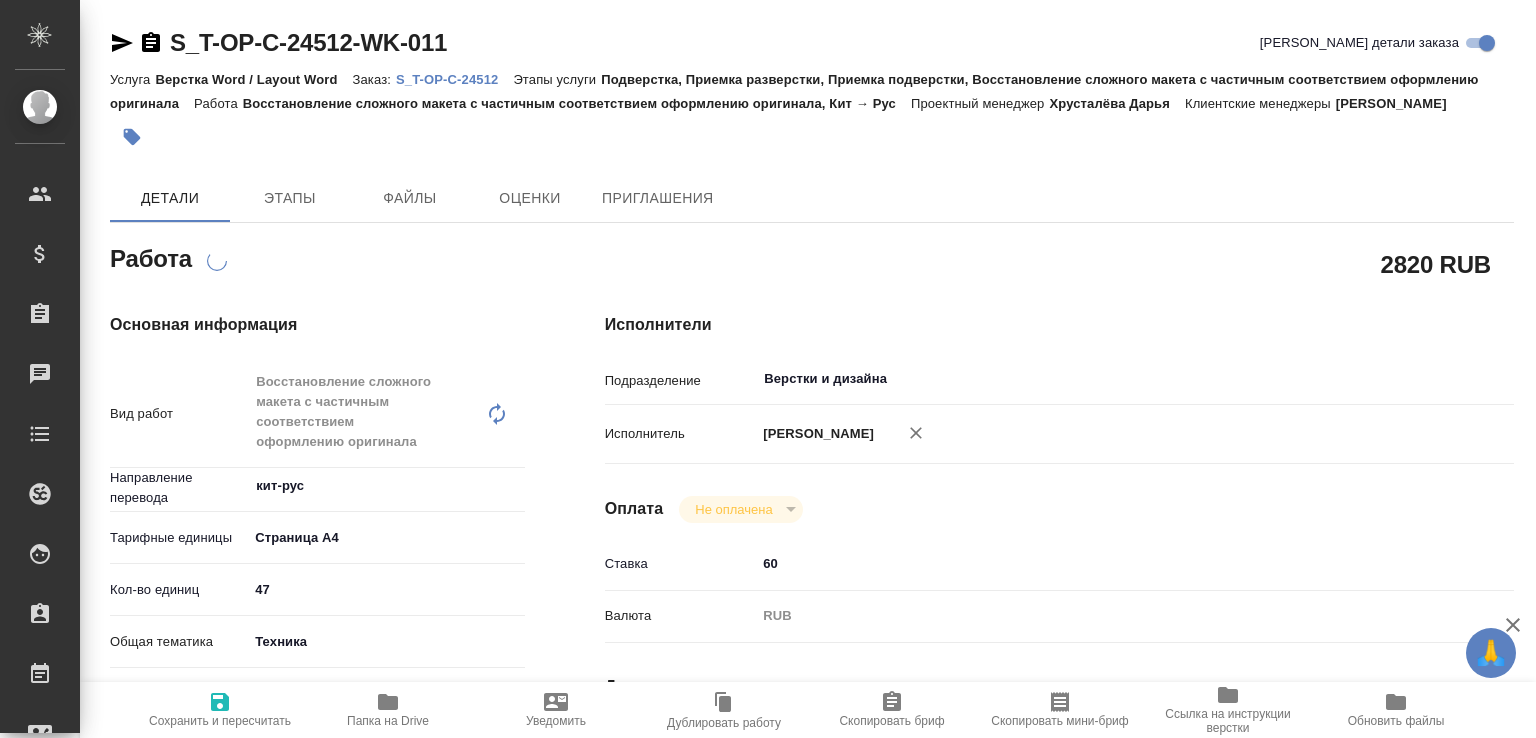 type on "x" 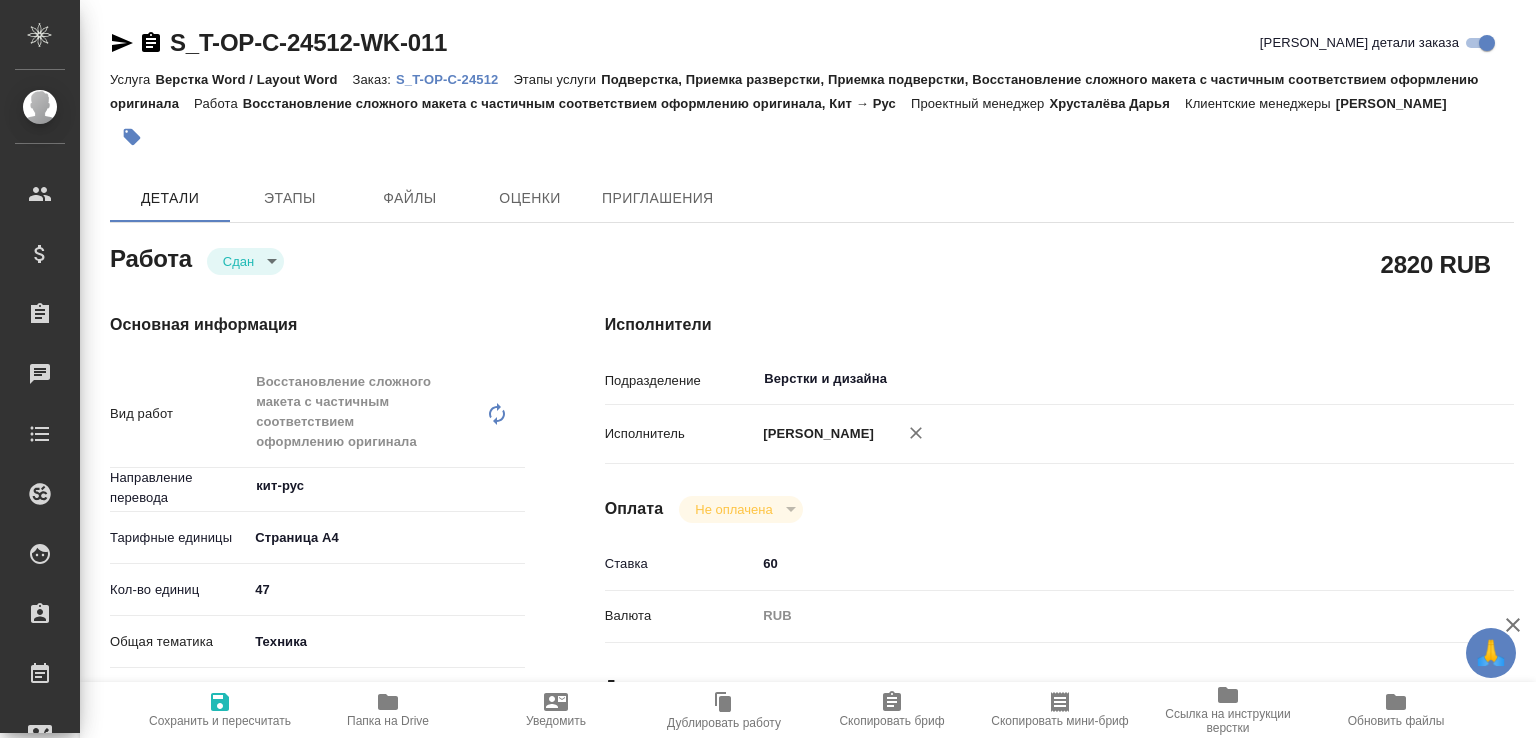 type on "x" 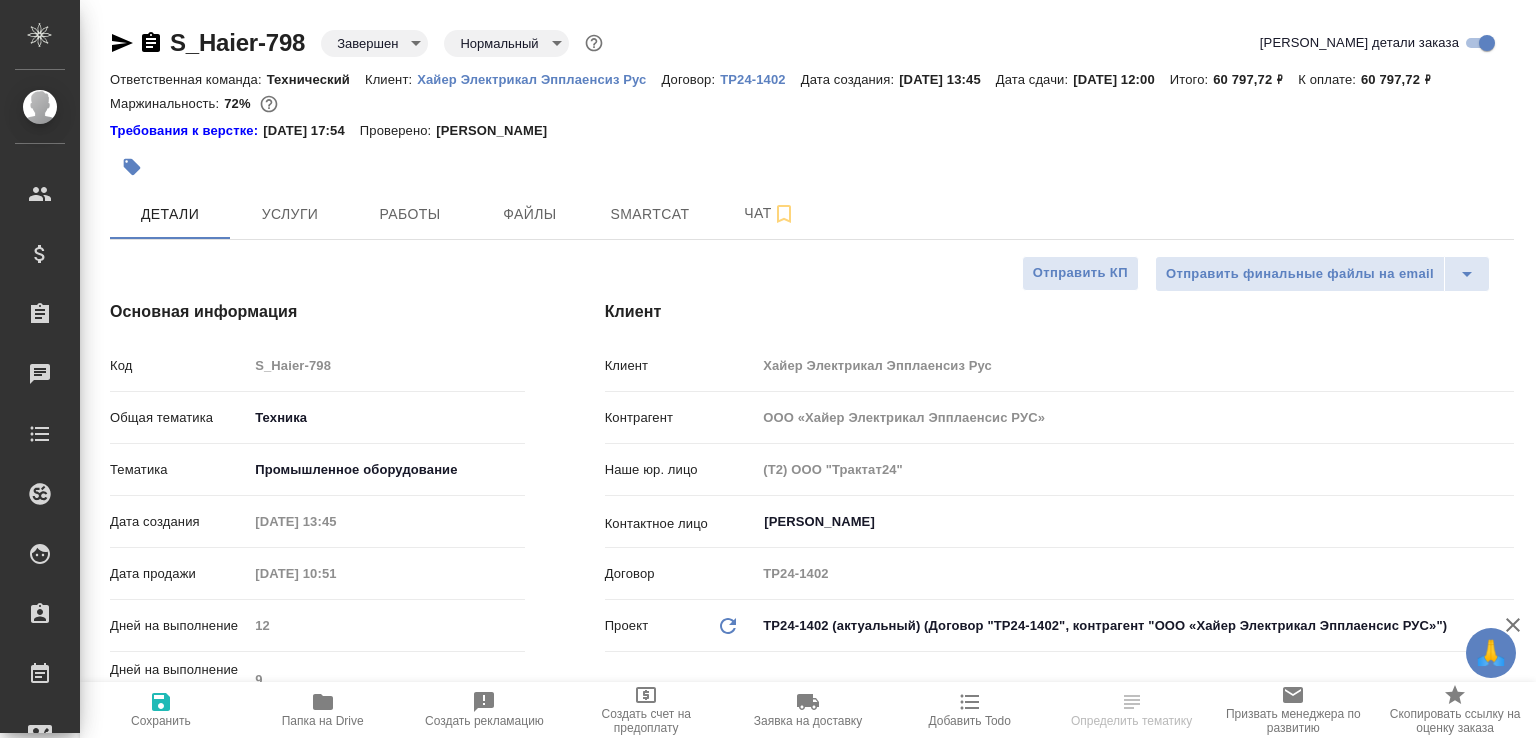 select on "RU" 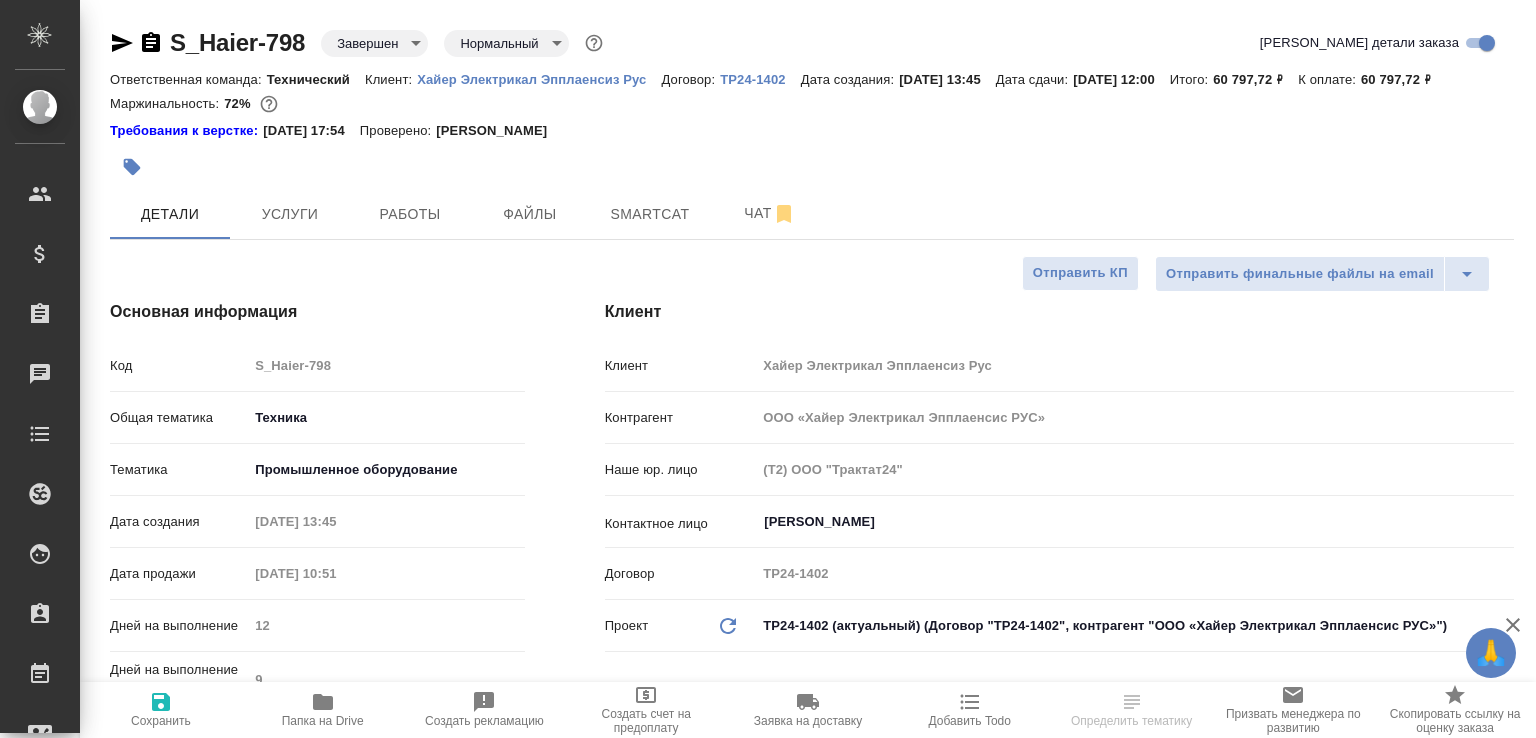 select on "RU" 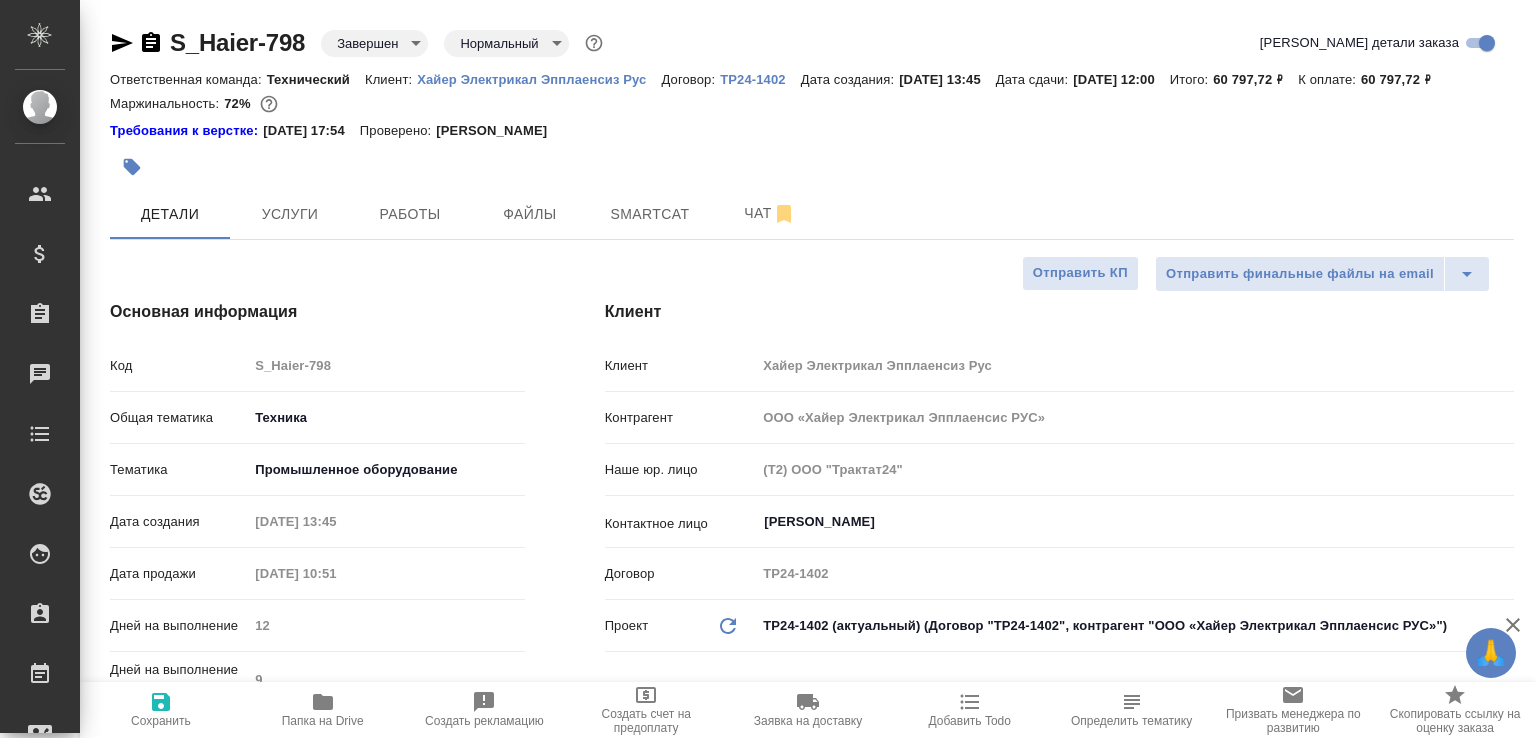 type on "x" 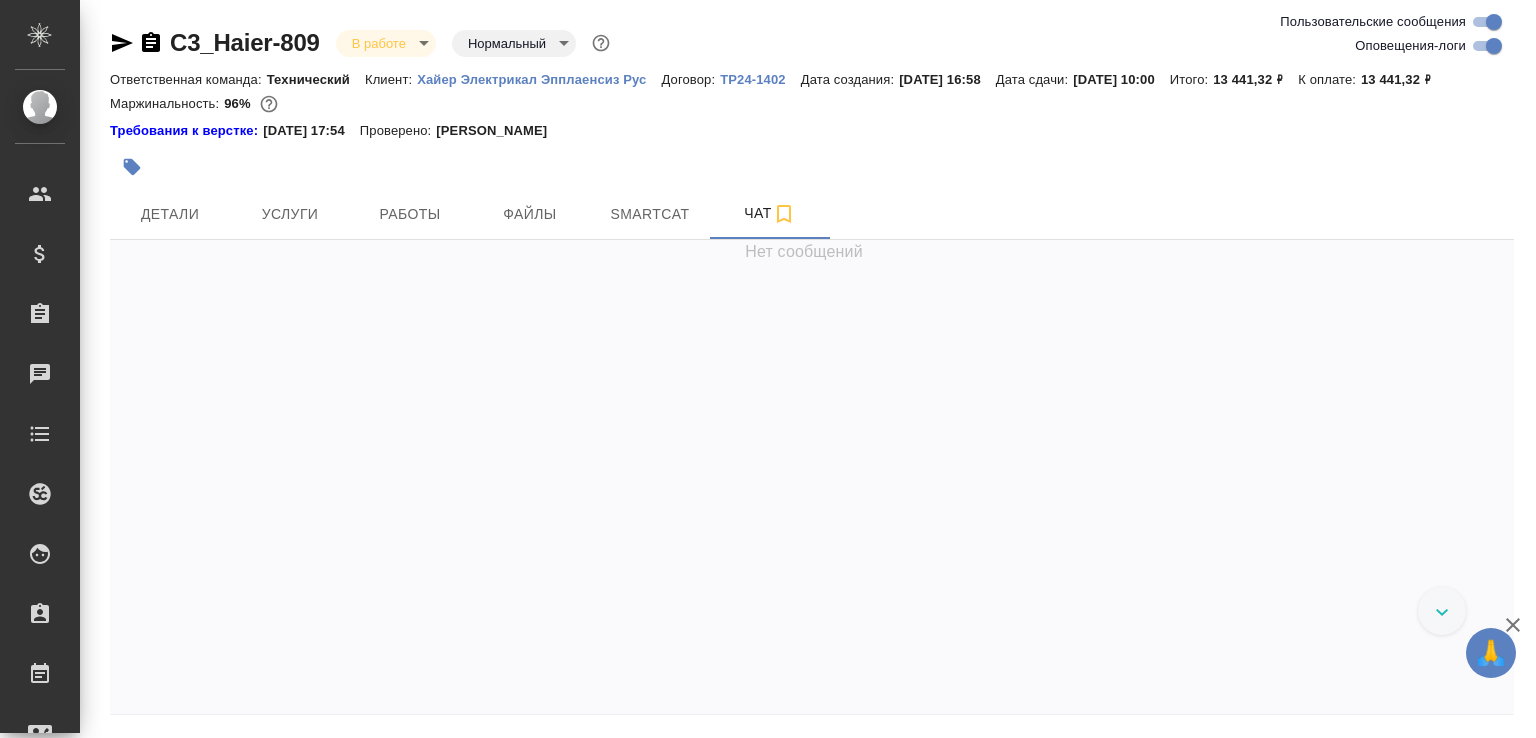 scroll, scrollTop: 0, scrollLeft: 0, axis: both 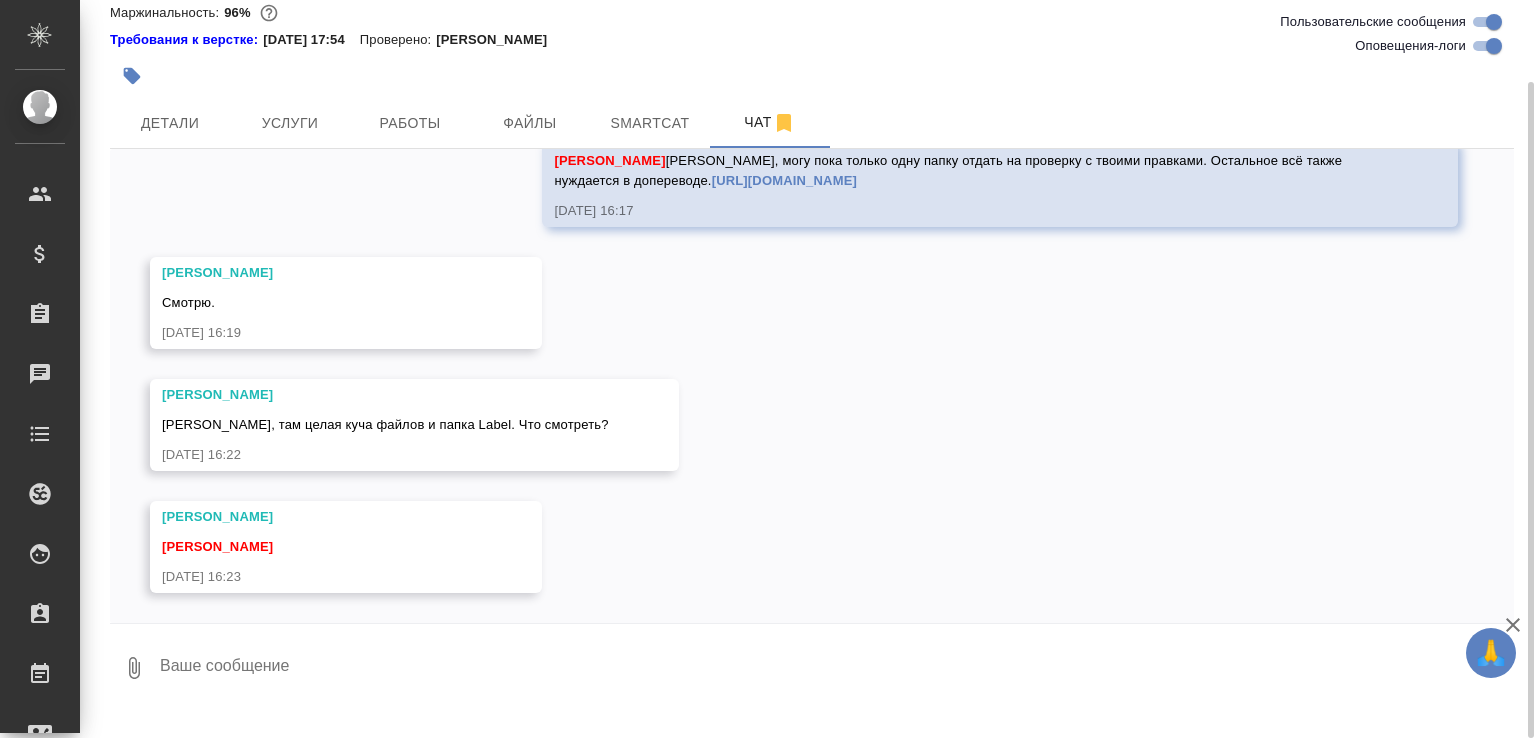 click on "[URL][DOMAIN_NAME]" at bounding box center (784, 180) 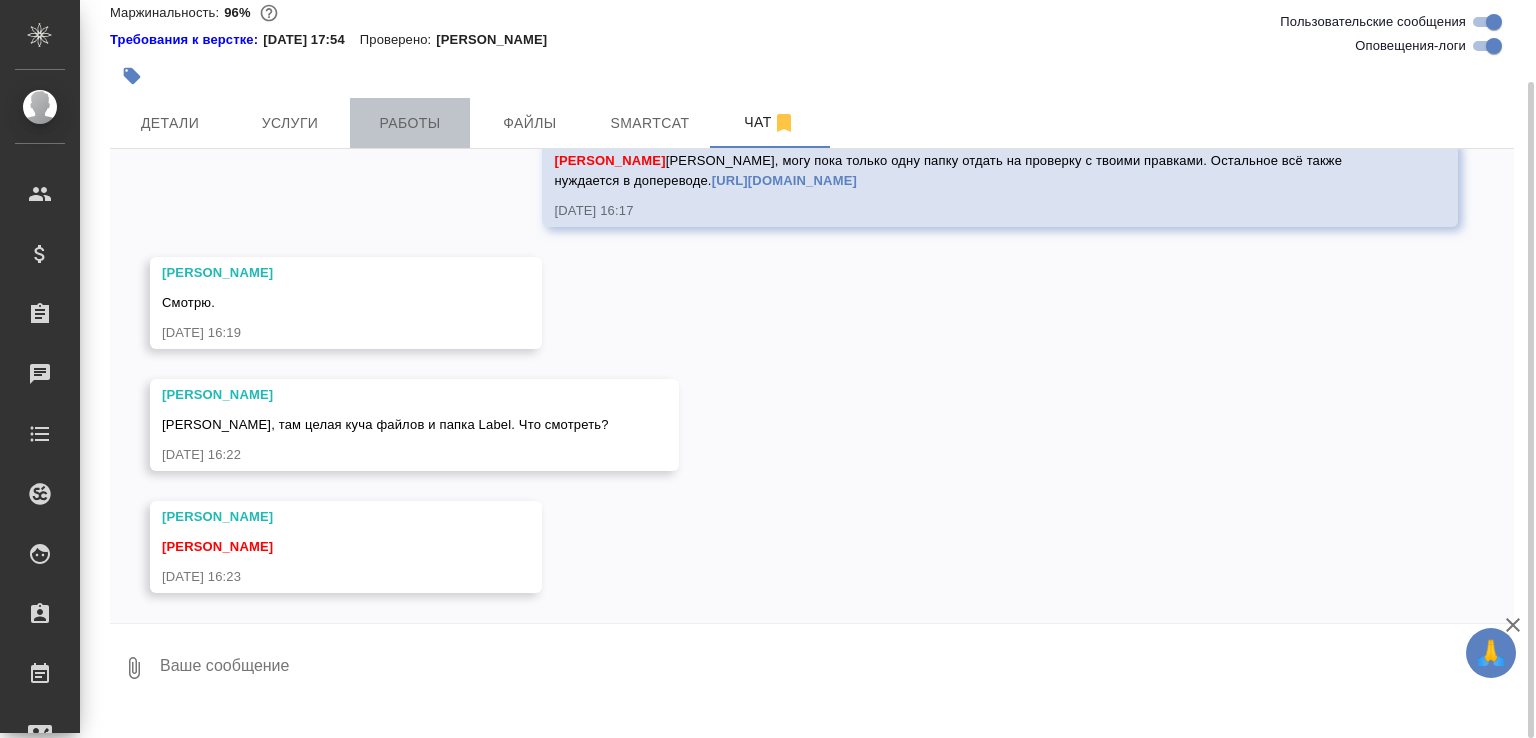 click on "Работы" at bounding box center [410, 123] 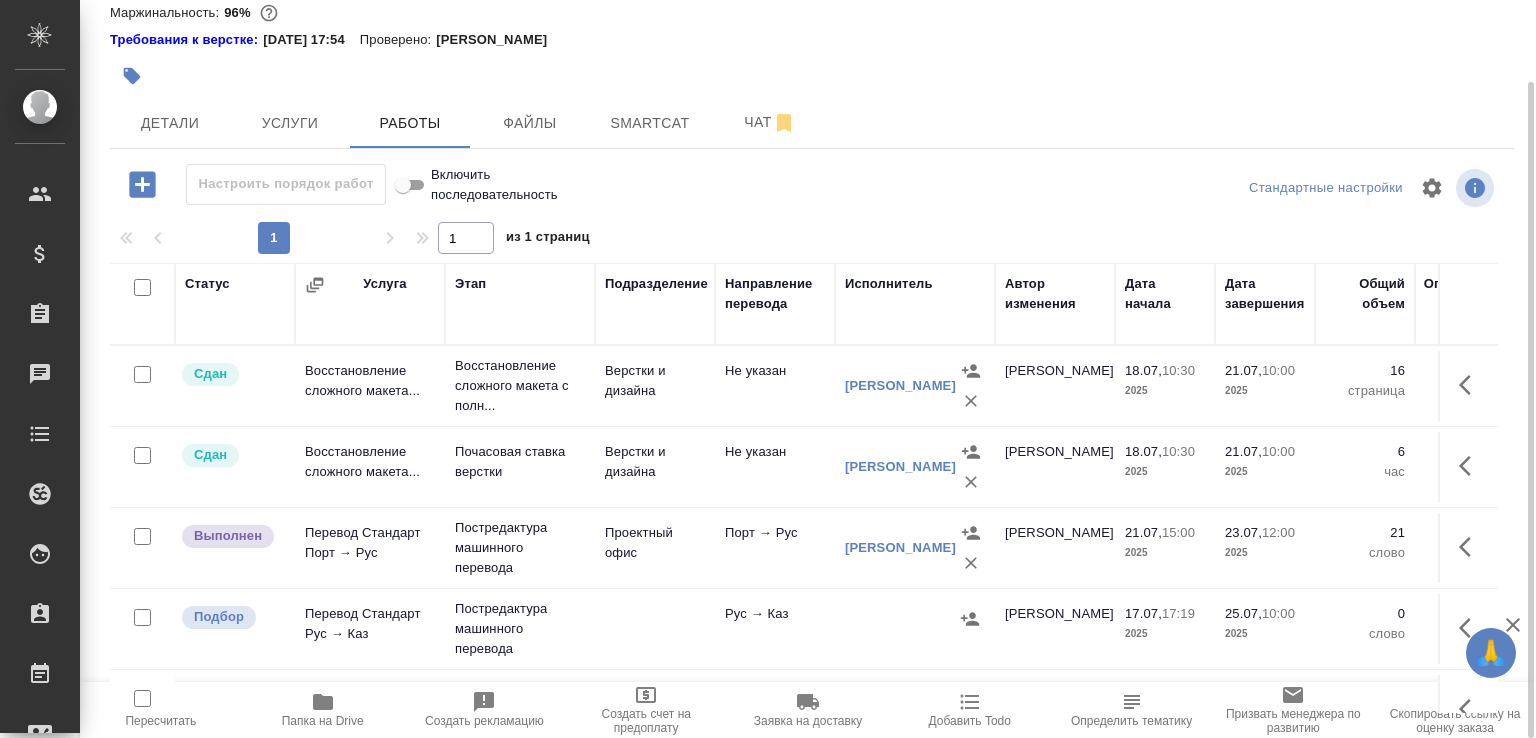 click 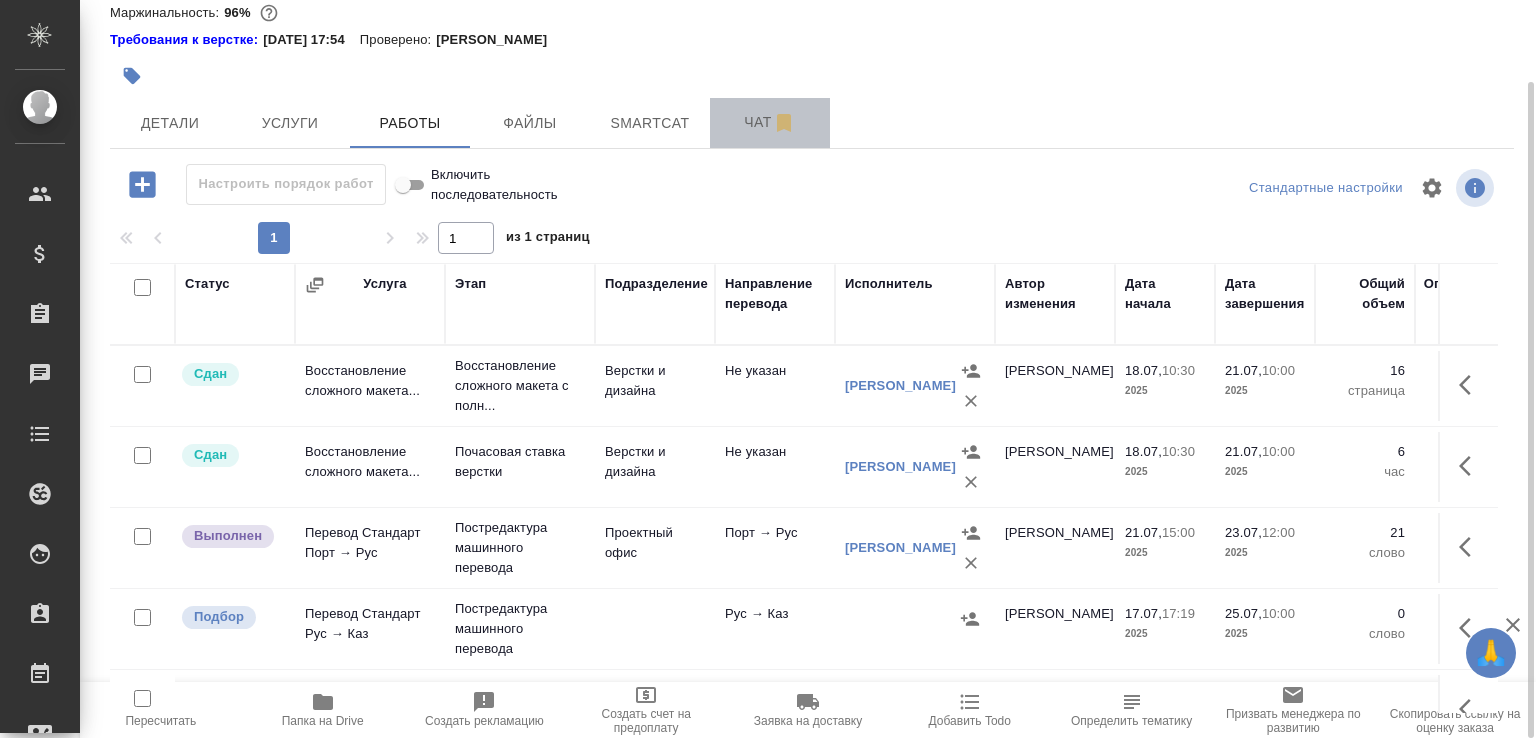 click on "Чат" at bounding box center (770, 122) 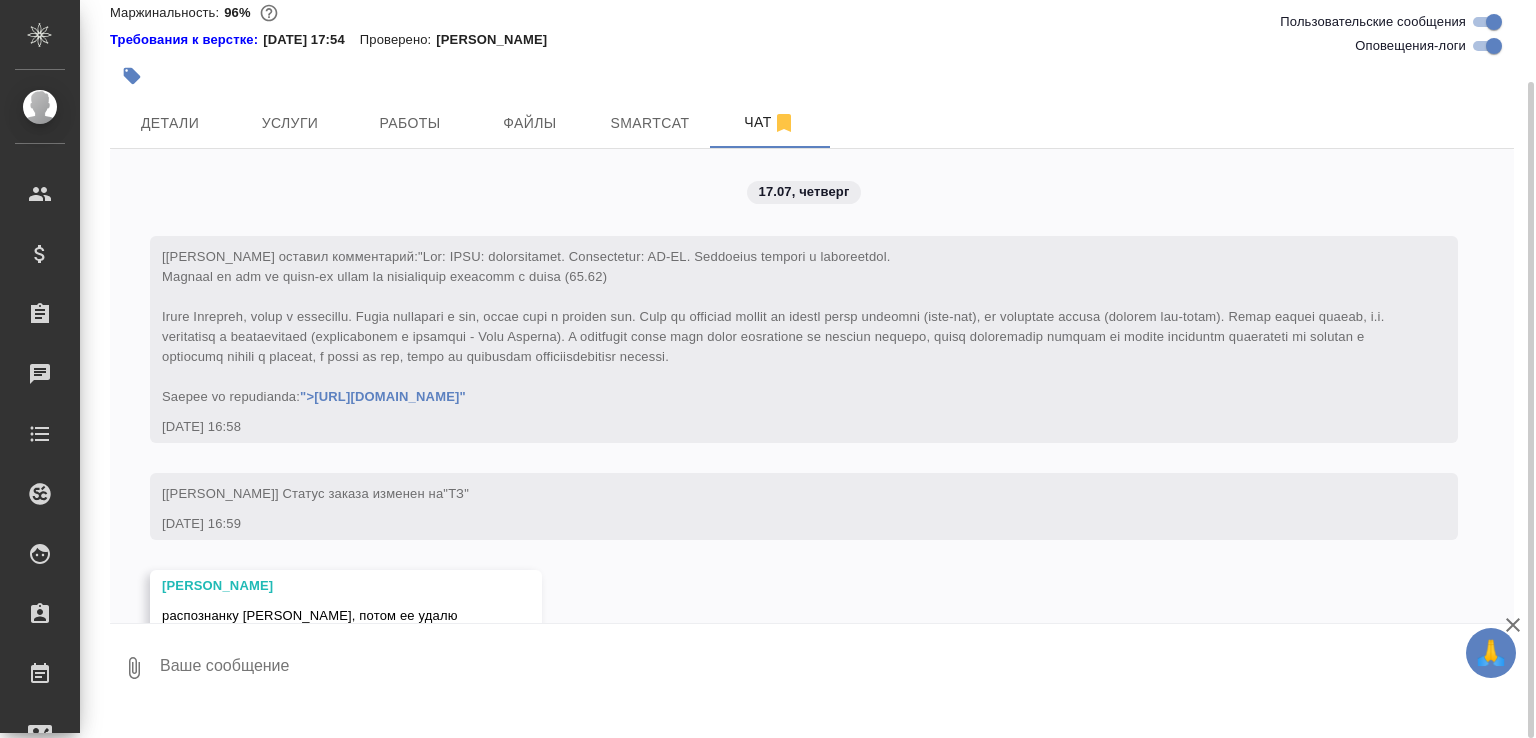 scroll, scrollTop: 19806, scrollLeft: 0, axis: vertical 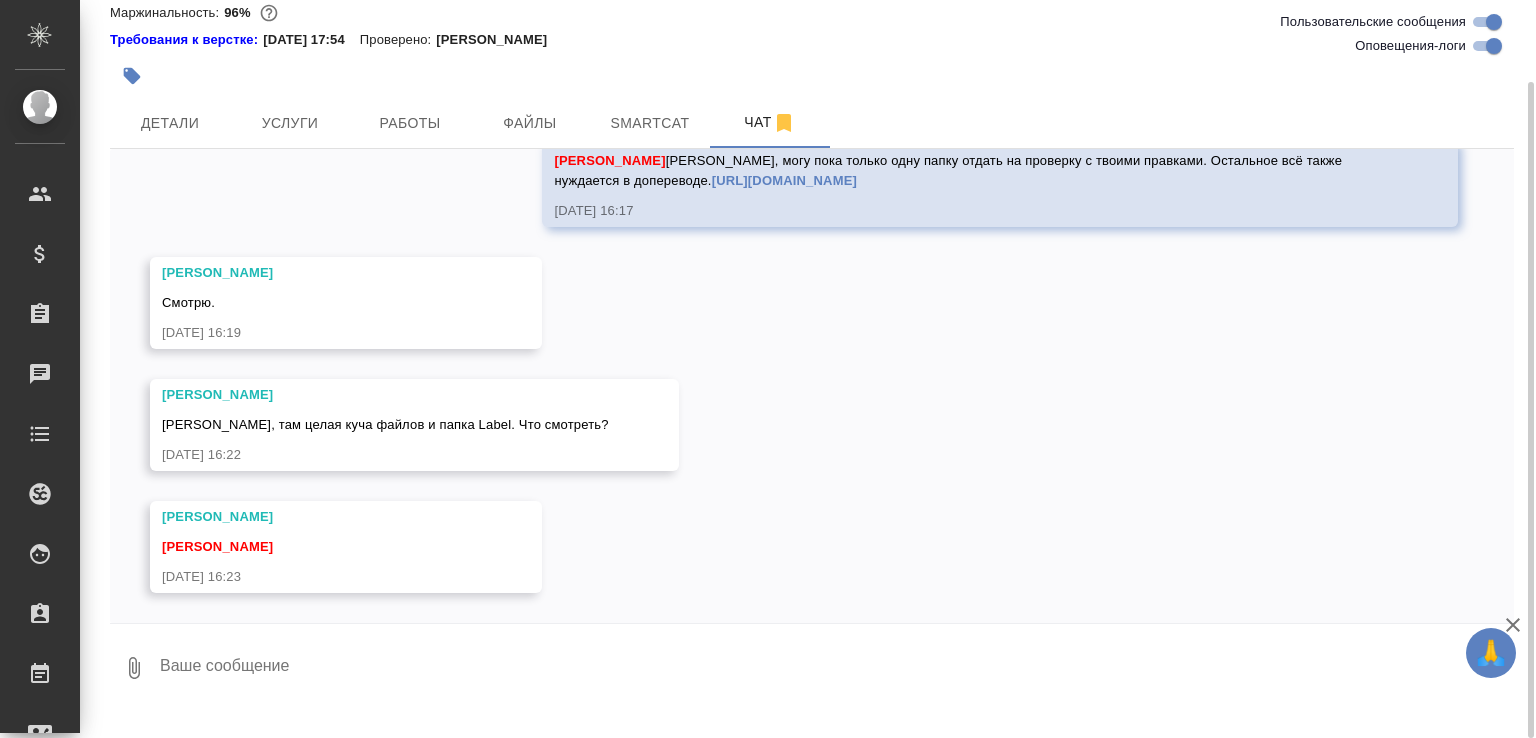 click at bounding box center [836, 668] 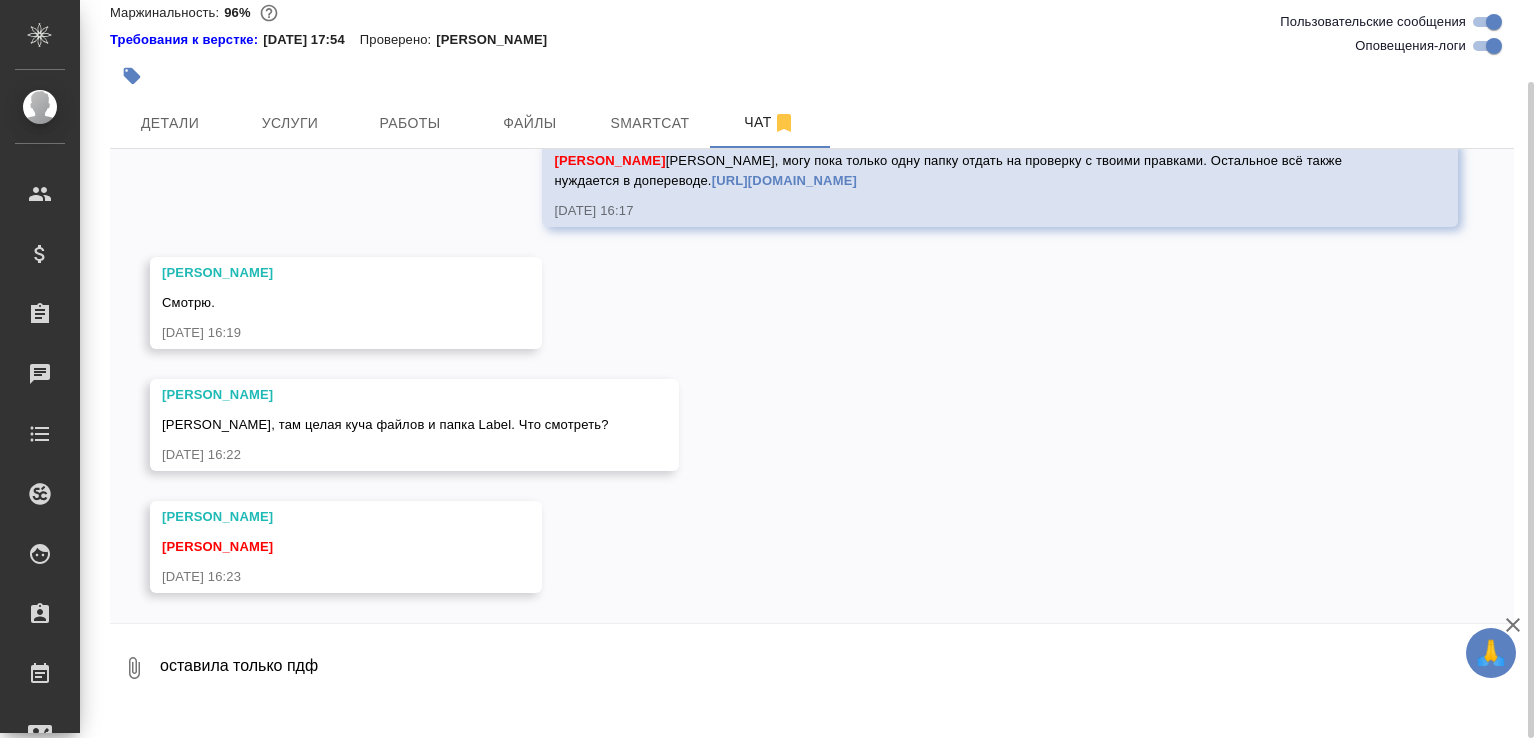 type on "оставила только пдф" 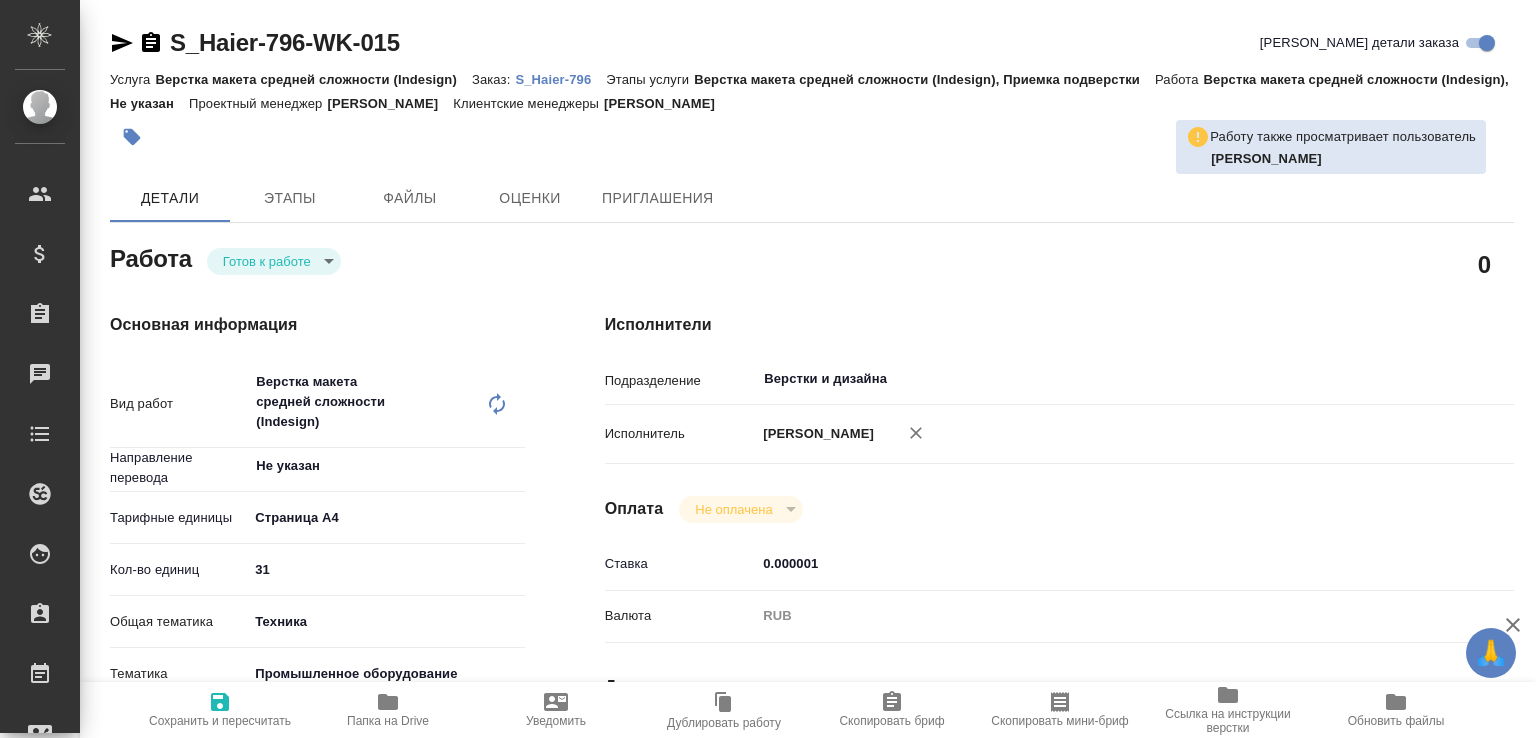 scroll, scrollTop: 0, scrollLeft: 0, axis: both 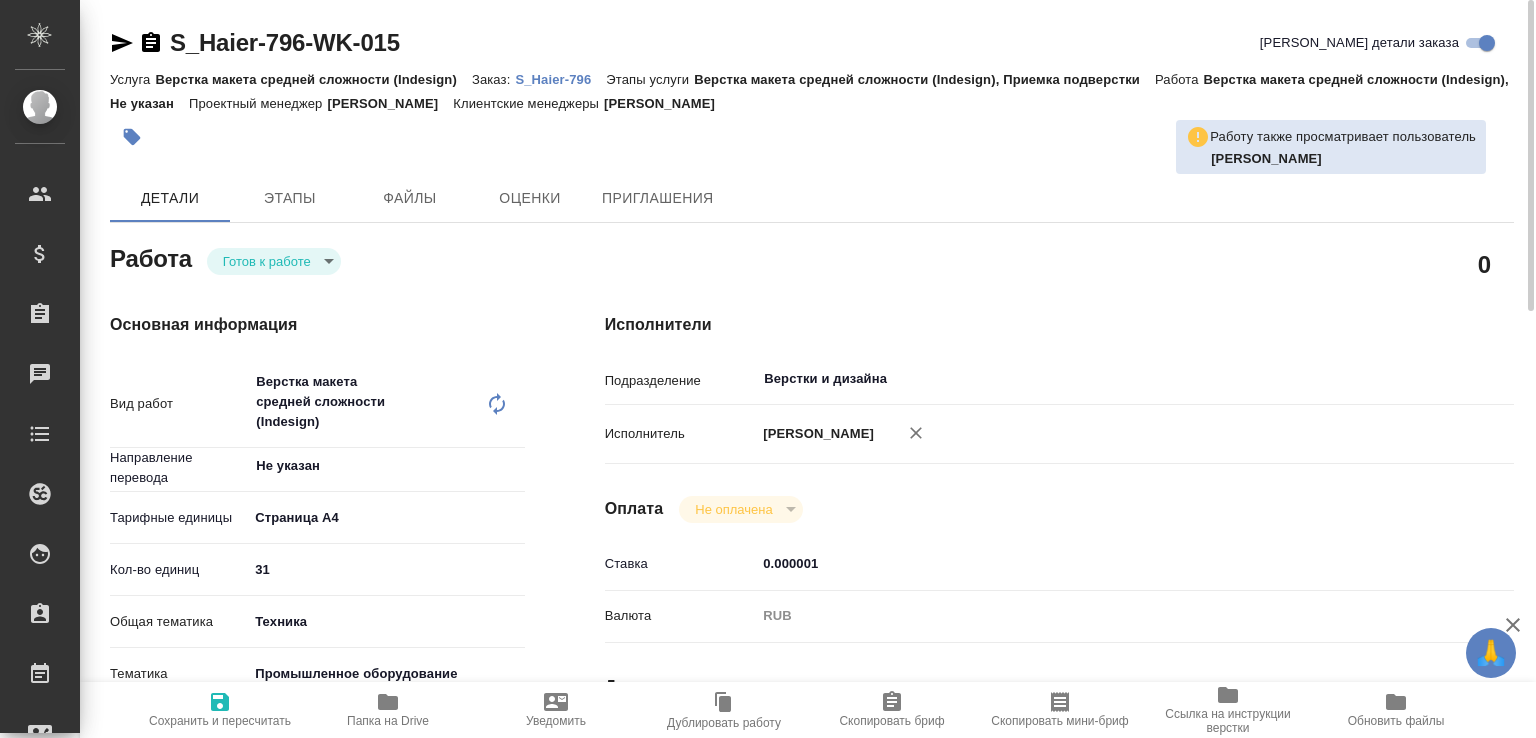 click on "S_Haier-796" at bounding box center [560, 79] 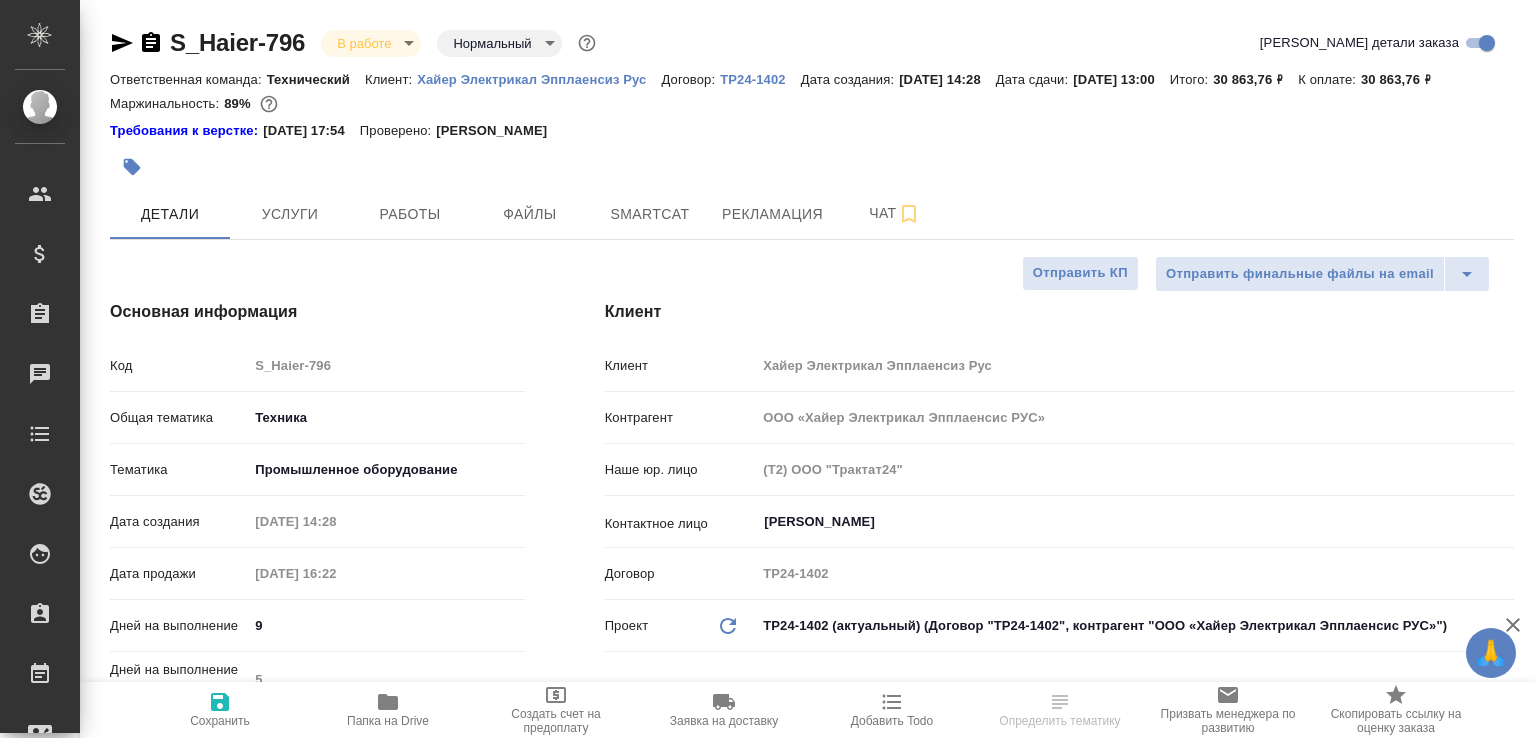 select on "RU" 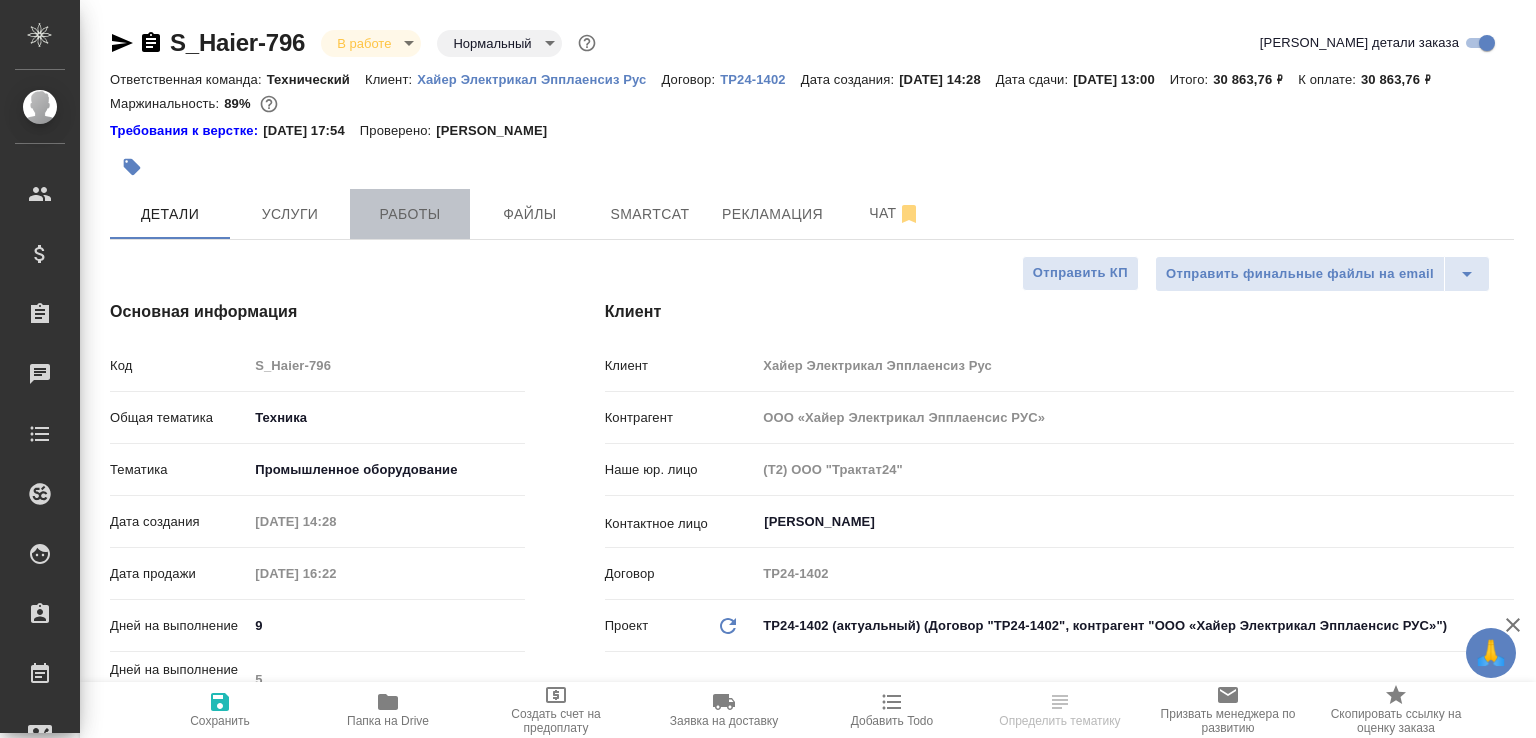 click on "Работы" at bounding box center [410, 214] 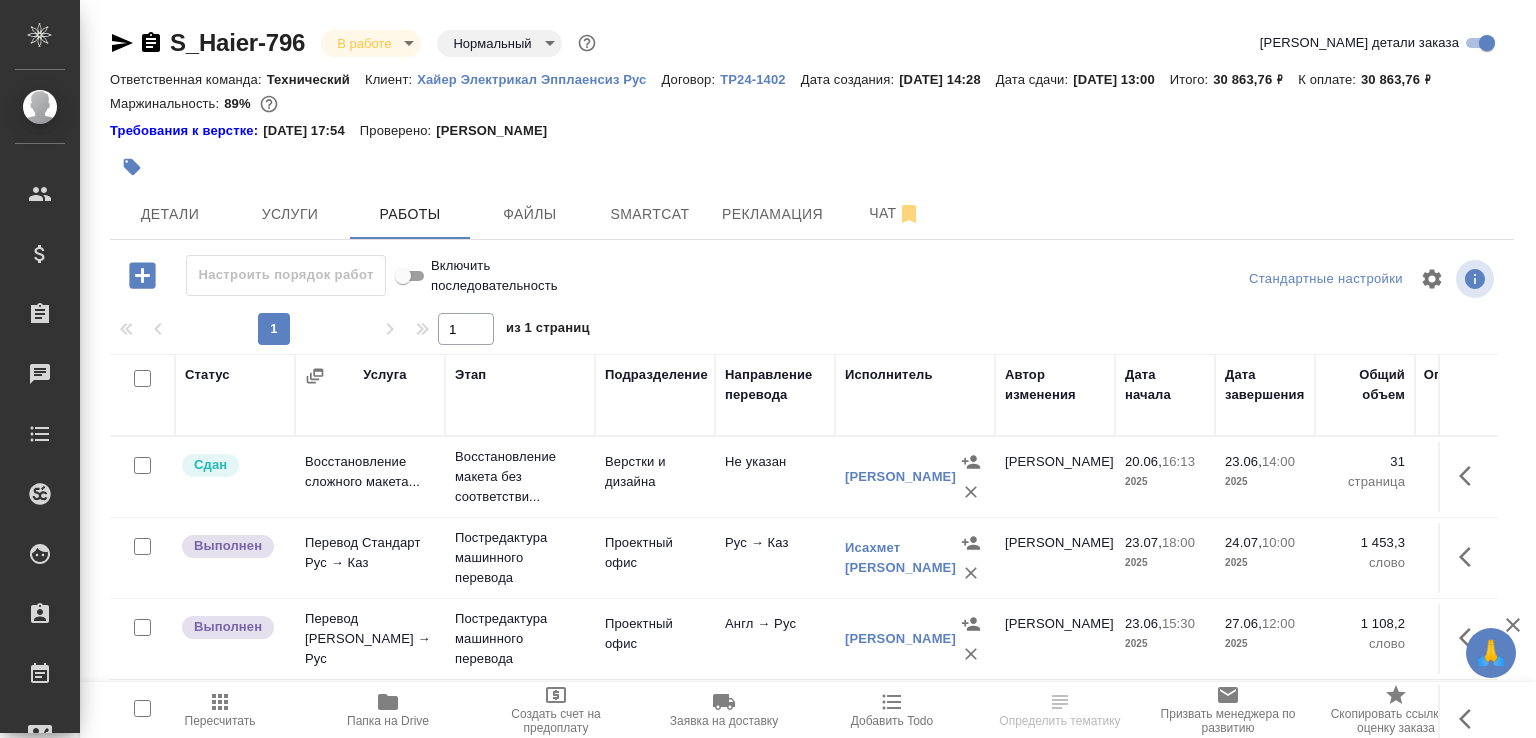 click 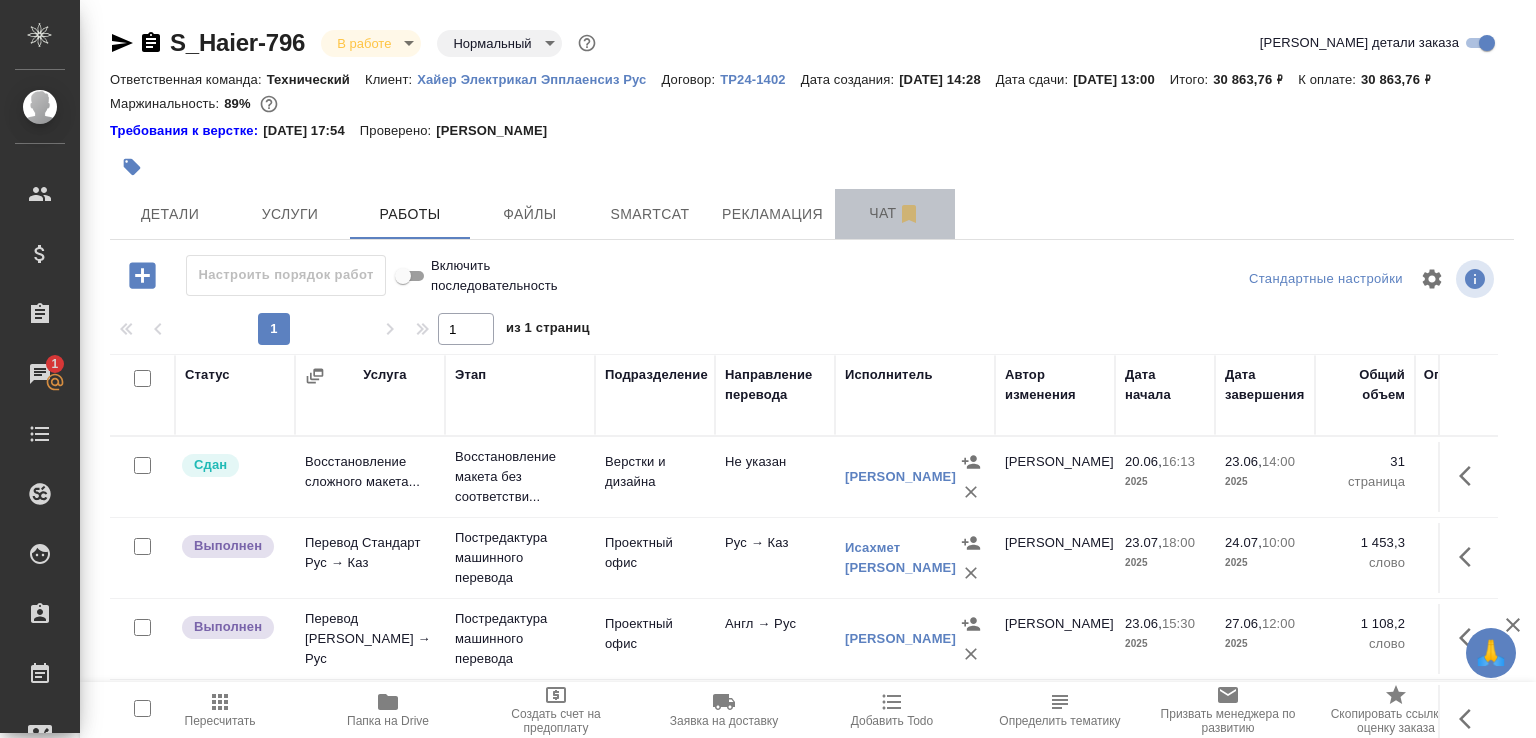 click on "Чат" at bounding box center (895, 213) 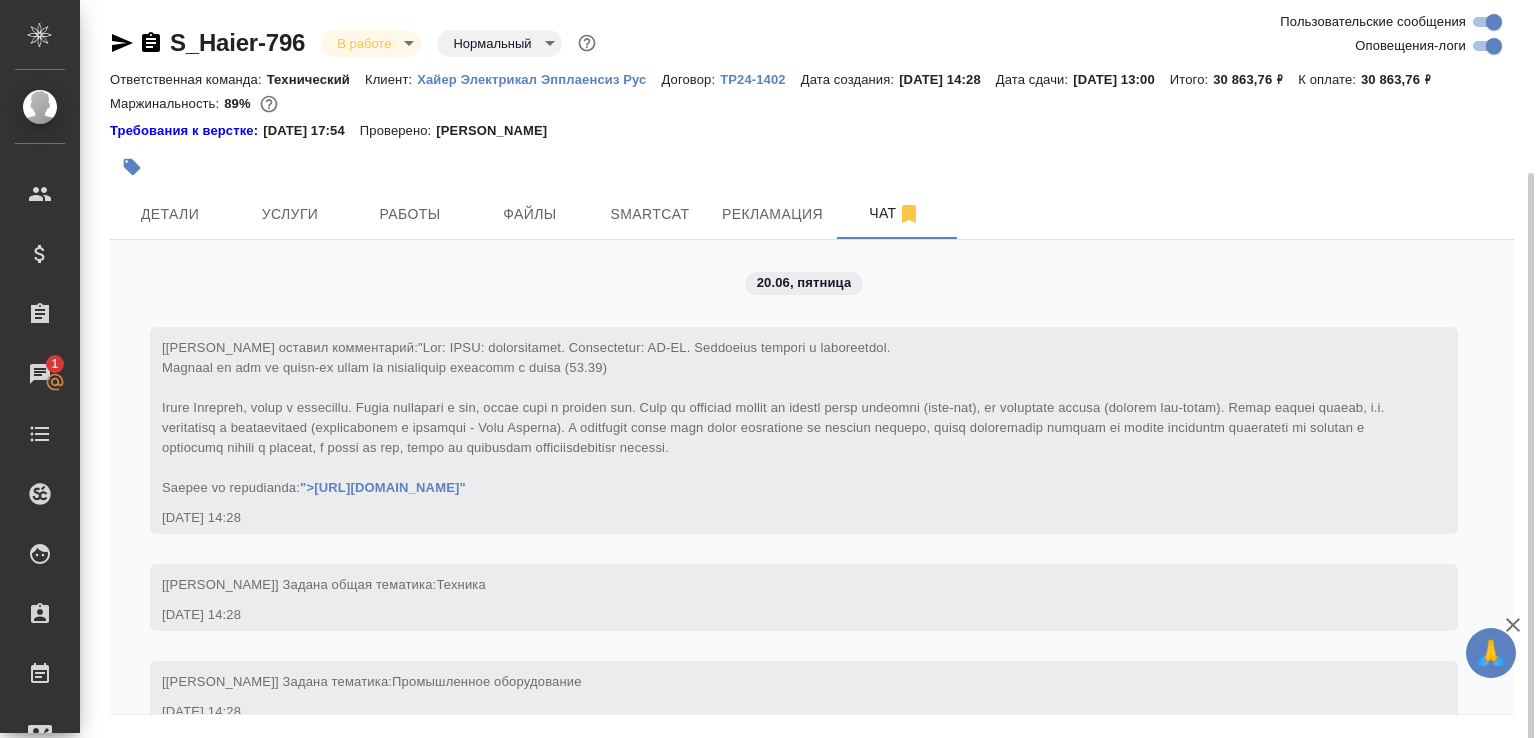 scroll, scrollTop: 21265, scrollLeft: 0, axis: vertical 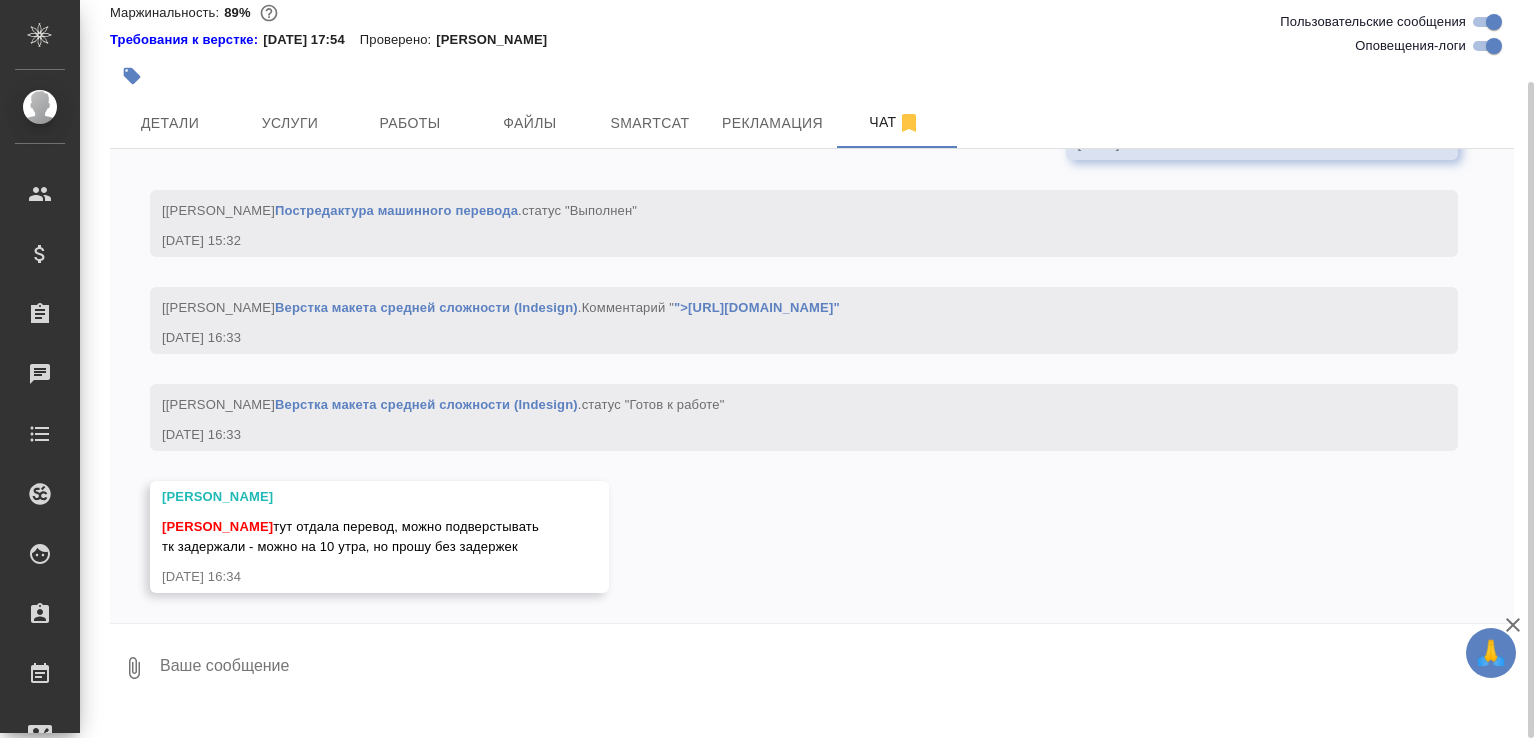 click at bounding box center [836, 668] 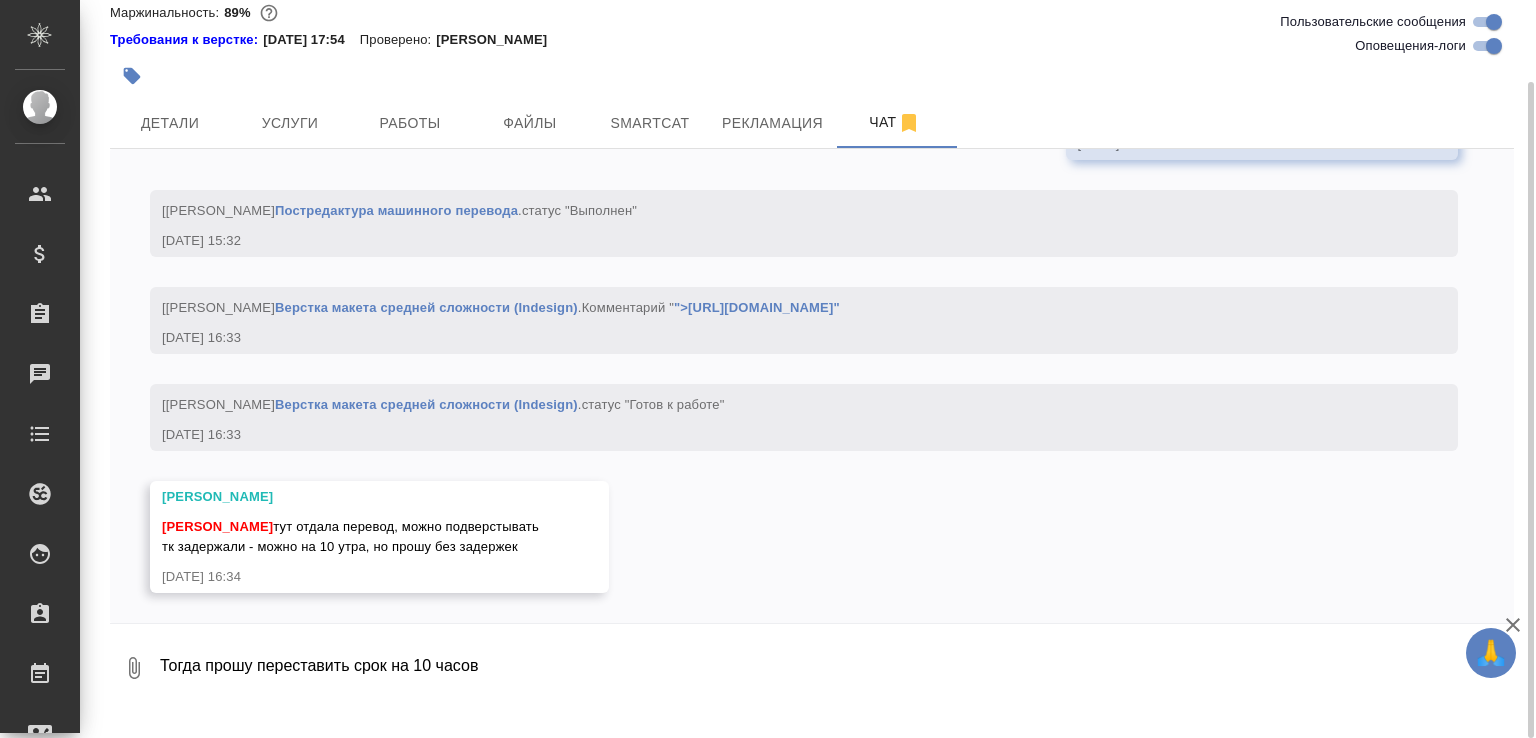 type on "Тогда прошу переставить срок на 10 часов" 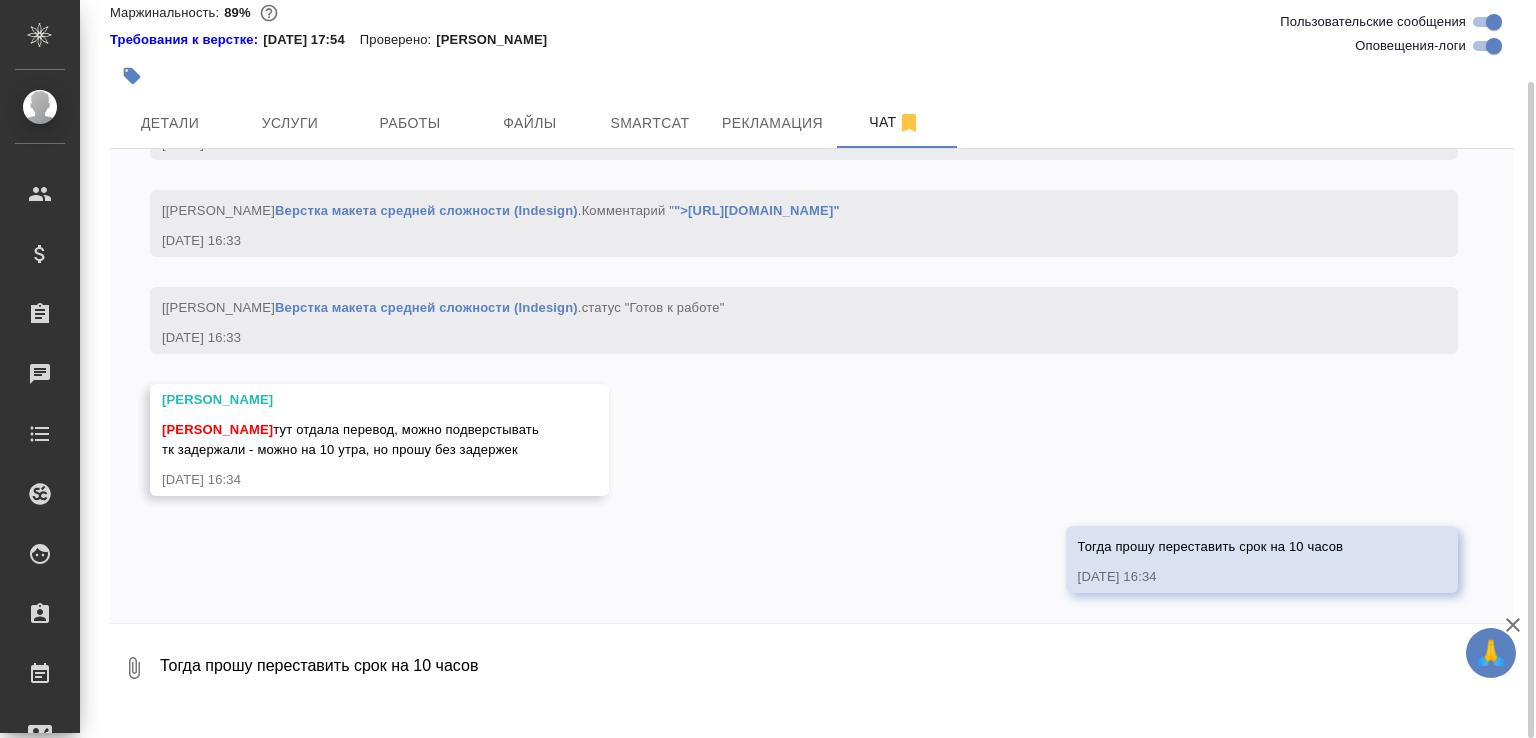 scroll, scrollTop: 21624, scrollLeft: 0, axis: vertical 